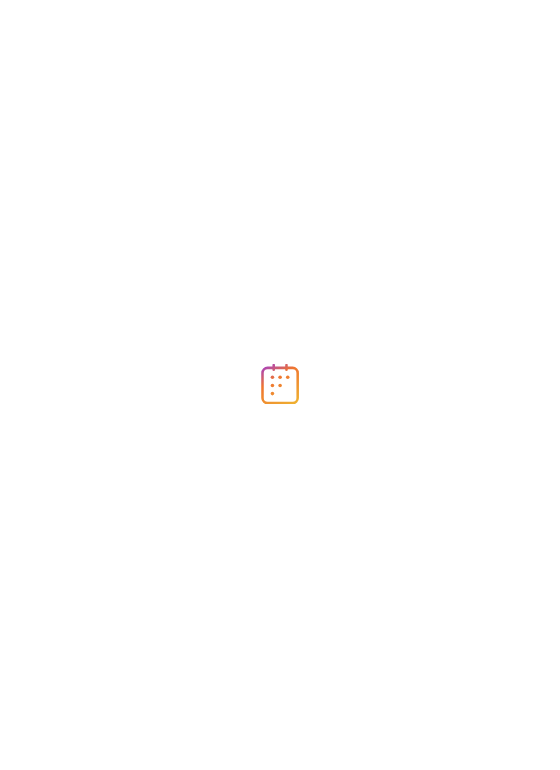 scroll, scrollTop: 0, scrollLeft: 0, axis: both 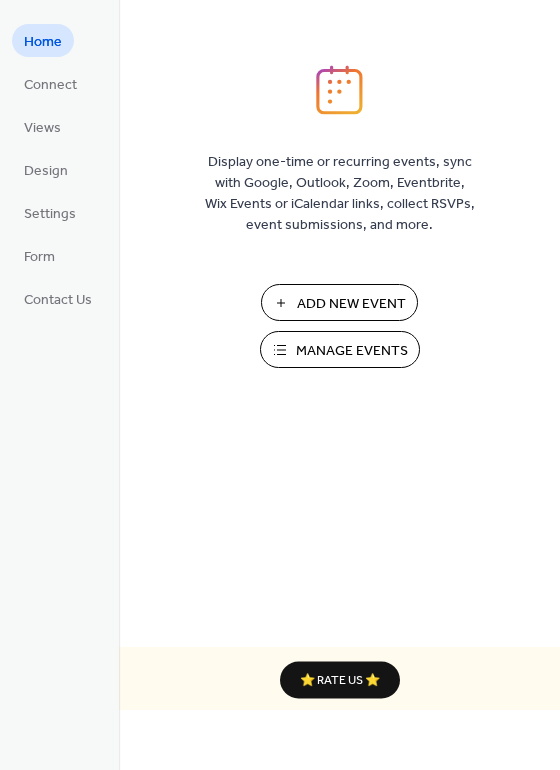 click on "Add New Event" at bounding box center [351, 304] 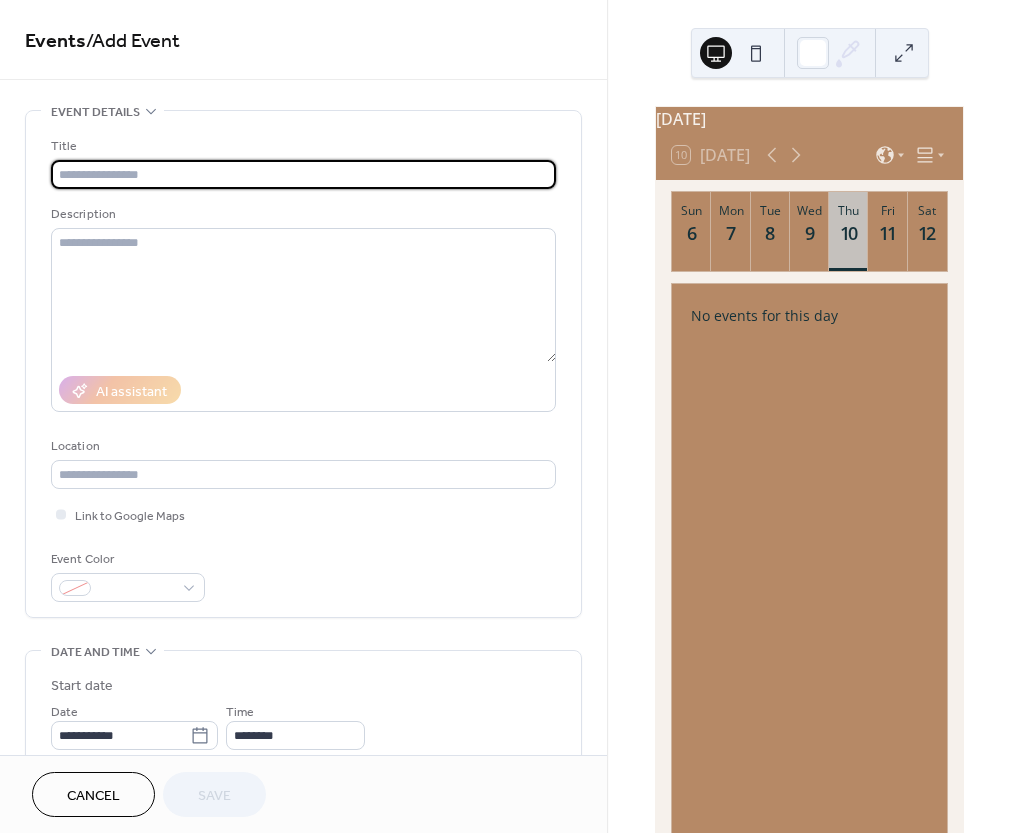 scroll, scrollTop: 0, scrollLeft: 0, axis: both 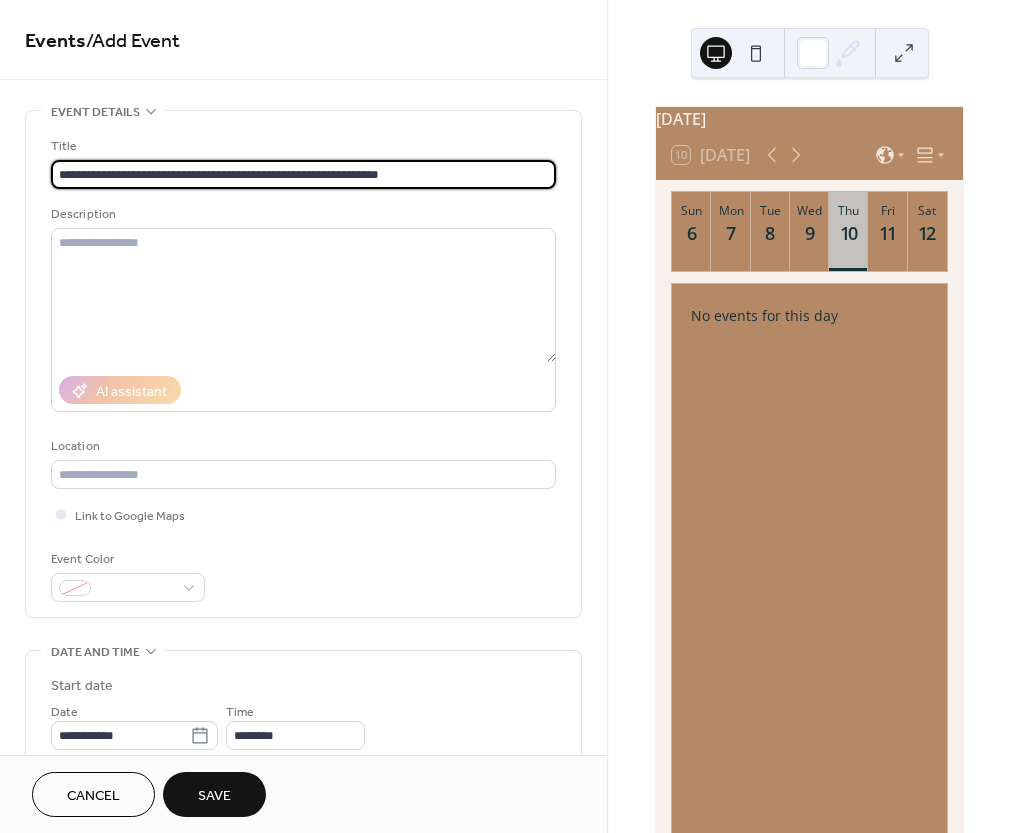 type on "**********" 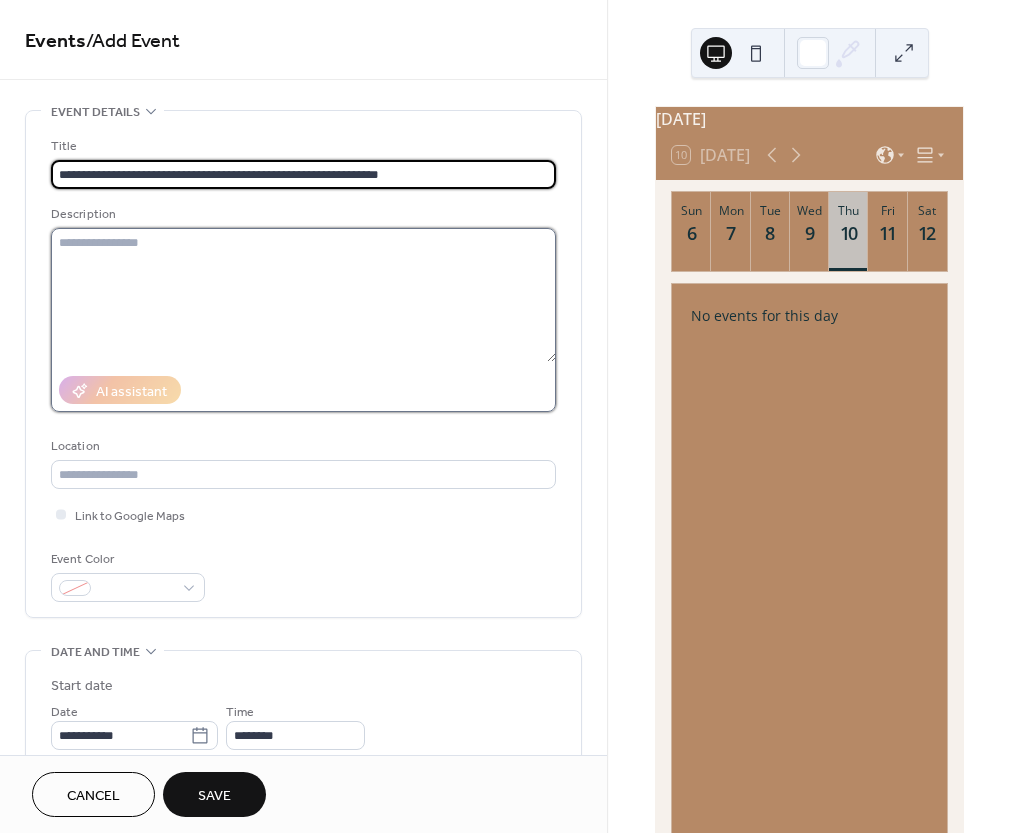 click at bounding box center (303, 295) 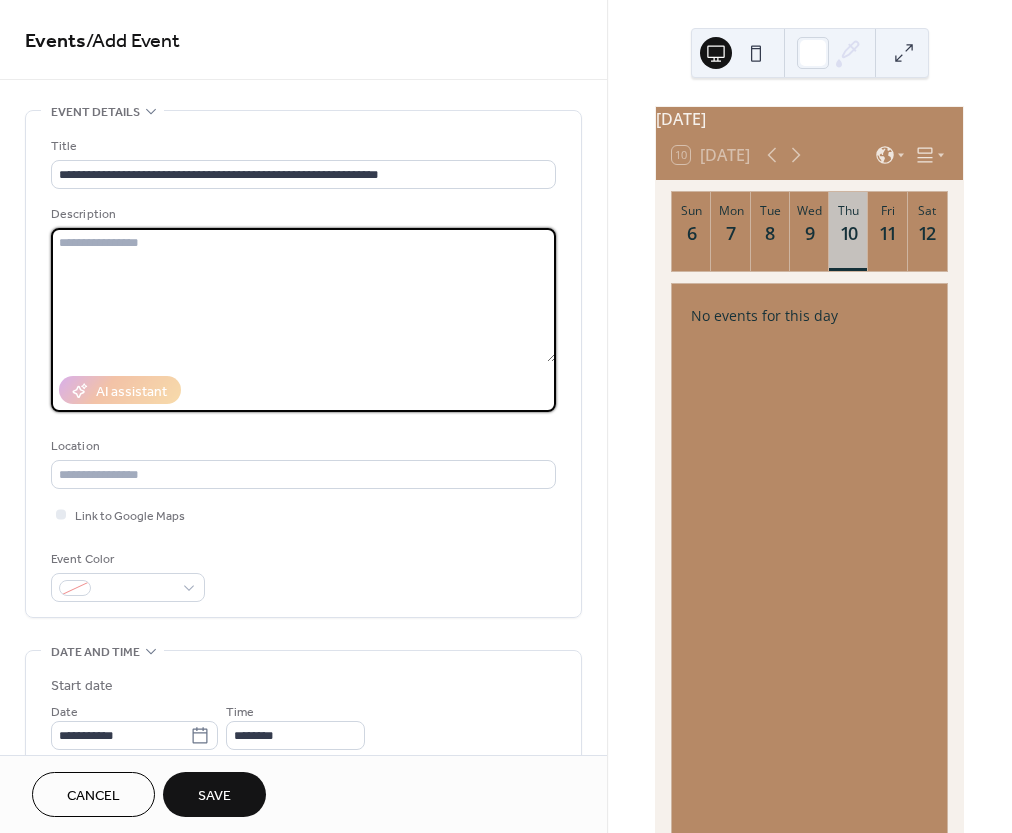 paste on "**********" 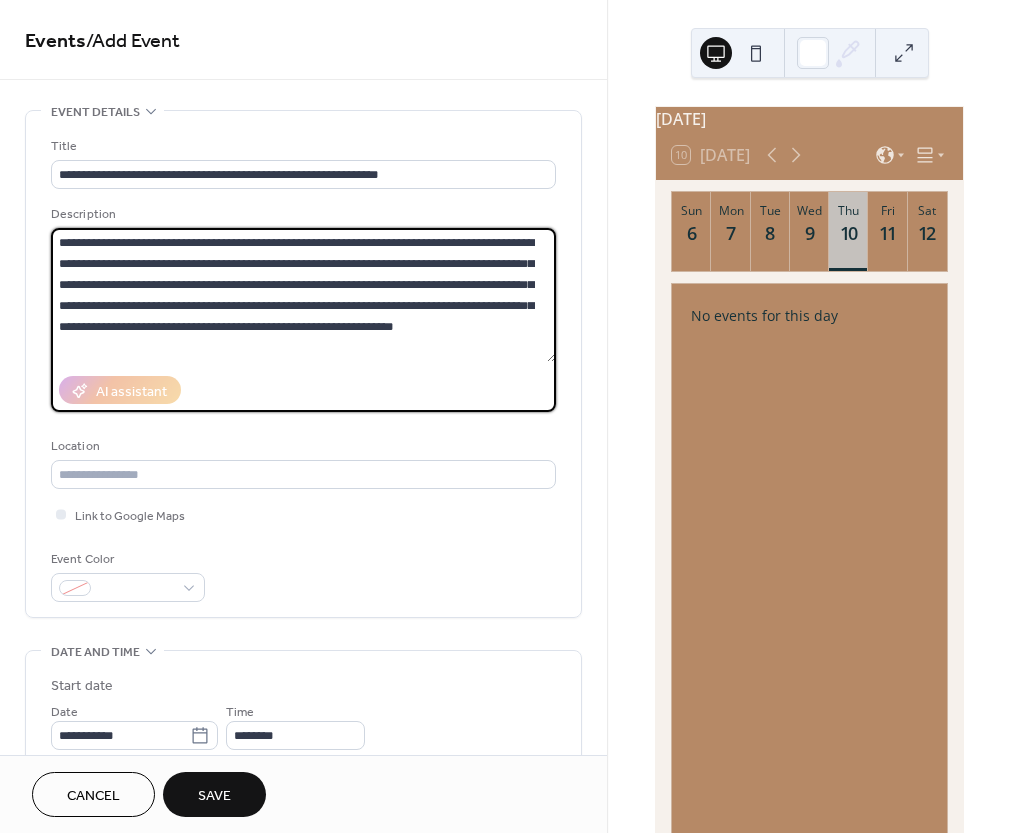 scroll, scrollTop: 207, scrollLeft: 0, axis: vertical 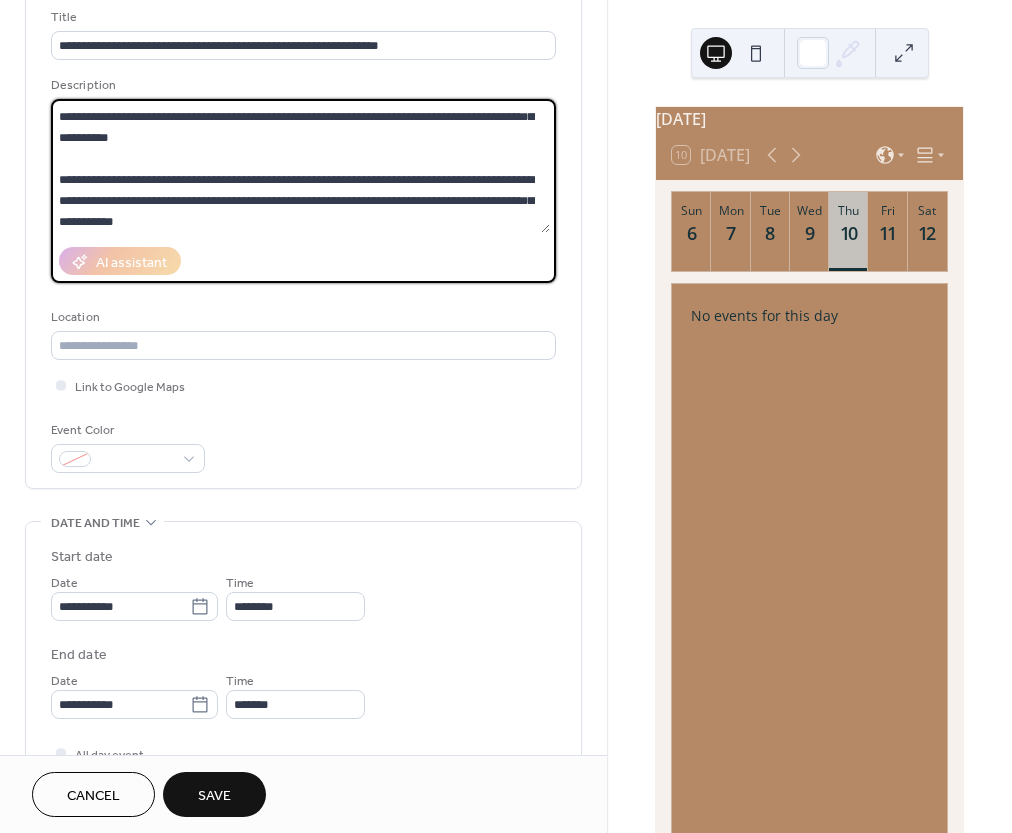 type on "**********" 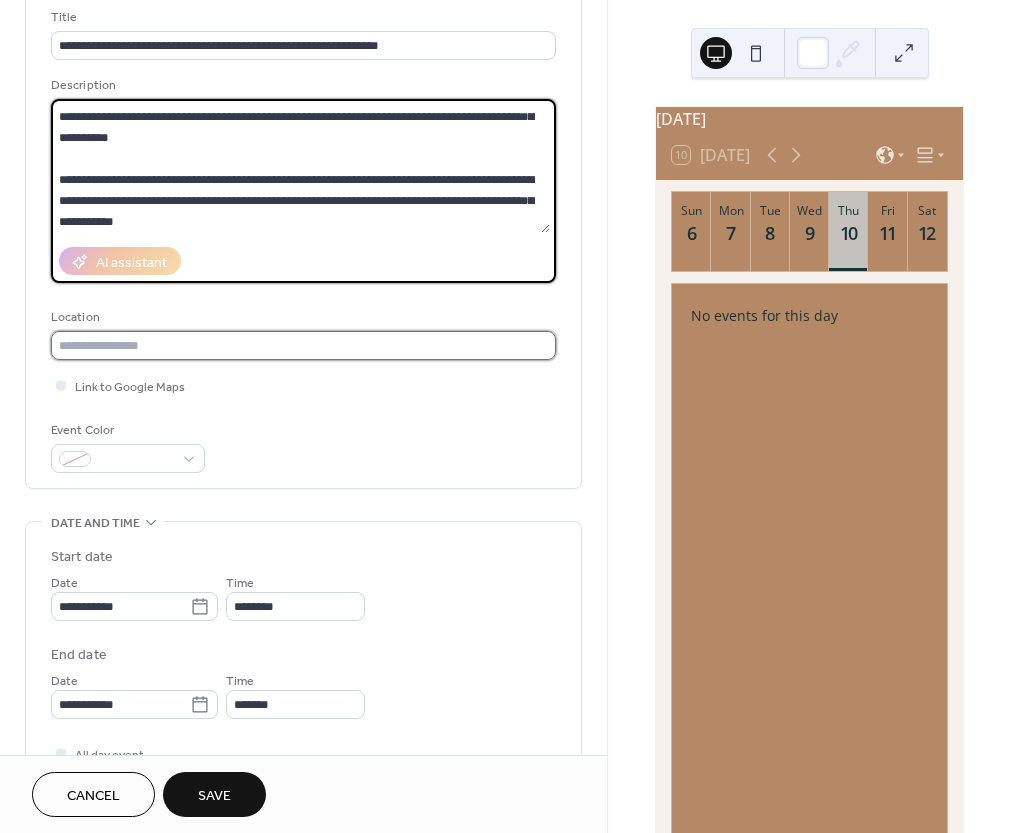 click at bounding box center [303, 345] 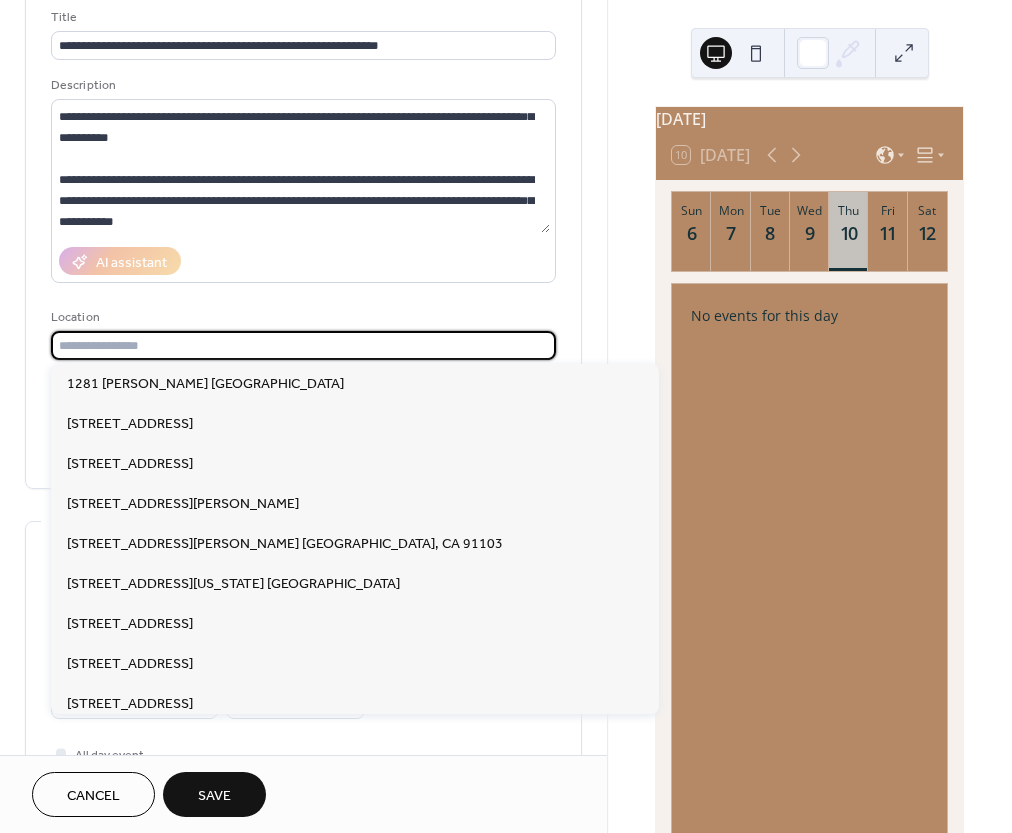 paste on "**********" 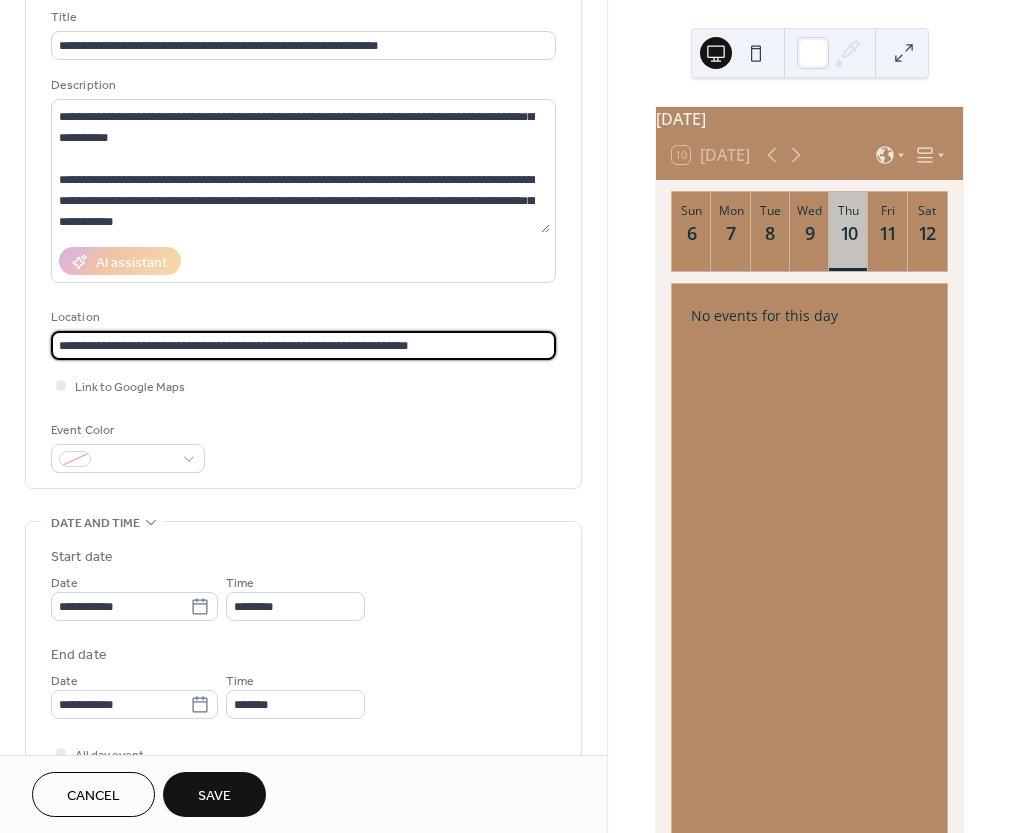 type on "**********" 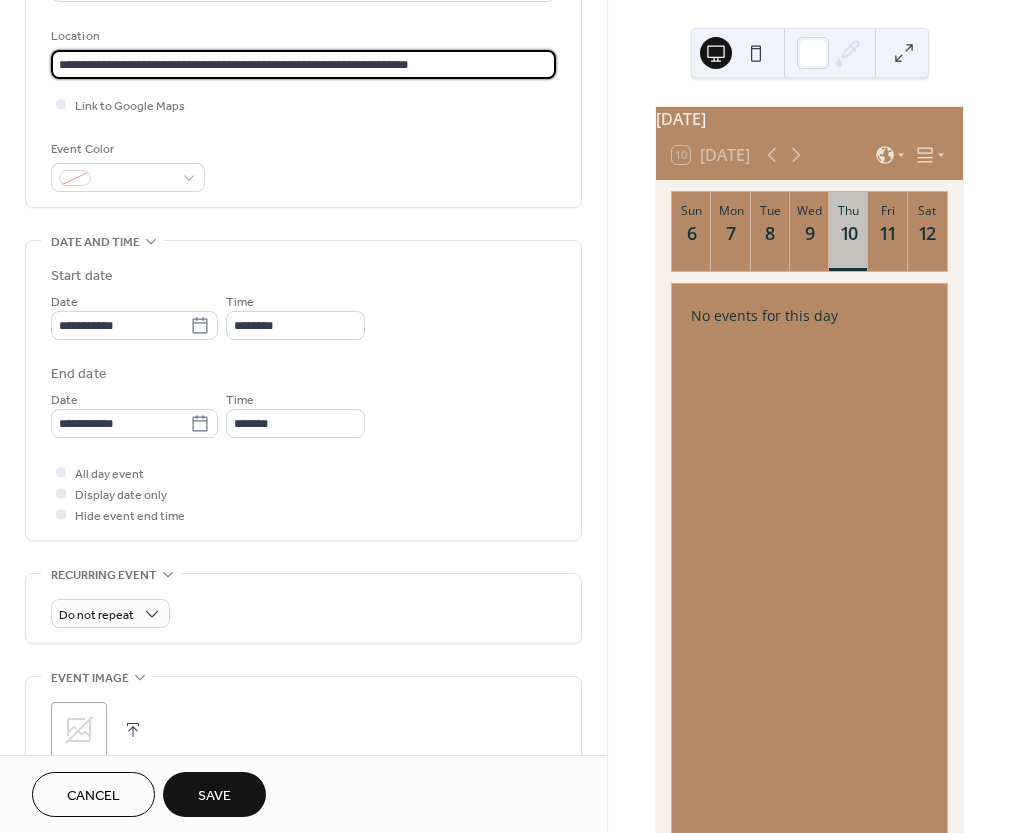 scroll, scrollTop: 430, scrollLeft: 0, axis: vertical 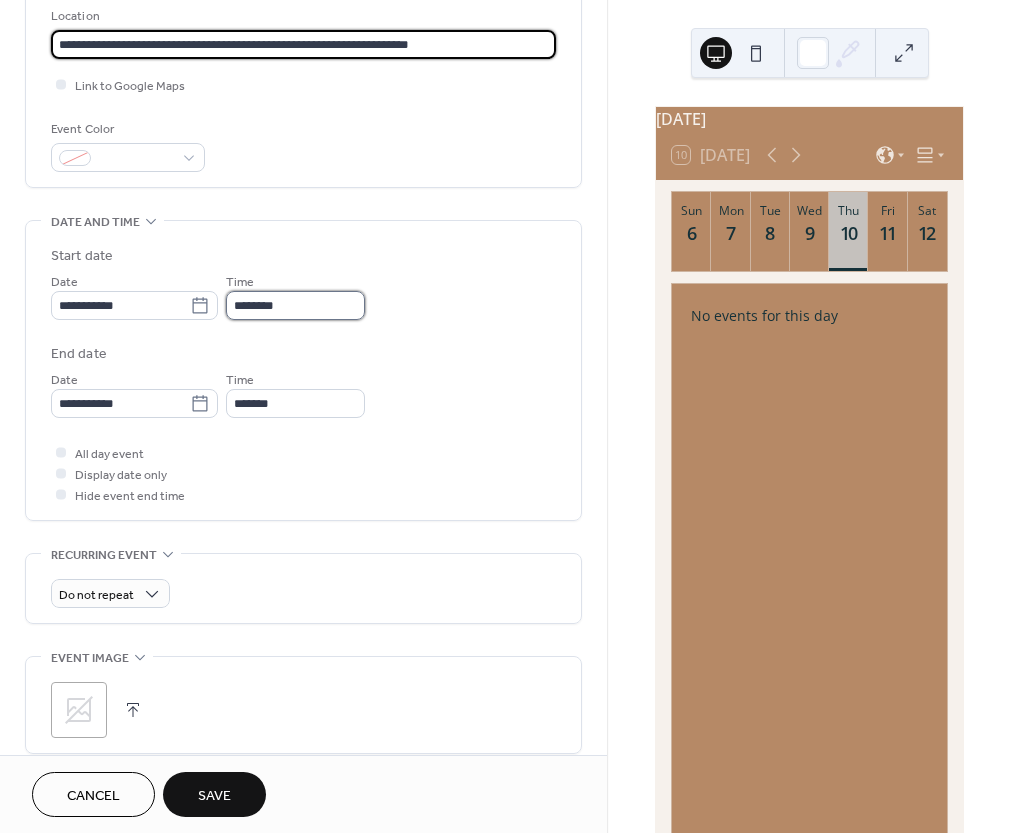 type 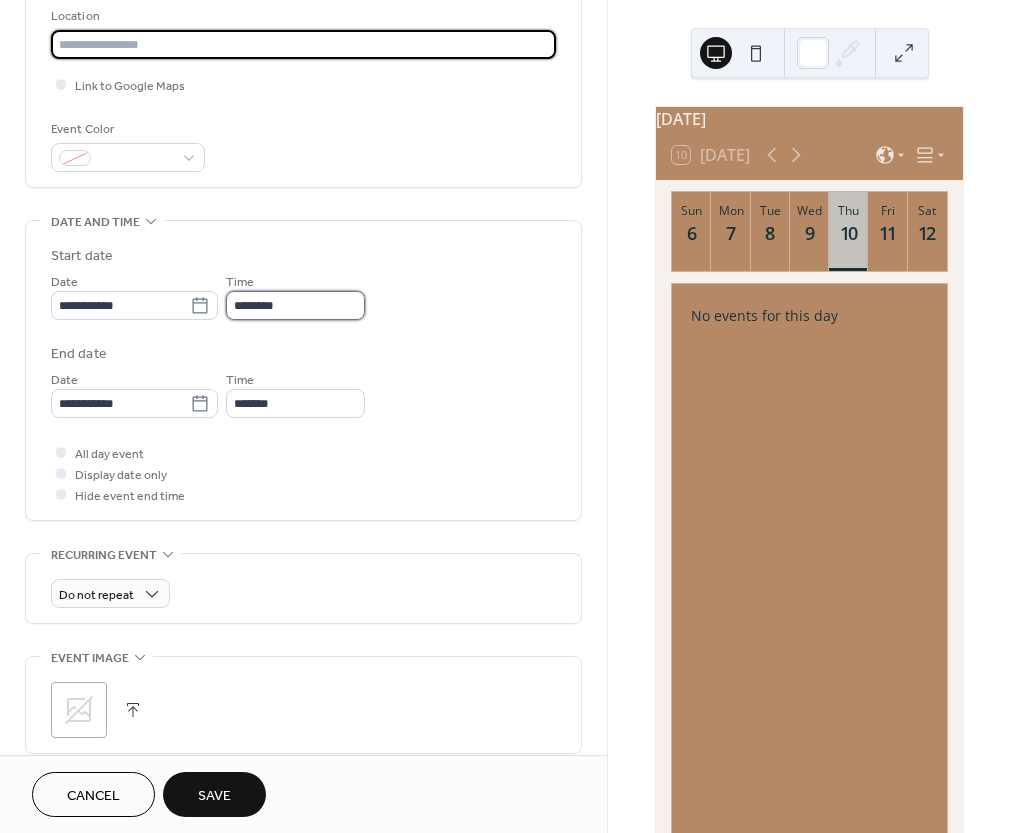 click on "********" at bounding box center (295, 305) 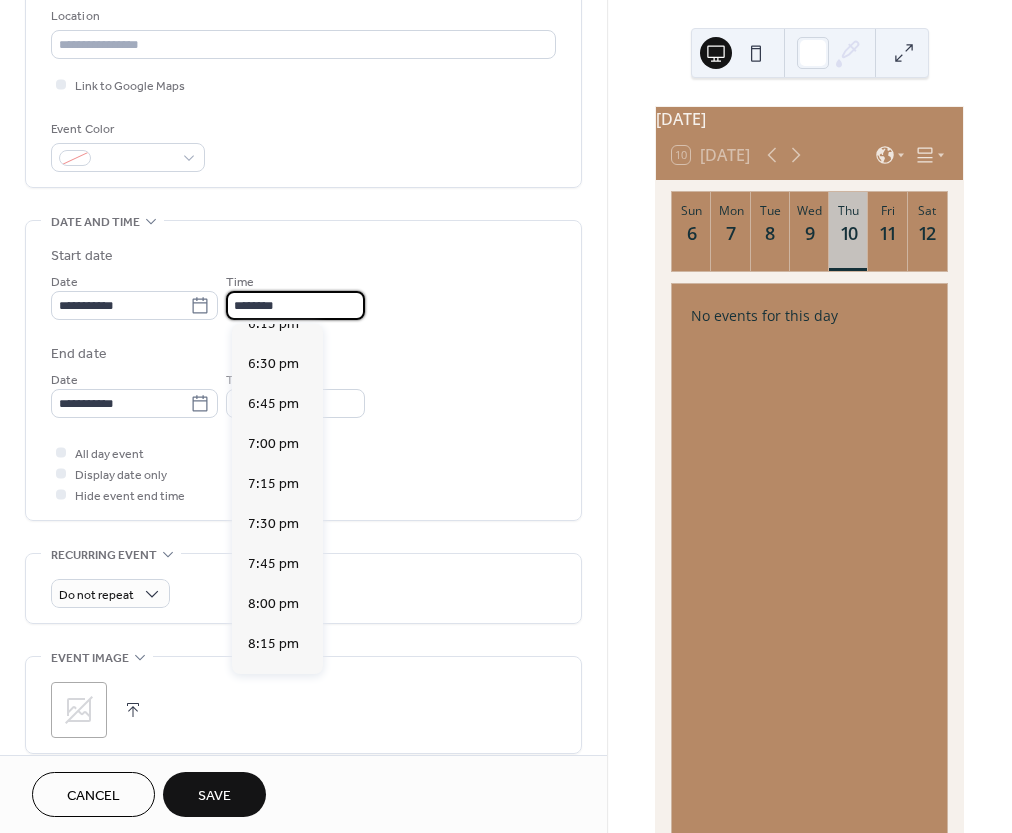 scroll, scrollTop: 2993, scrollLeft: 0, axis: vertical 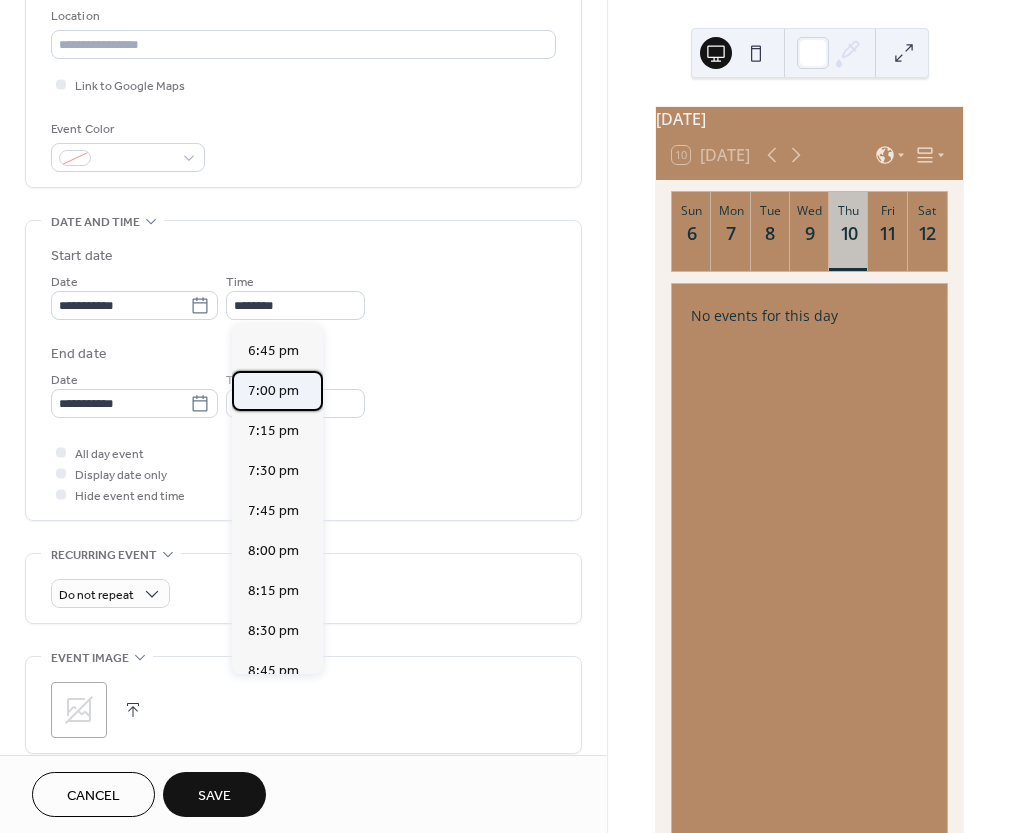 click on "7:00 pm" at bounding box center (273, 391) 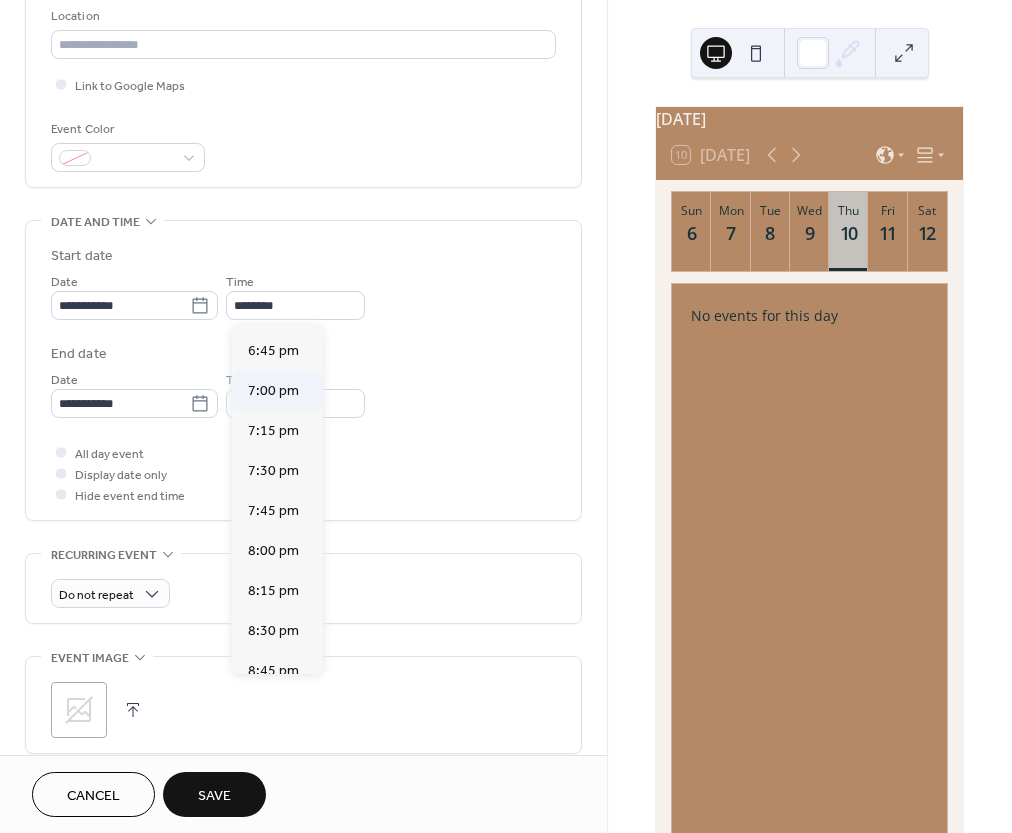 type on "*******" 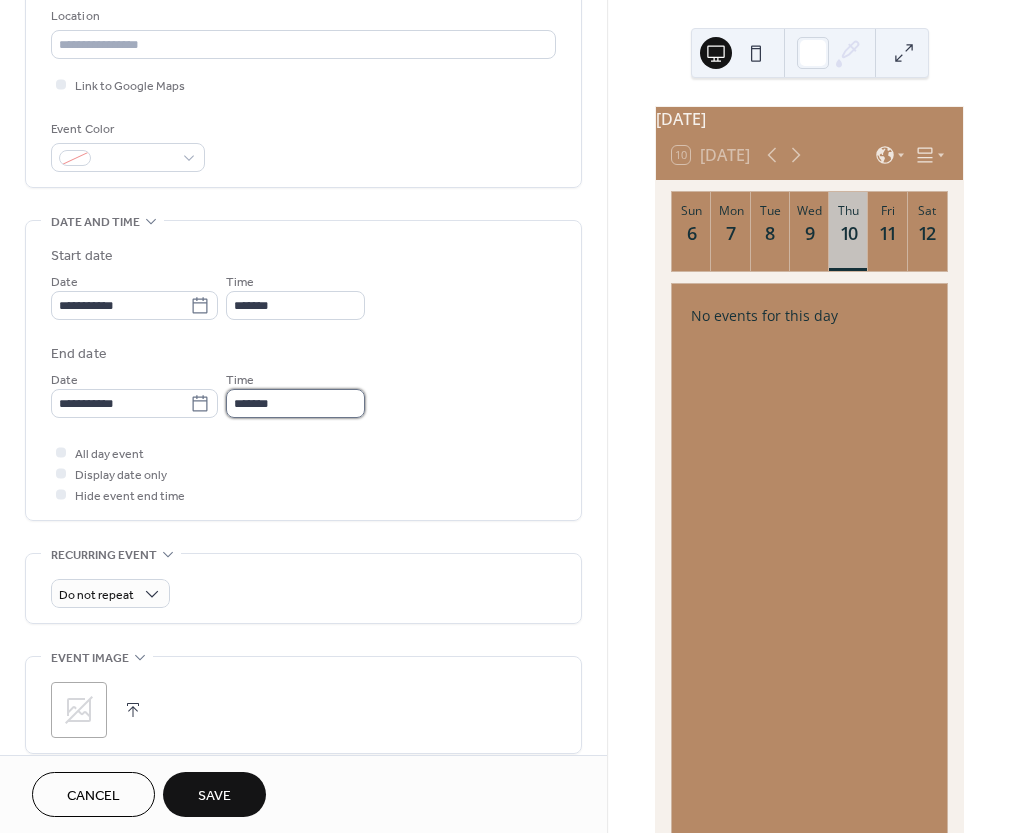 click on "*******" at bounding box center (295, 403) 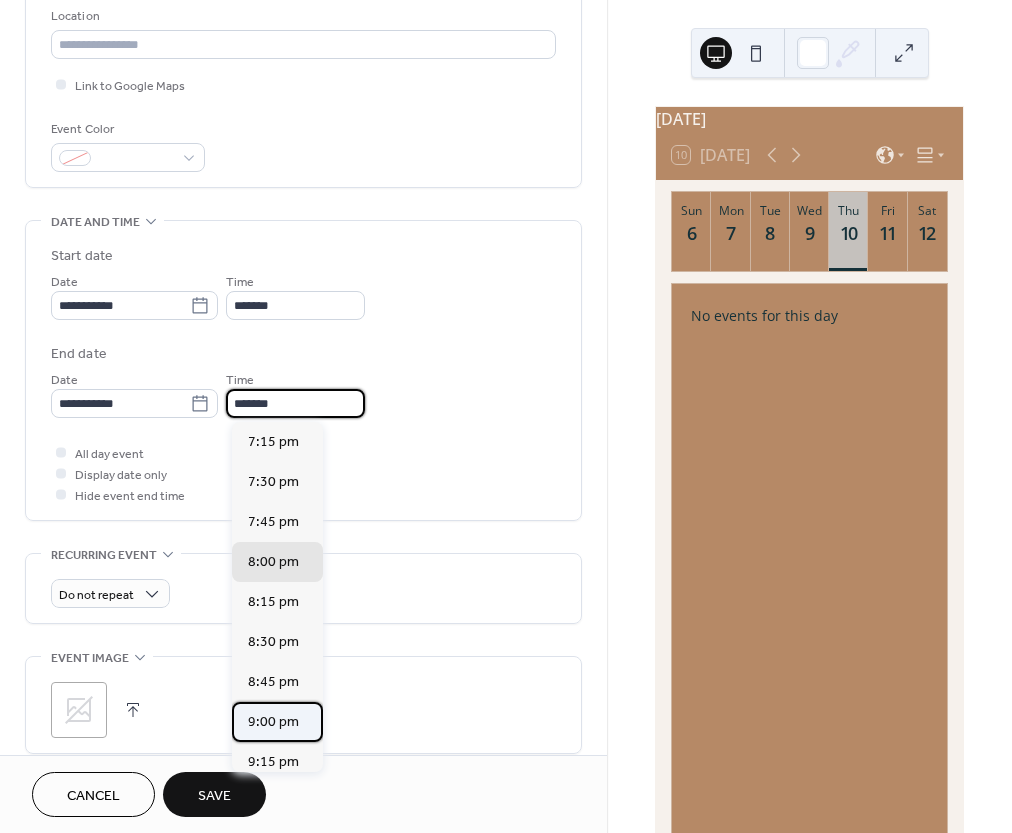 click on "9:00 pm" at bounding box center (273, 722) 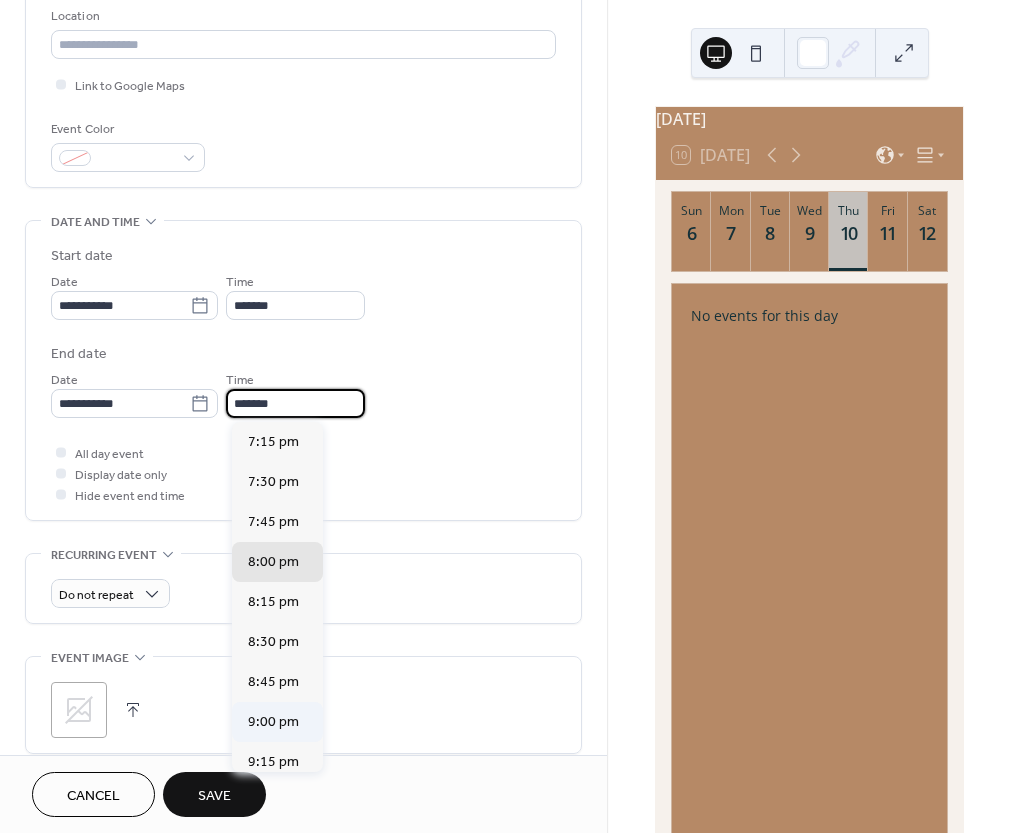 type on "*******" 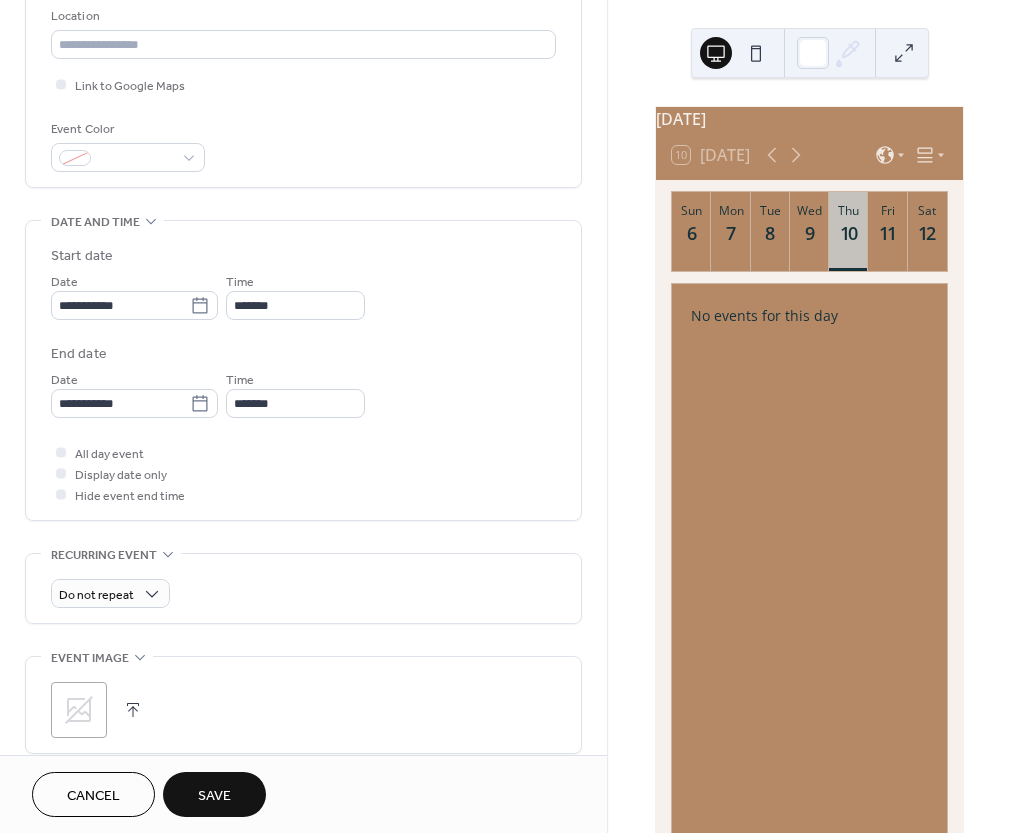 click on "All day event Display date only Hide event end time" at bounding box center [303, 473] 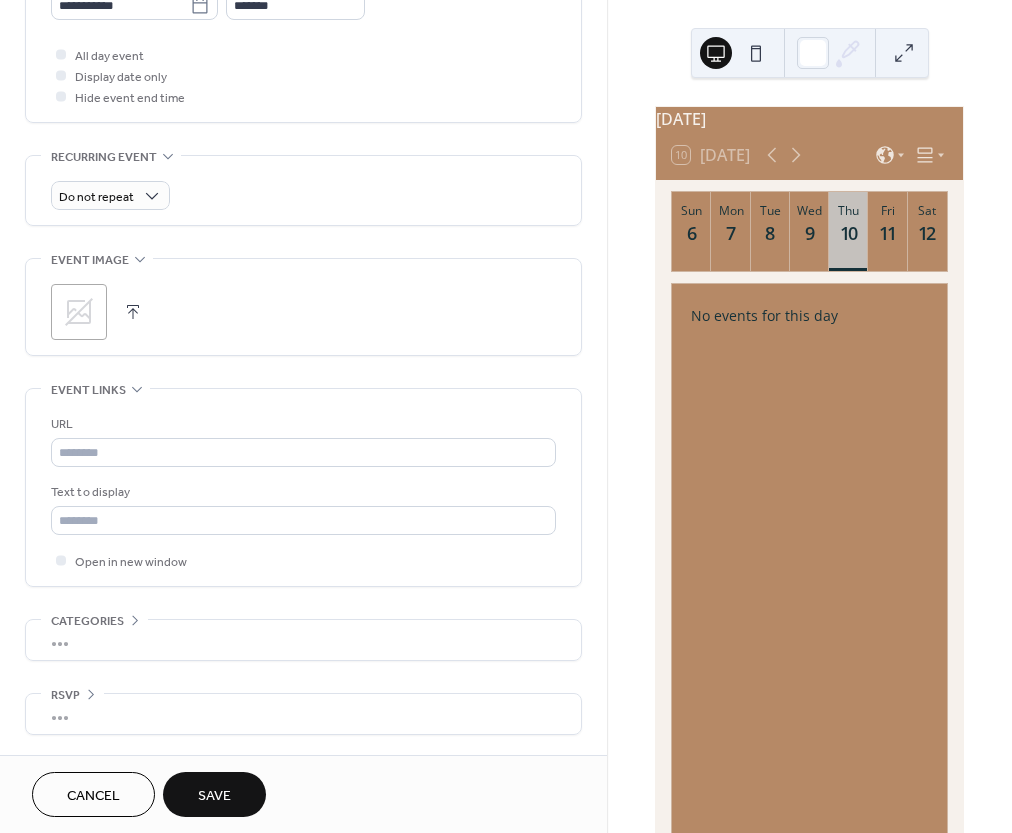 click on "Save" at bounding box center (214, 796) 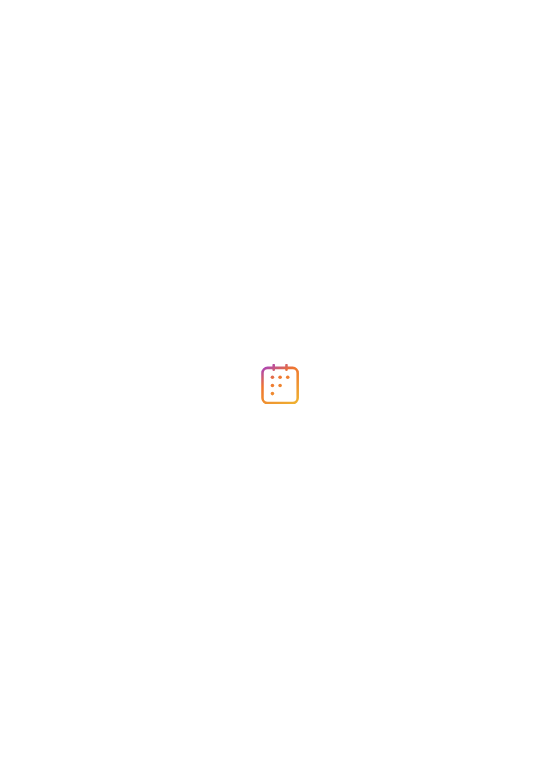 scroll, scrollTop: 0, scrollLeft: 0, axis: both 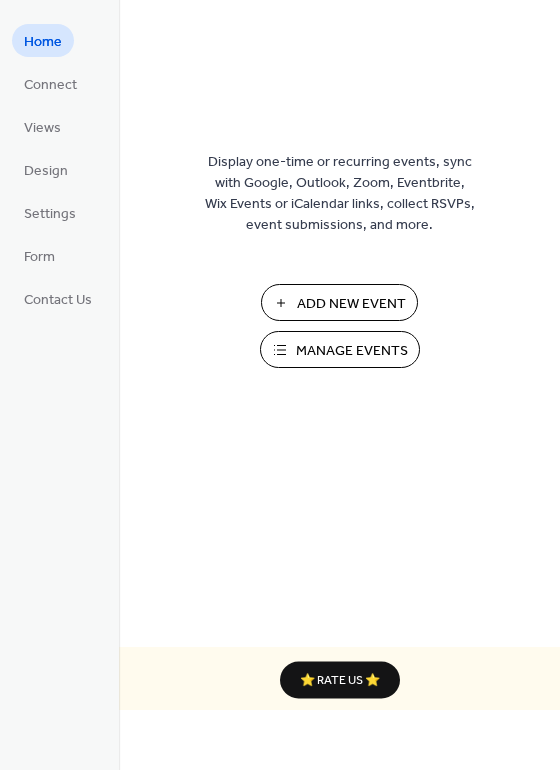 click on "Add New Event" at bounding box center (351, 304) 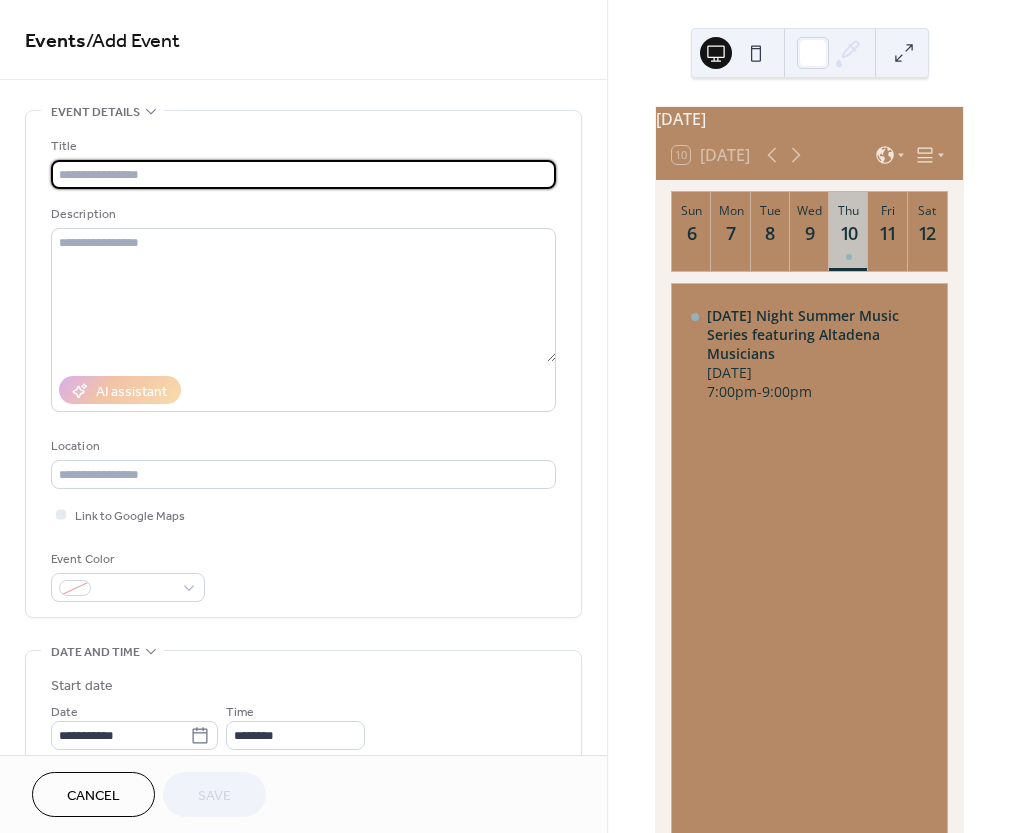 scroll, scrollTop: 0, scrollLeft: 0, axis: both 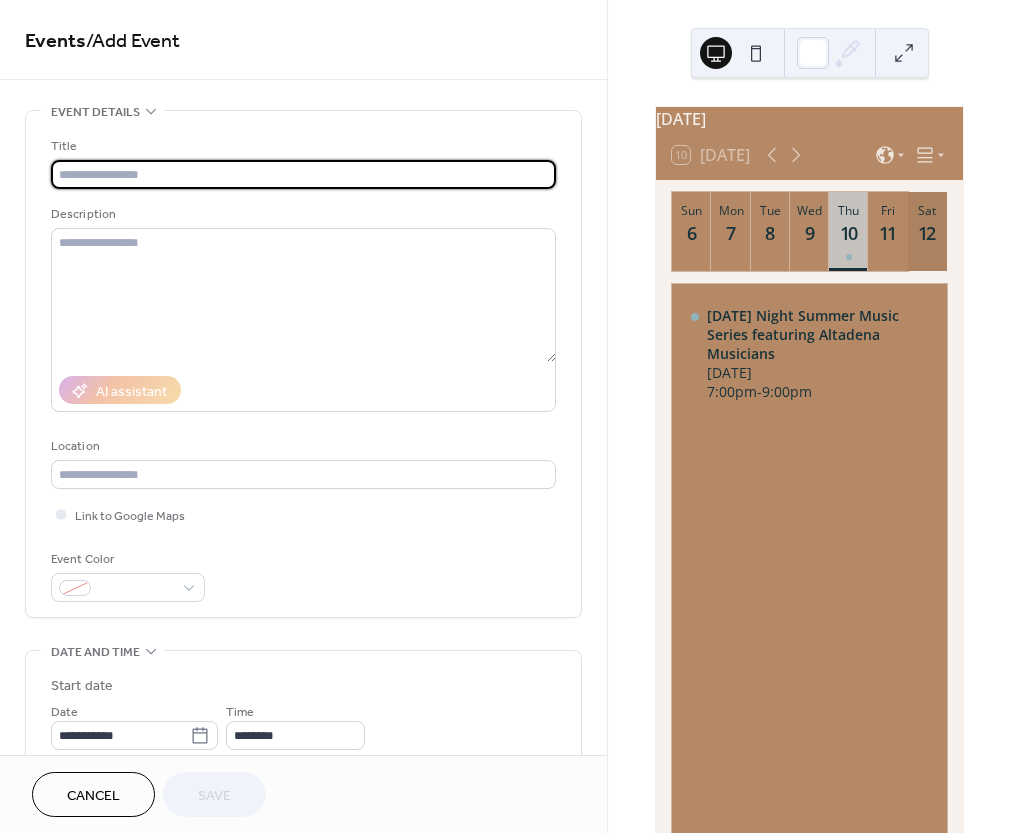 click on "Sat 12" at bounding box center [927, 231] 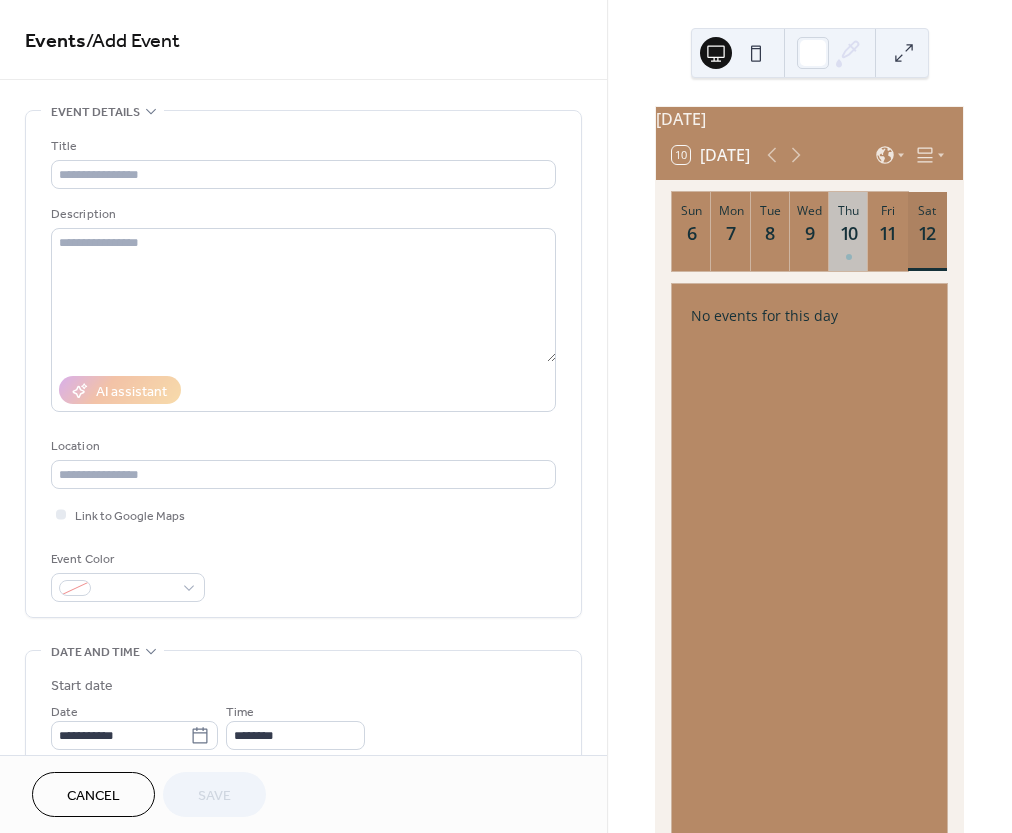click on "12" at bounding box center [926, 233] 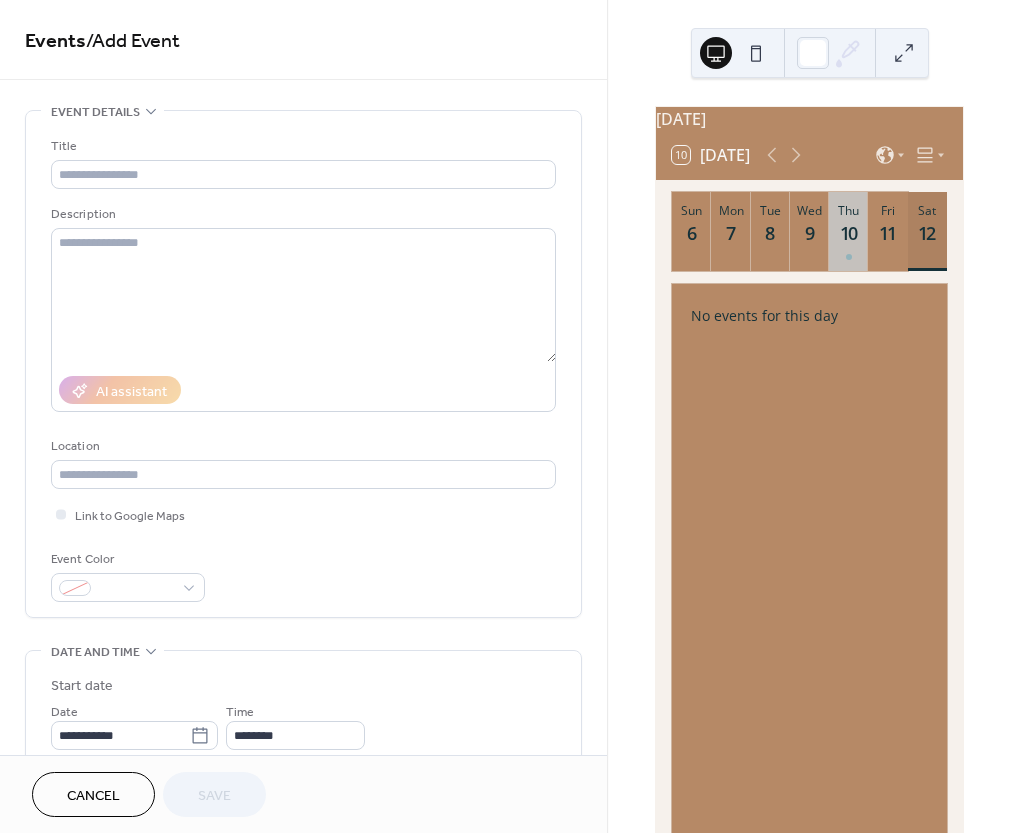 click on "12" at bounding box center (926, 233) 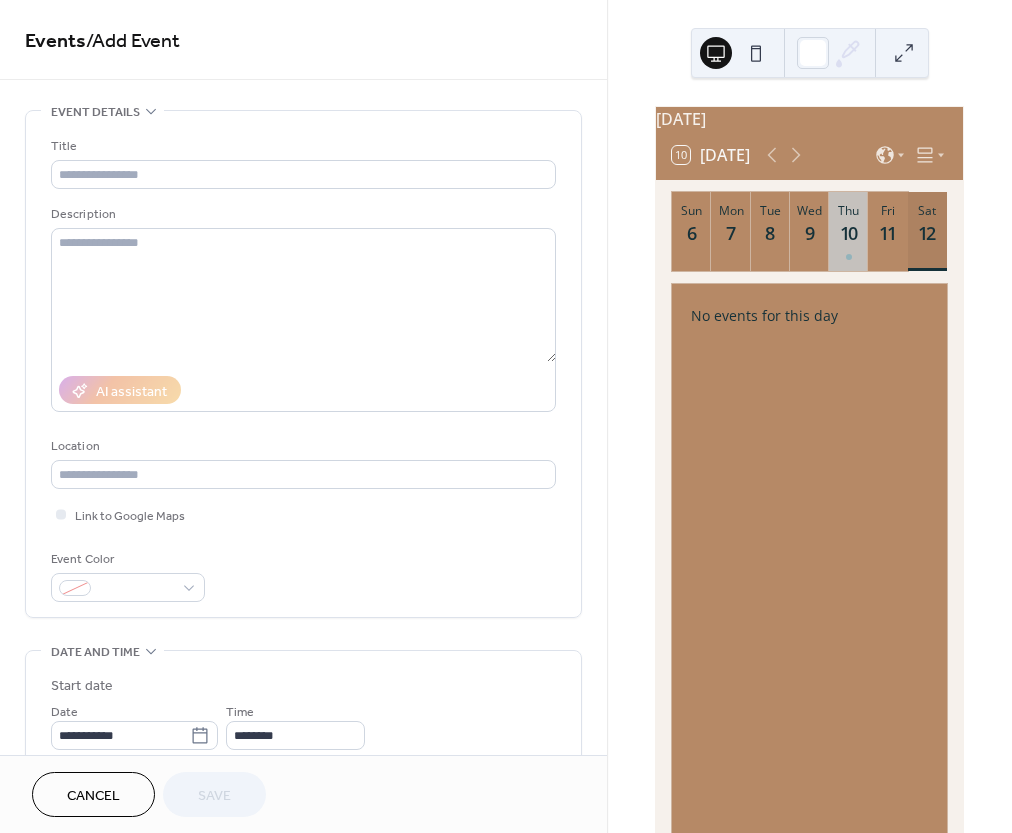 click on "12" at bounding box center [926, 233] 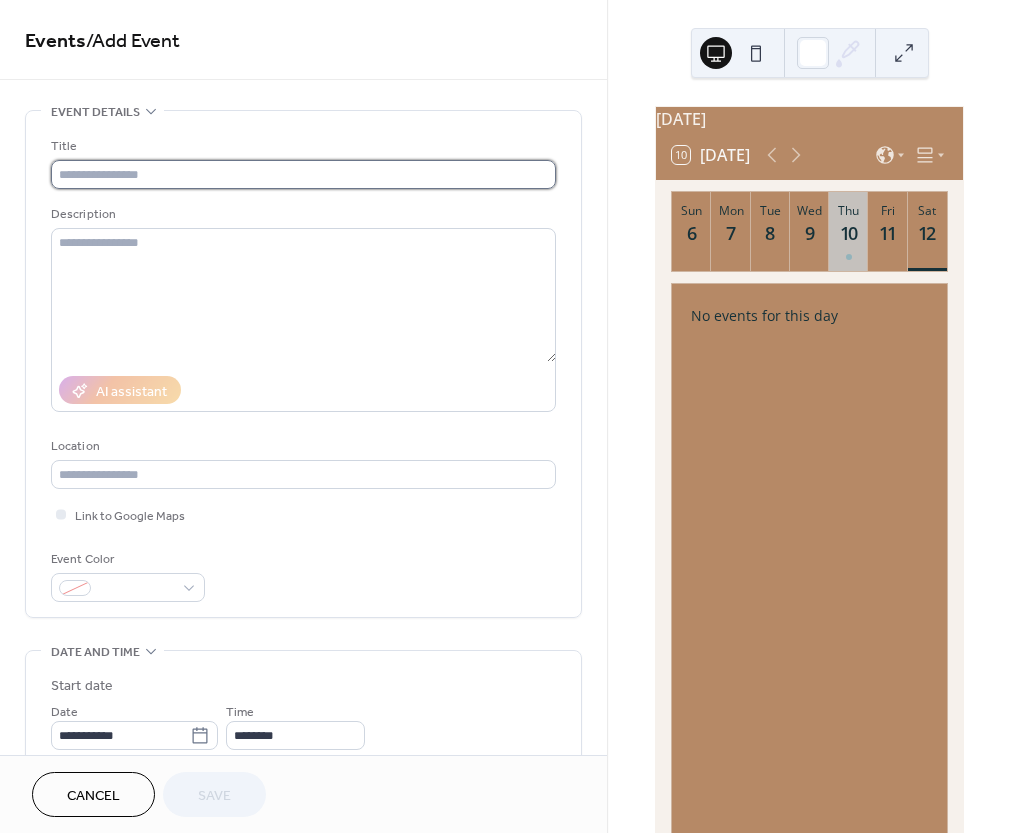 click at bounding box center (303, 174) 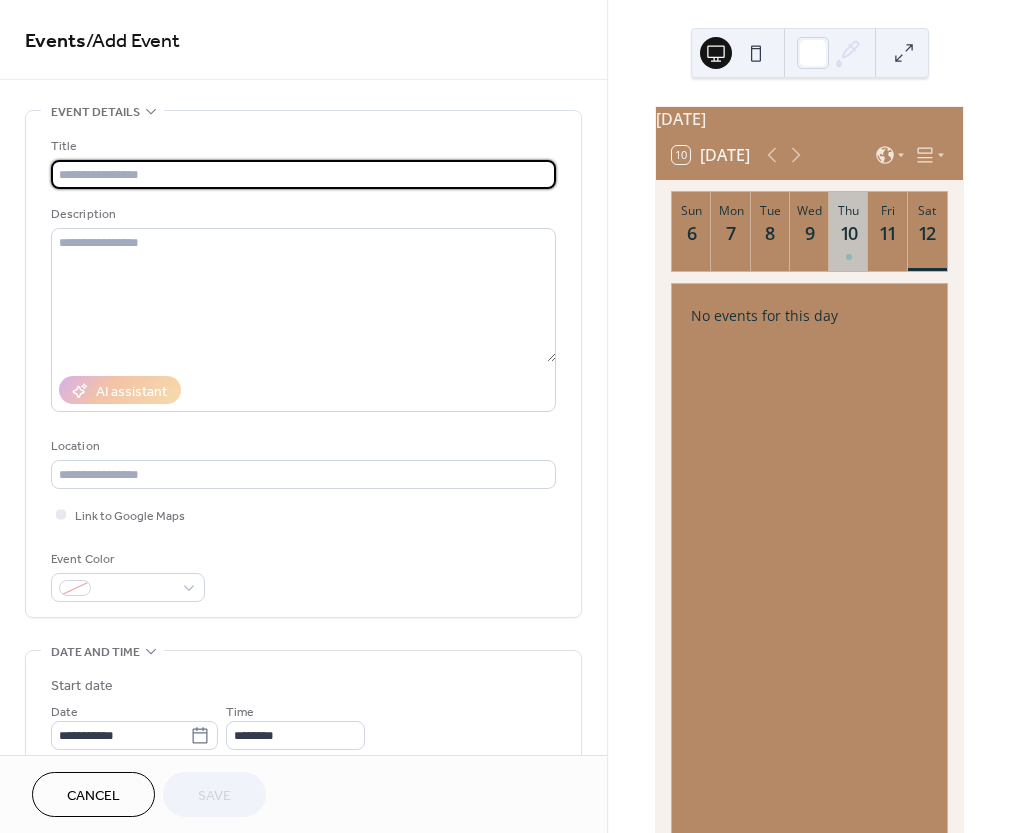 paste on "**********" 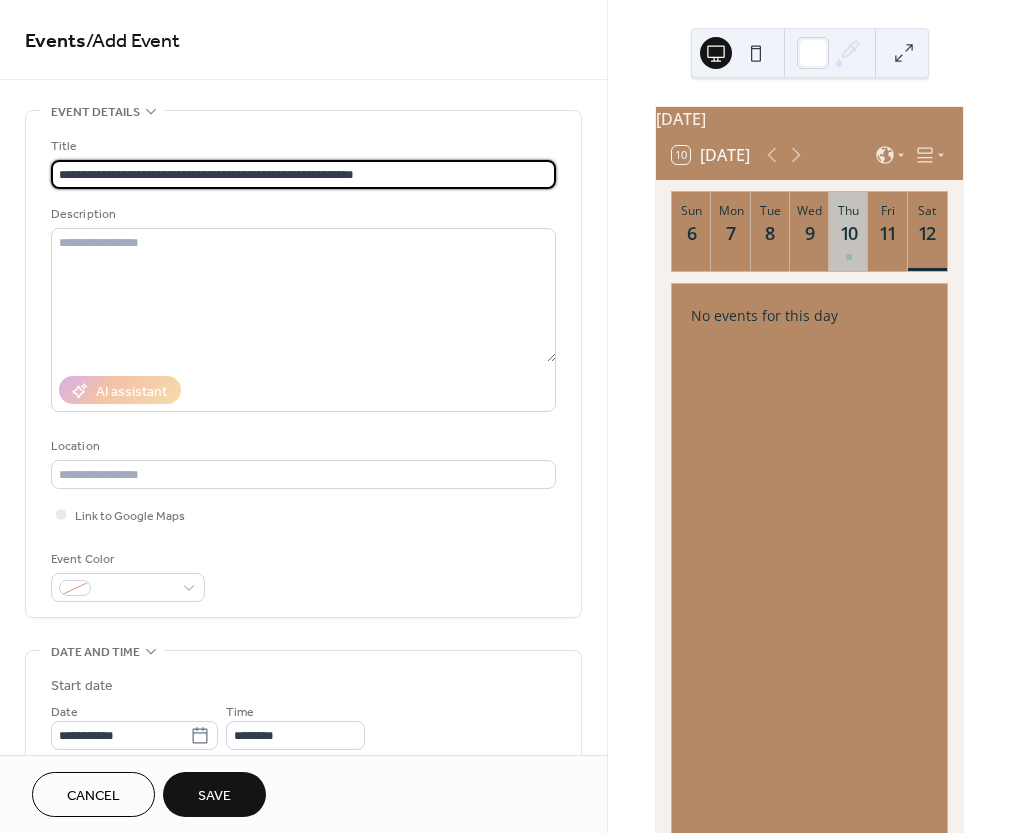 type on "**********" 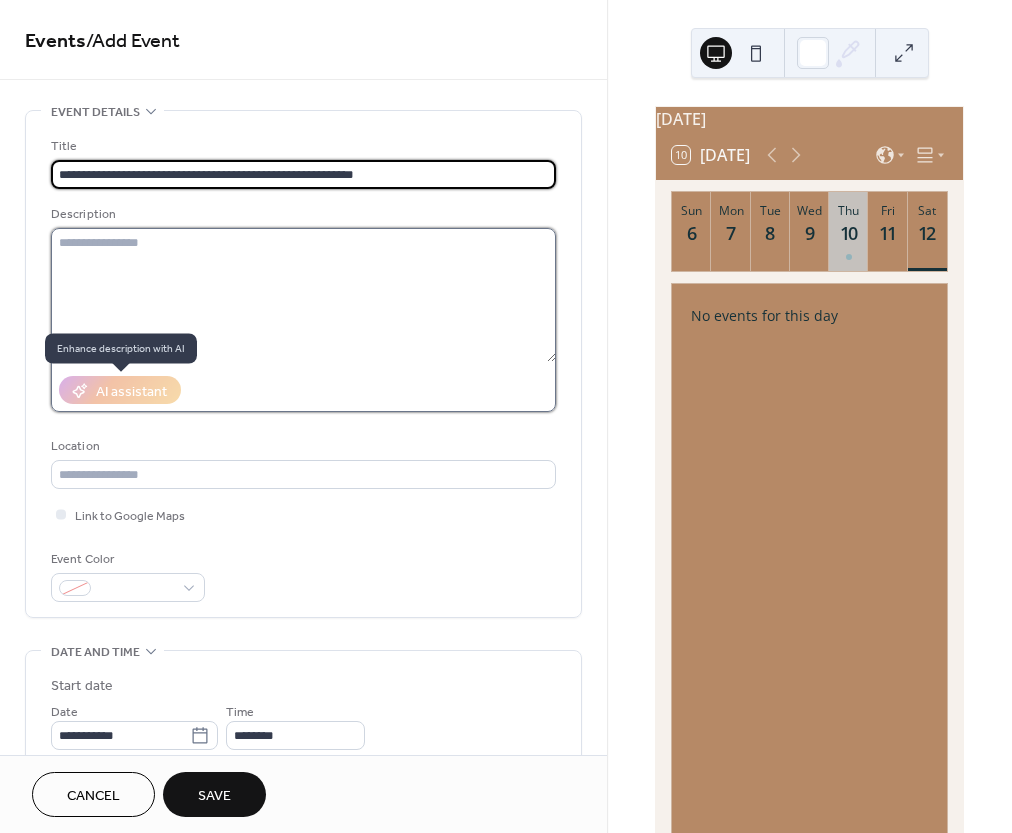 click at bounding box center [303, 295] 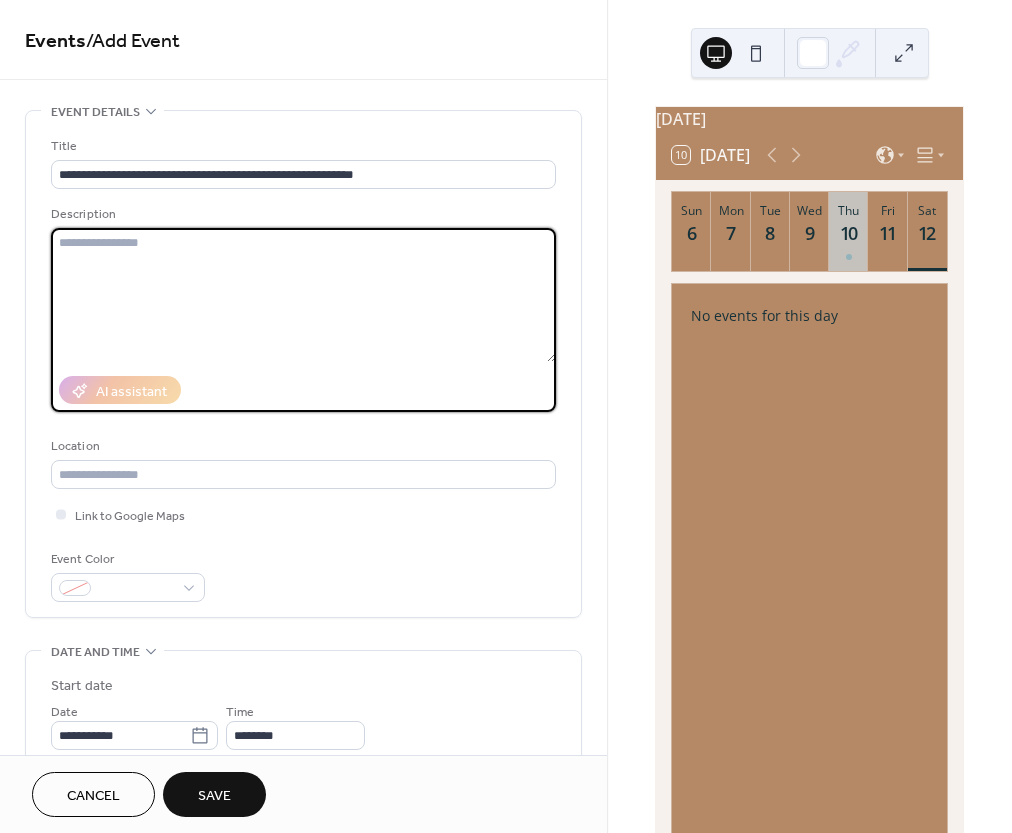paste on "**********" 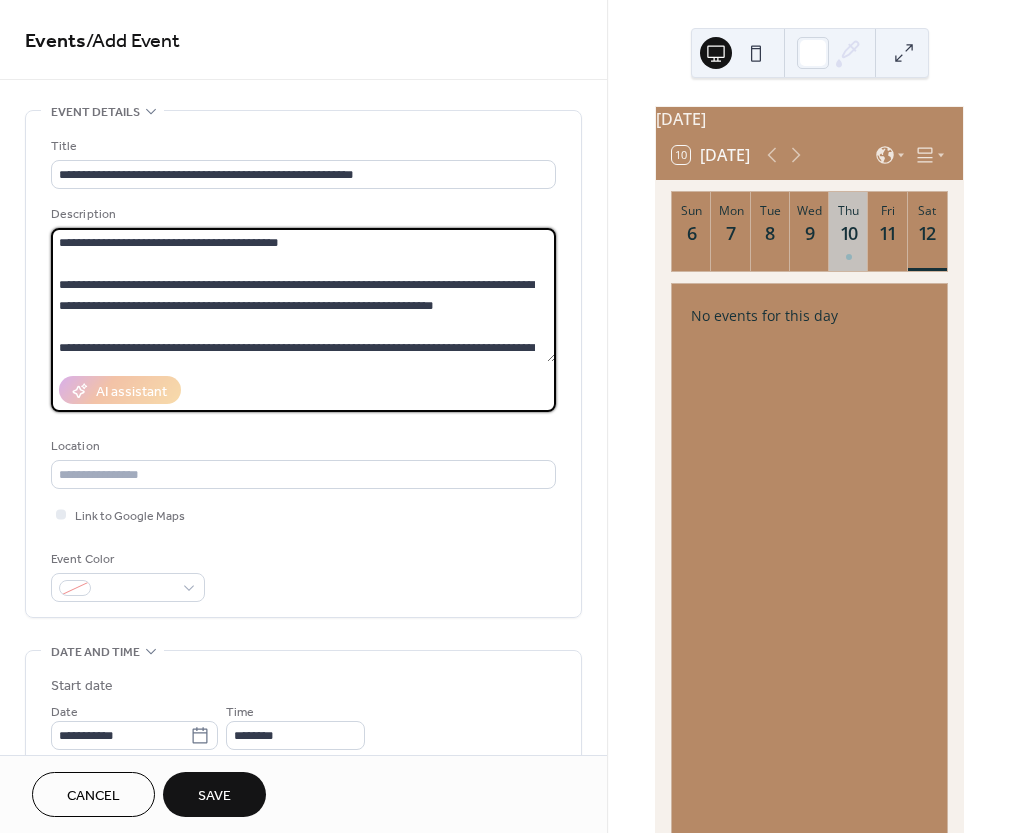 scroll, scrollTop: 165, scrollLeft: 0, axis: vertical 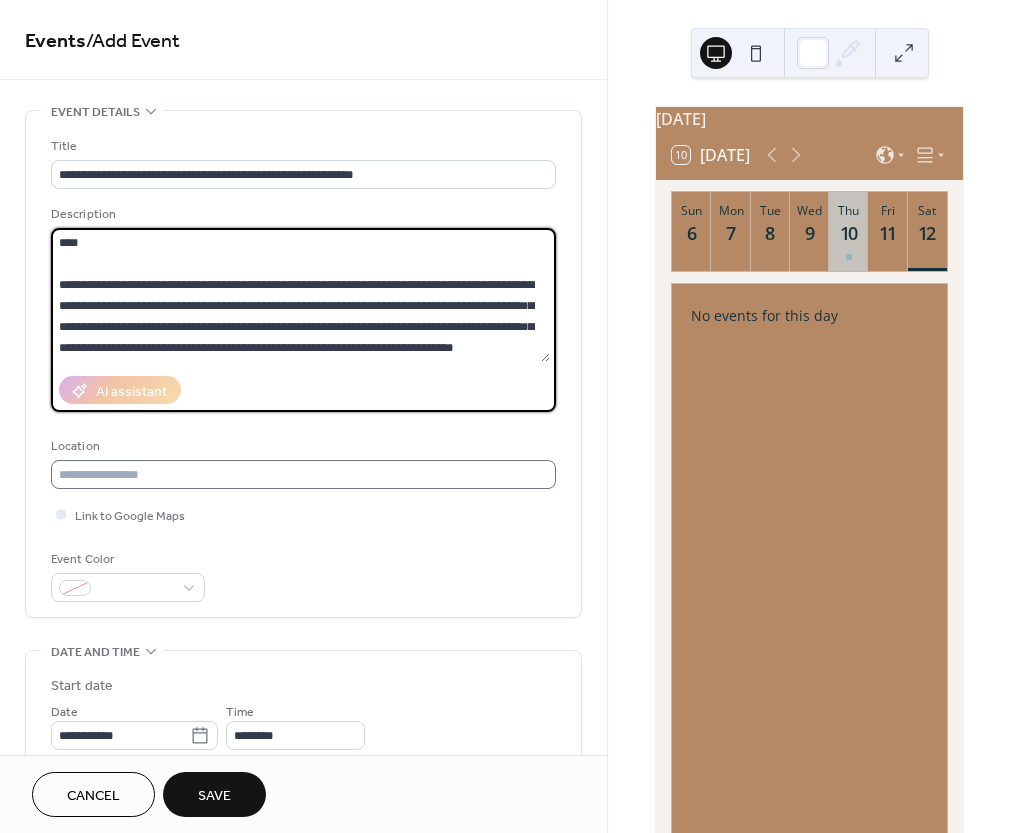 type on "**********" 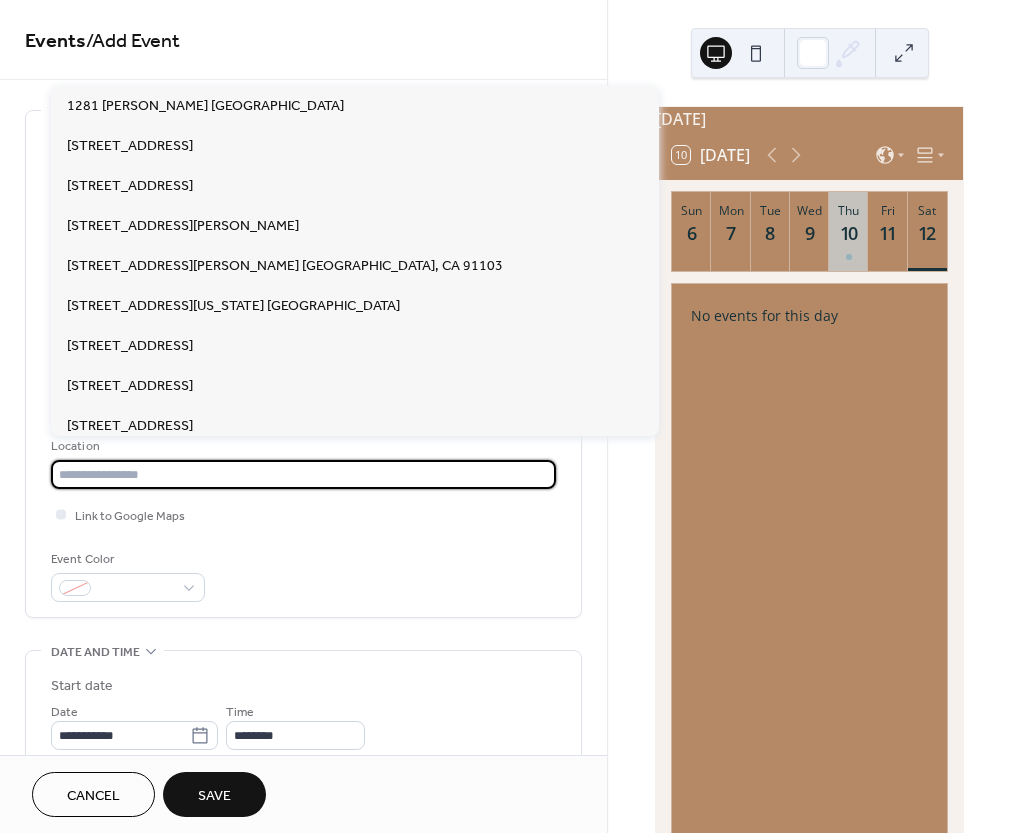 click at bounding box center [303, 474] 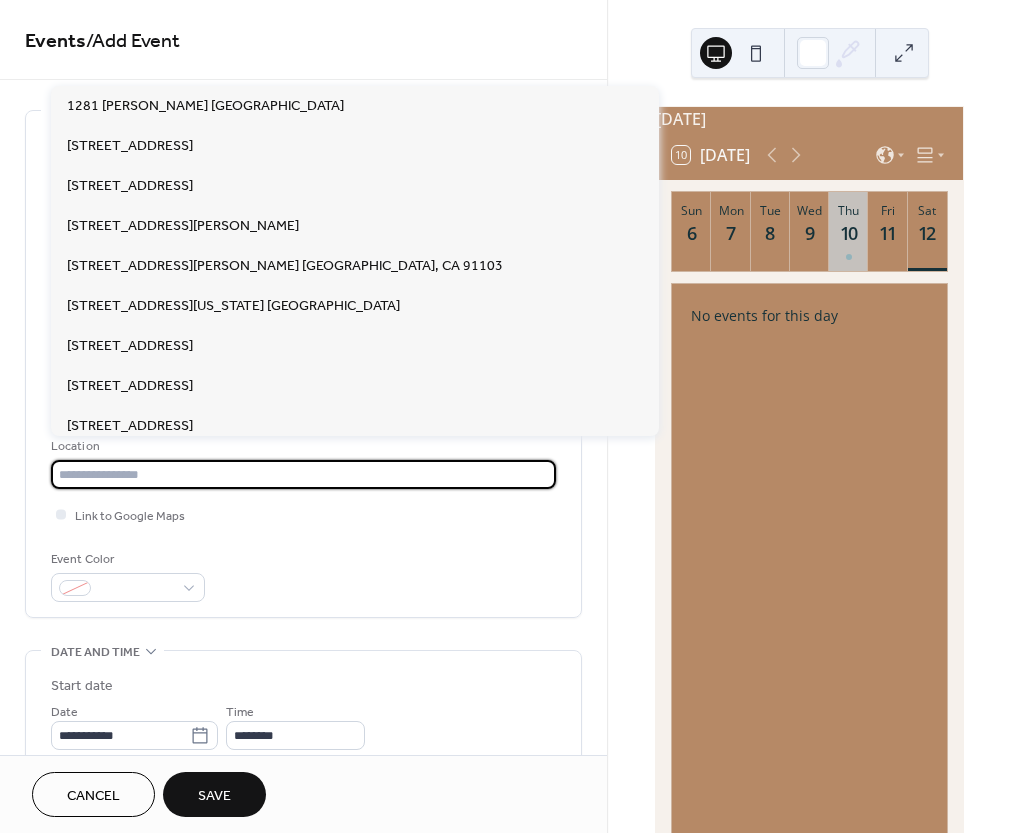 paste on "**********" 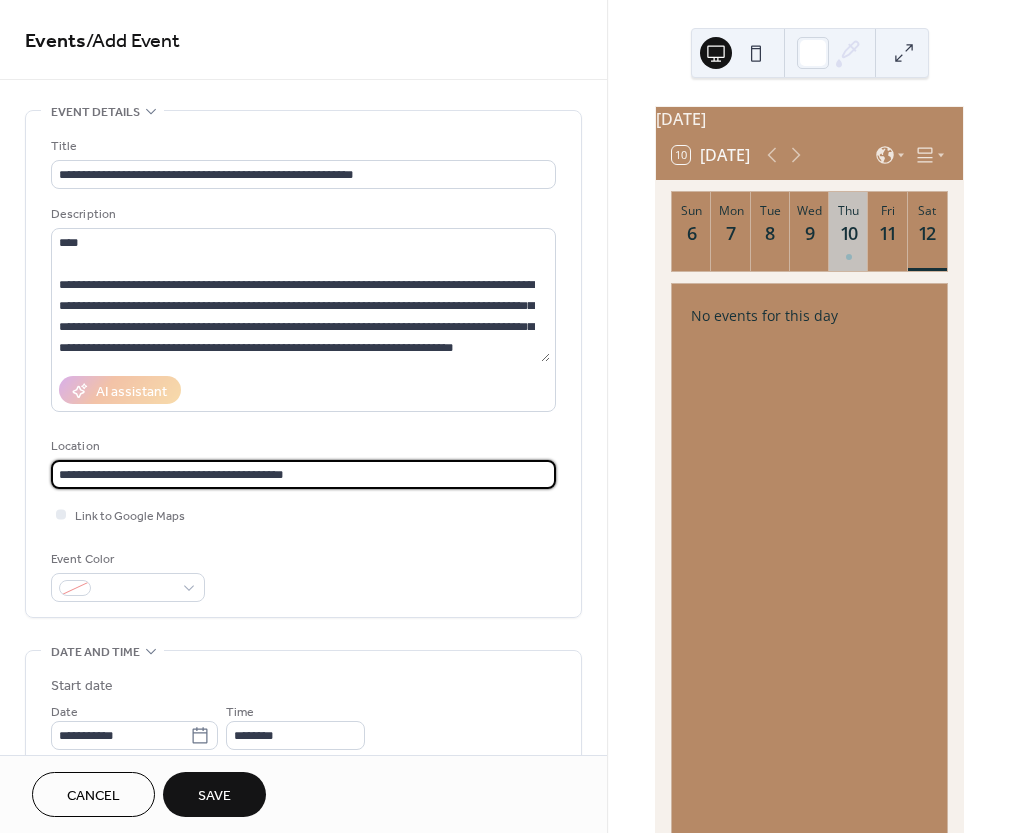 type on "**********" 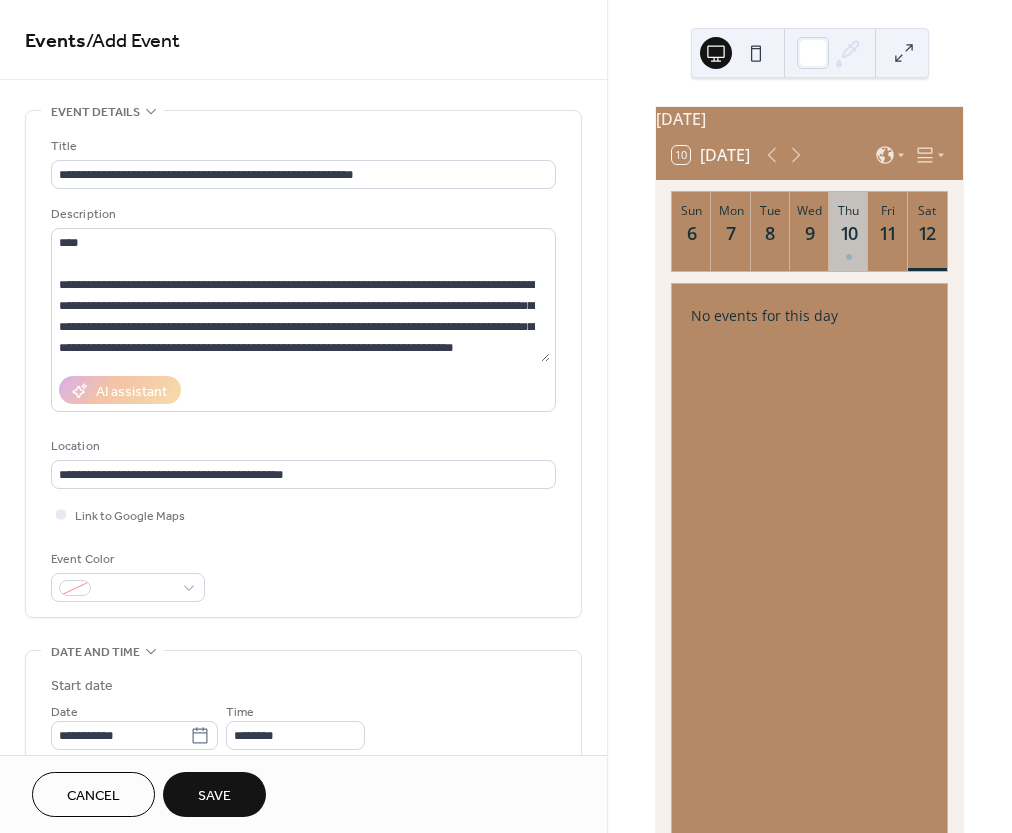 click on "Link to Google Maps" at bounding box center [303, 514] 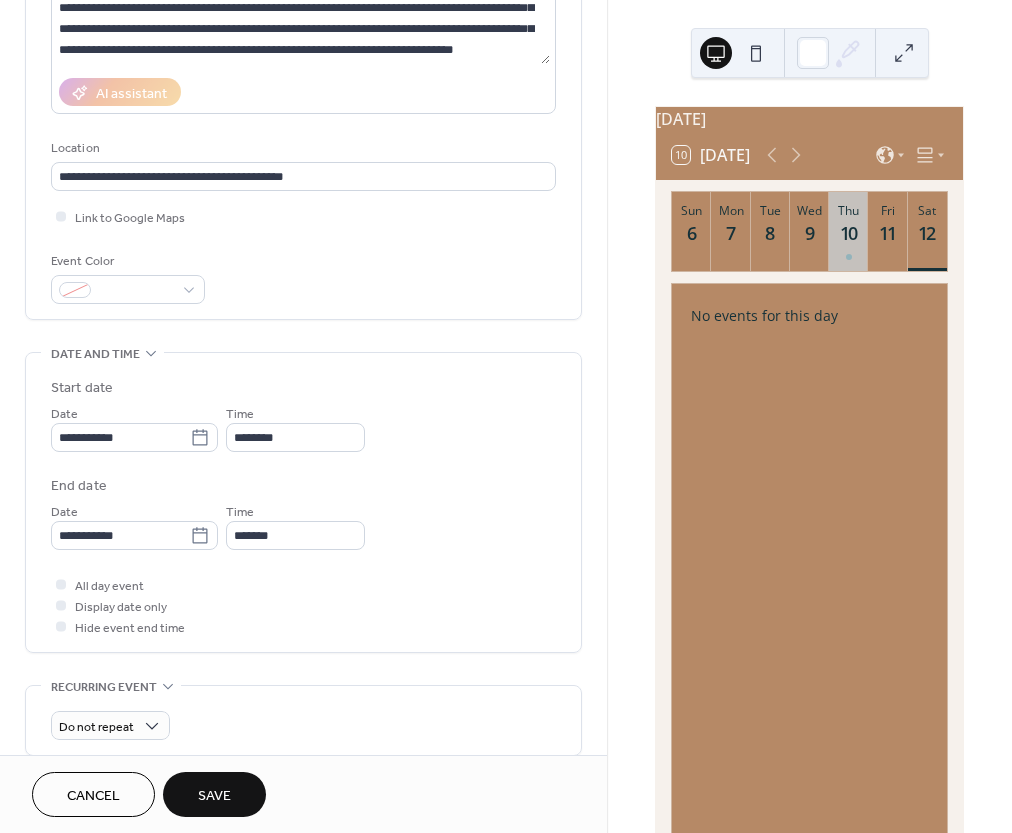 scroll, scrollTop: 550, scrollLeft: 0, axis: vertical 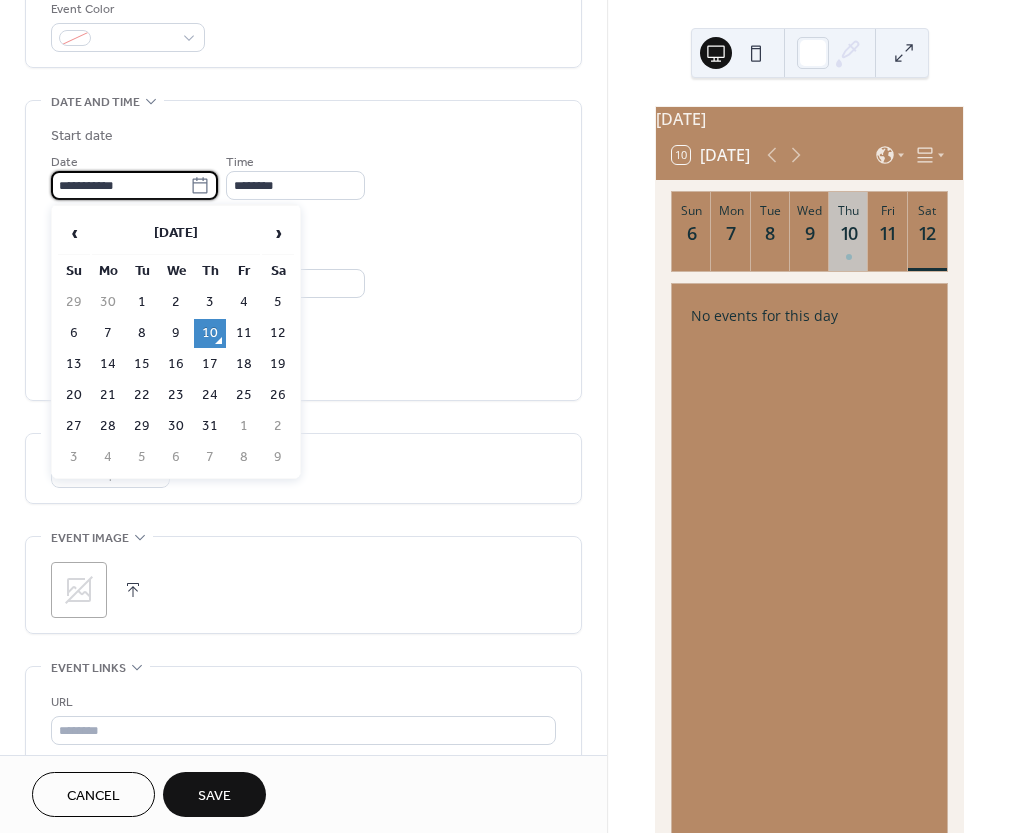 click on "**********" at bounding box center [120, 185] 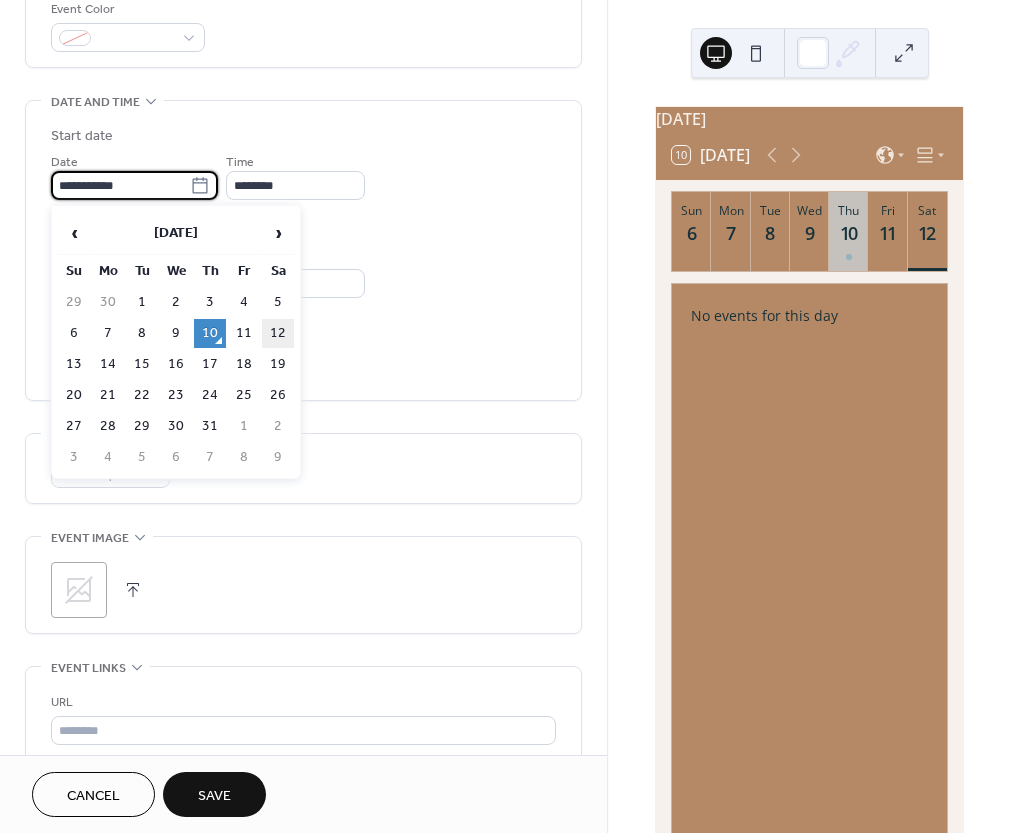 click on "12" at bounding box center (278, 333) 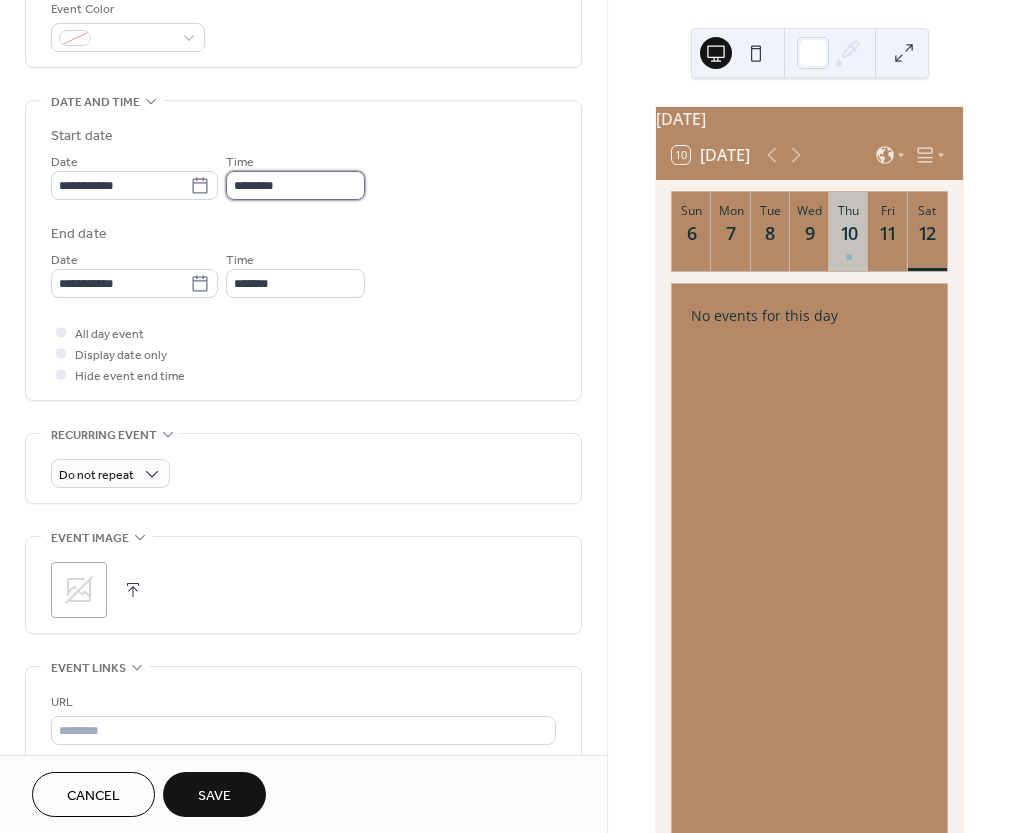 click on "********" at bounding box center (295, 185) 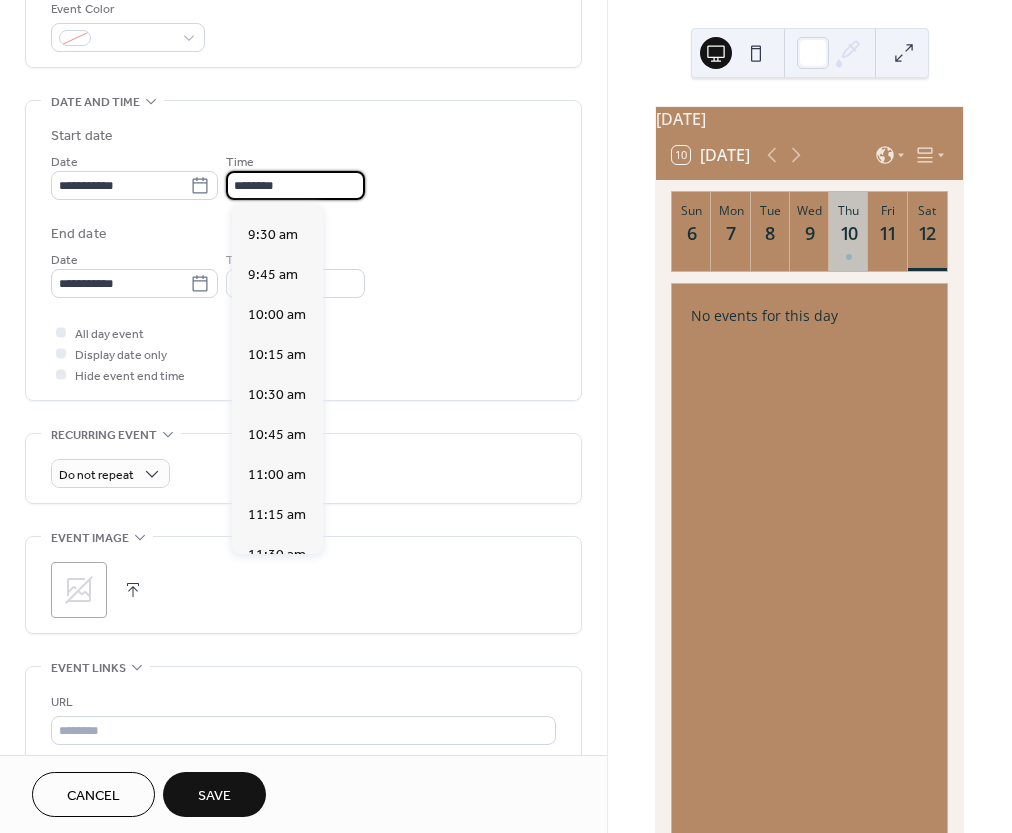scroll, scrollTop: 1503, scrollLeft: 0, axis: vertical 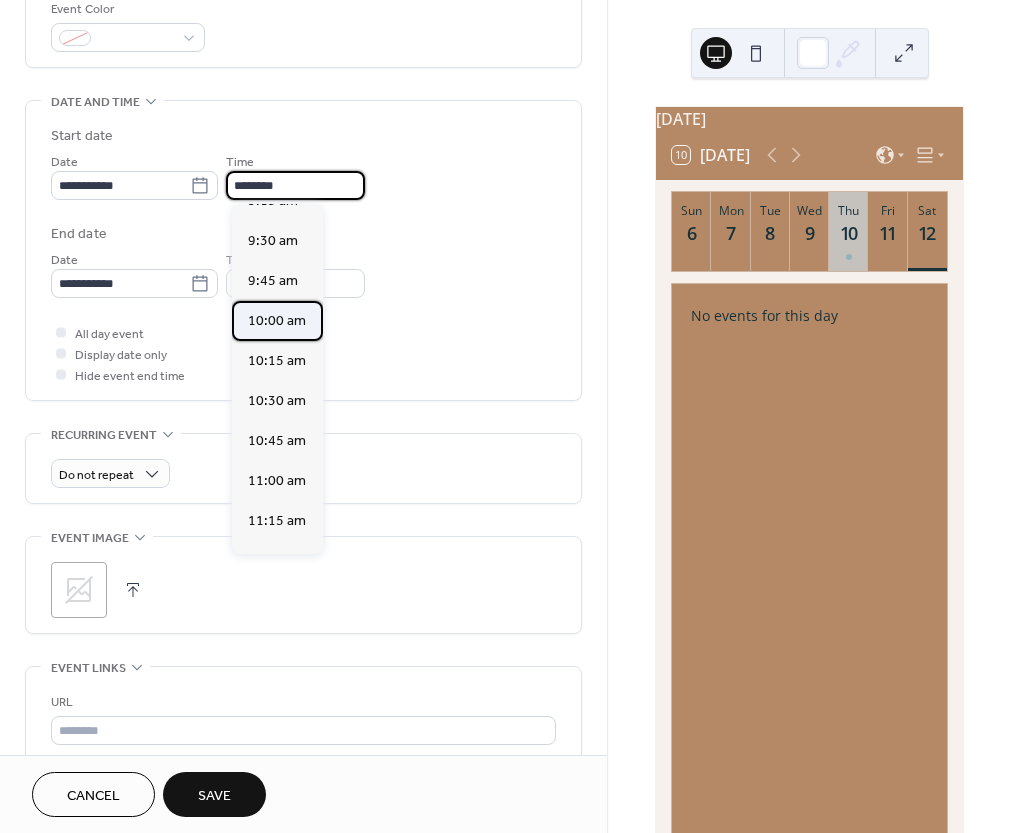 click on "10:00 am" at bounding box center (277, 321) 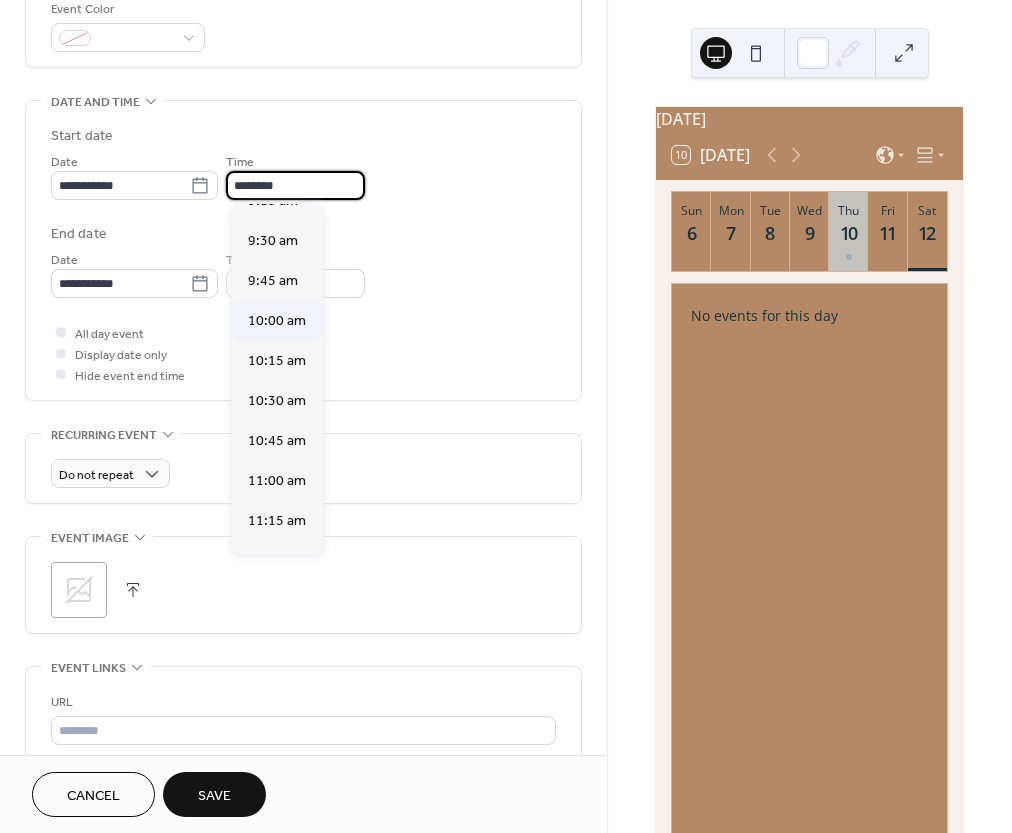 type on "********" 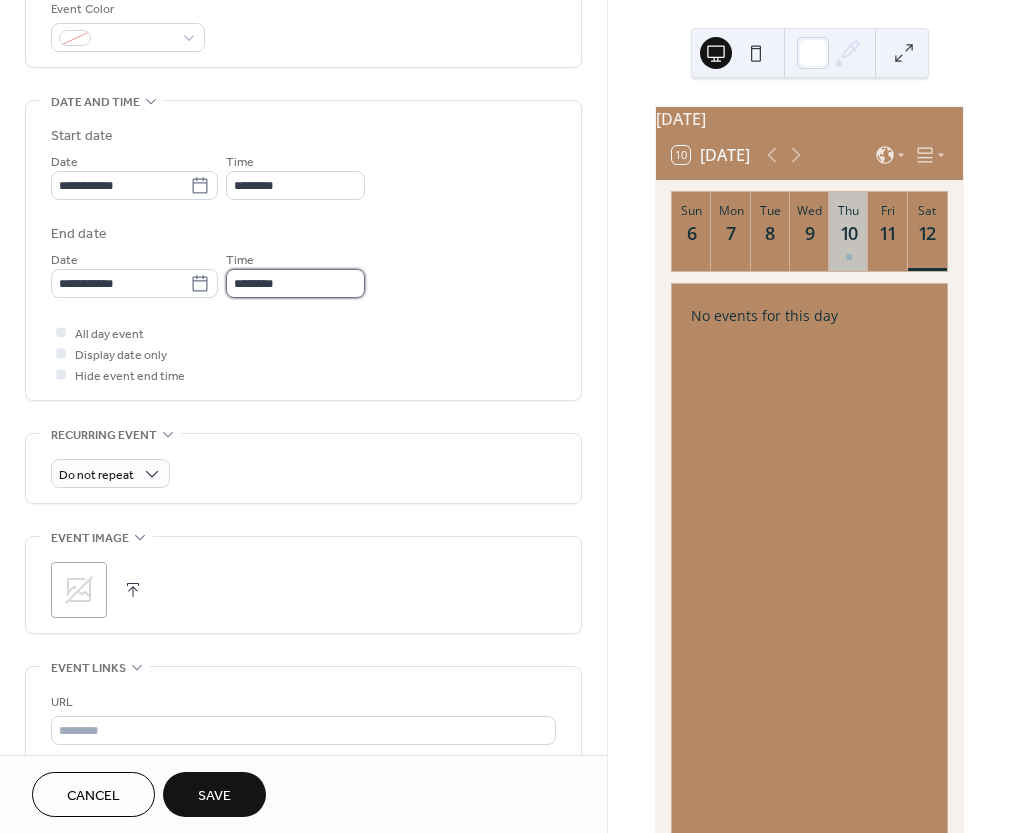 click on "********" at bounding box center (295, 283) 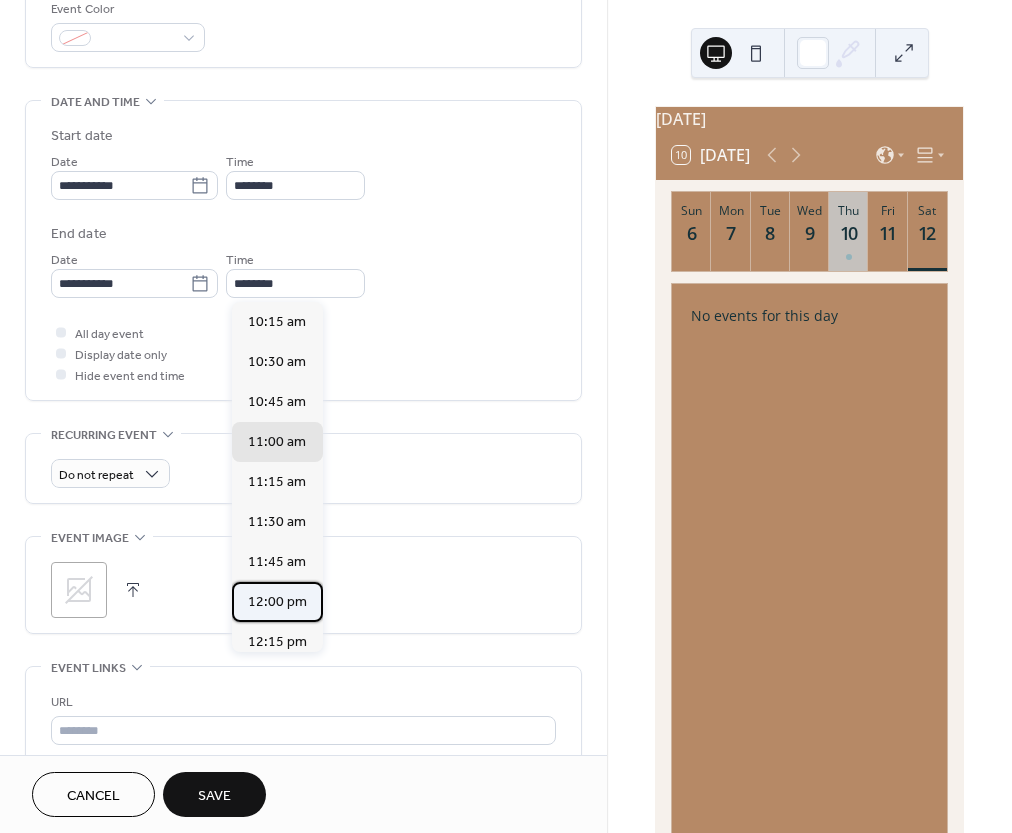 click on "12:00 pm" at bounding box center [277, 602] 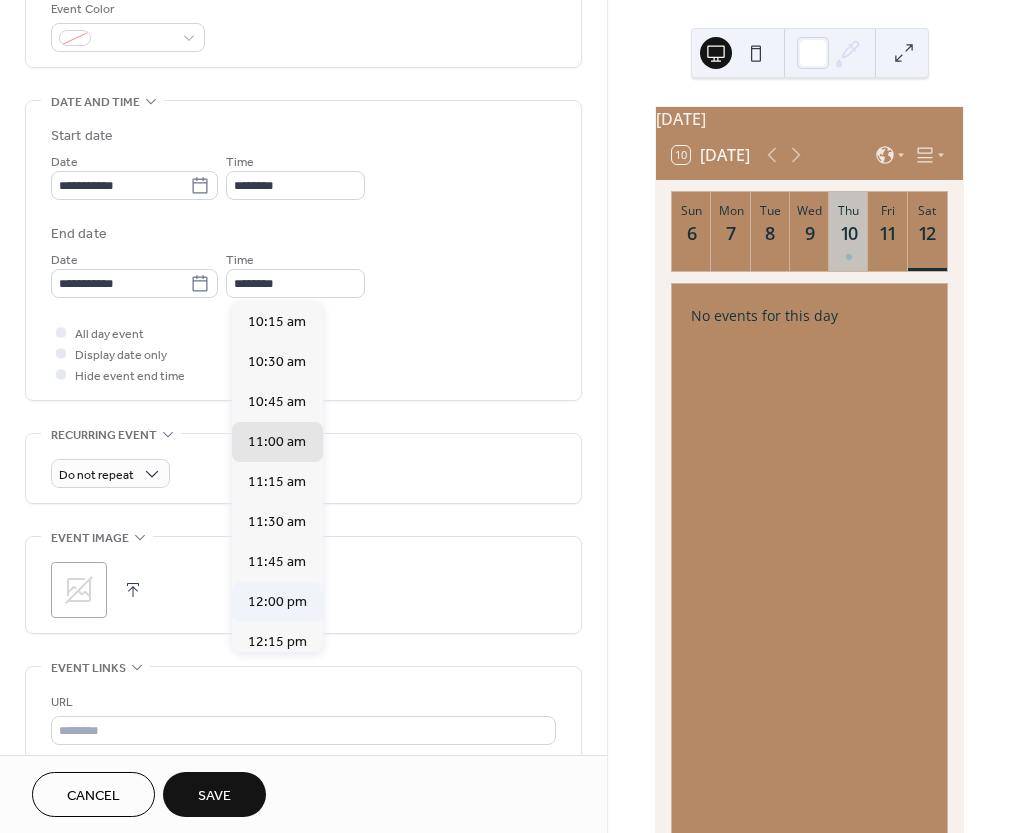 type on "********" 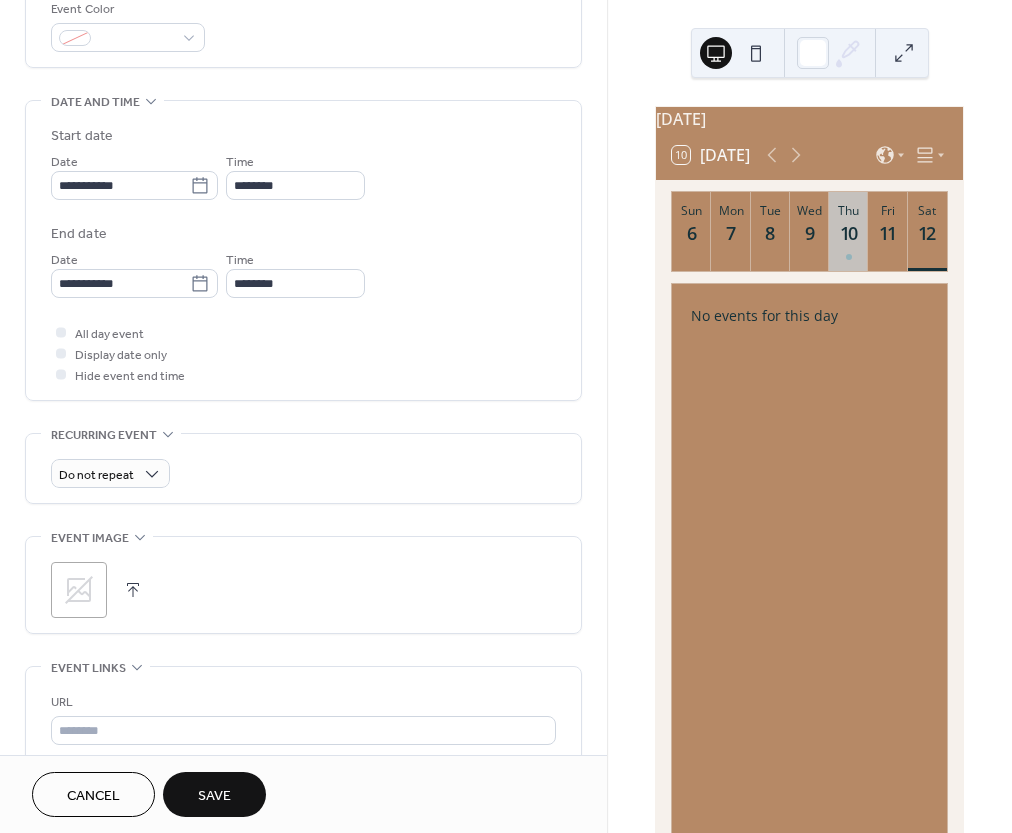 click on "**********" at bounding box center (303, 273) 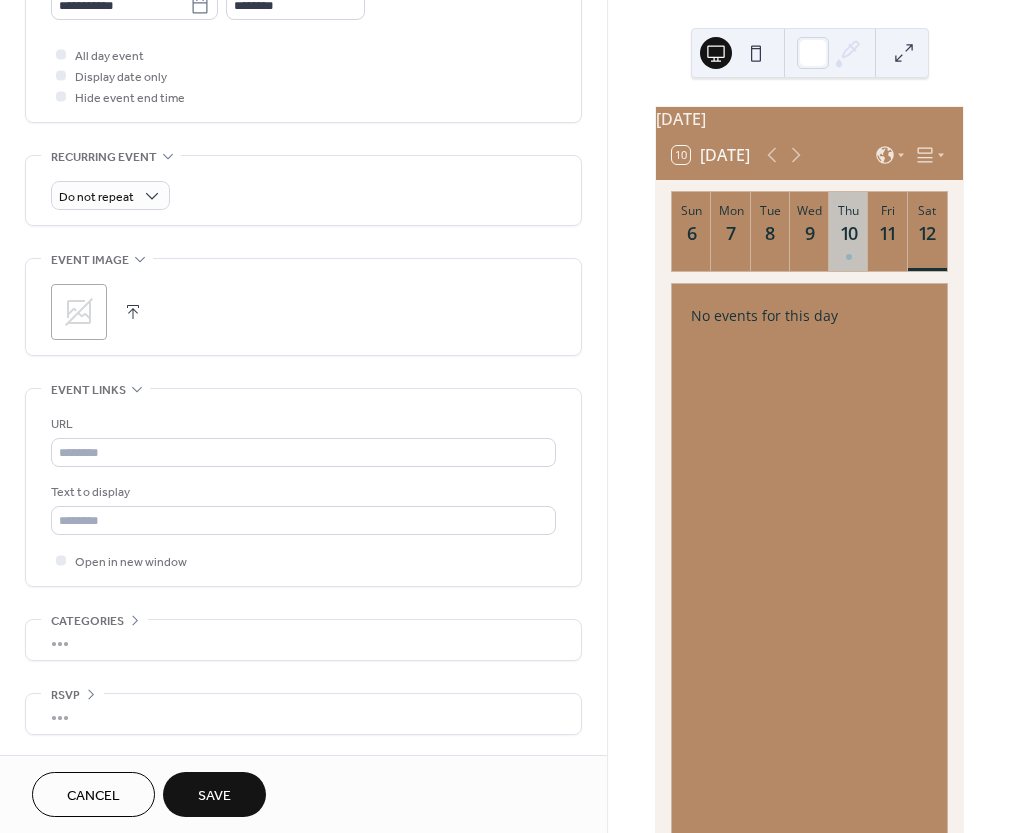 click on "Save" at bounding box center [214, 796] 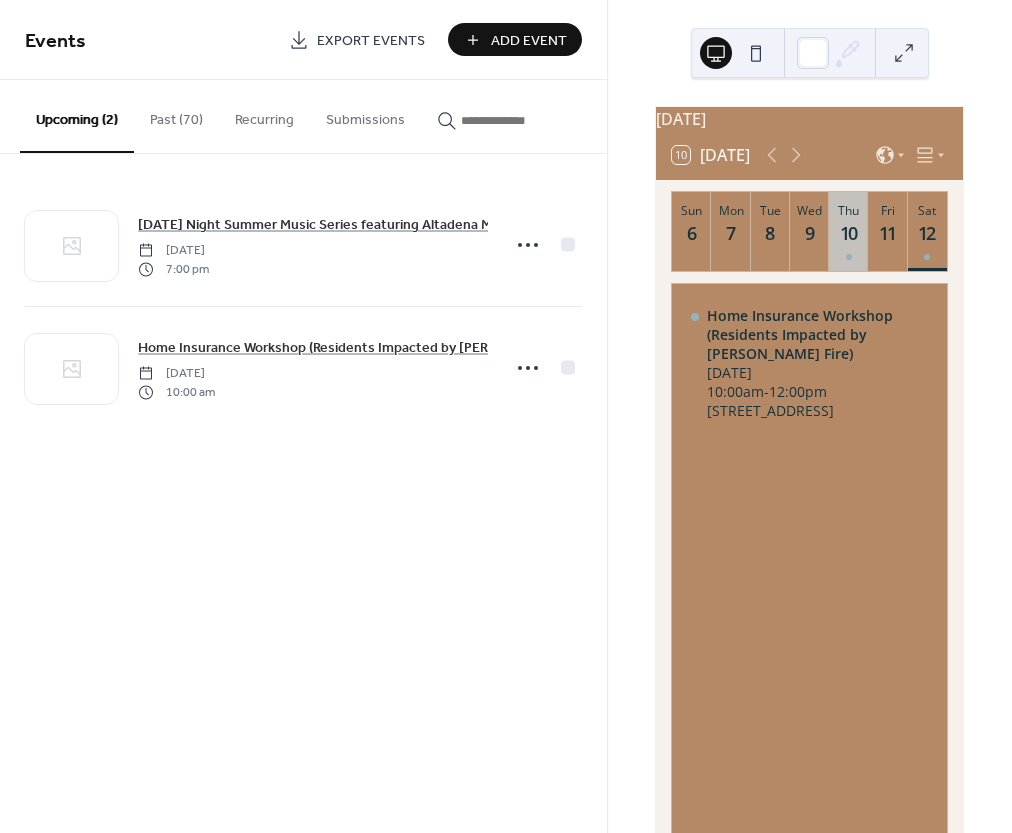 click on "Add Event" at bounding box center (529, 41) 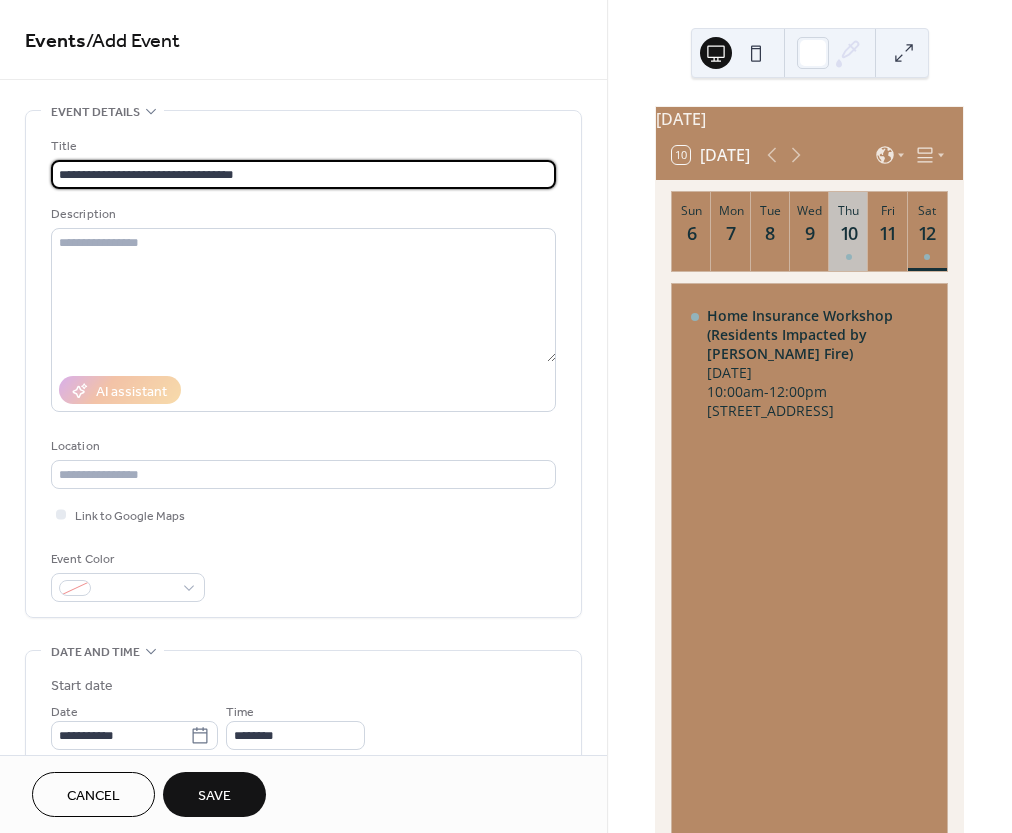 type on "**********" 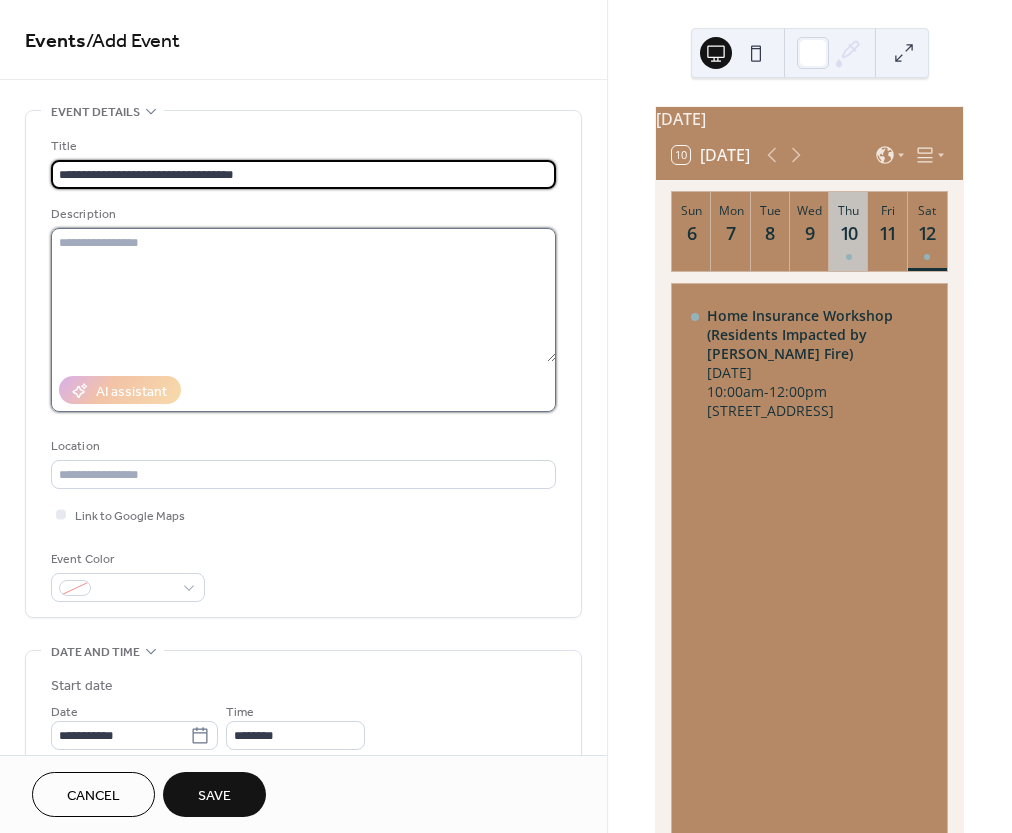 click at bounding box center [303, 295] 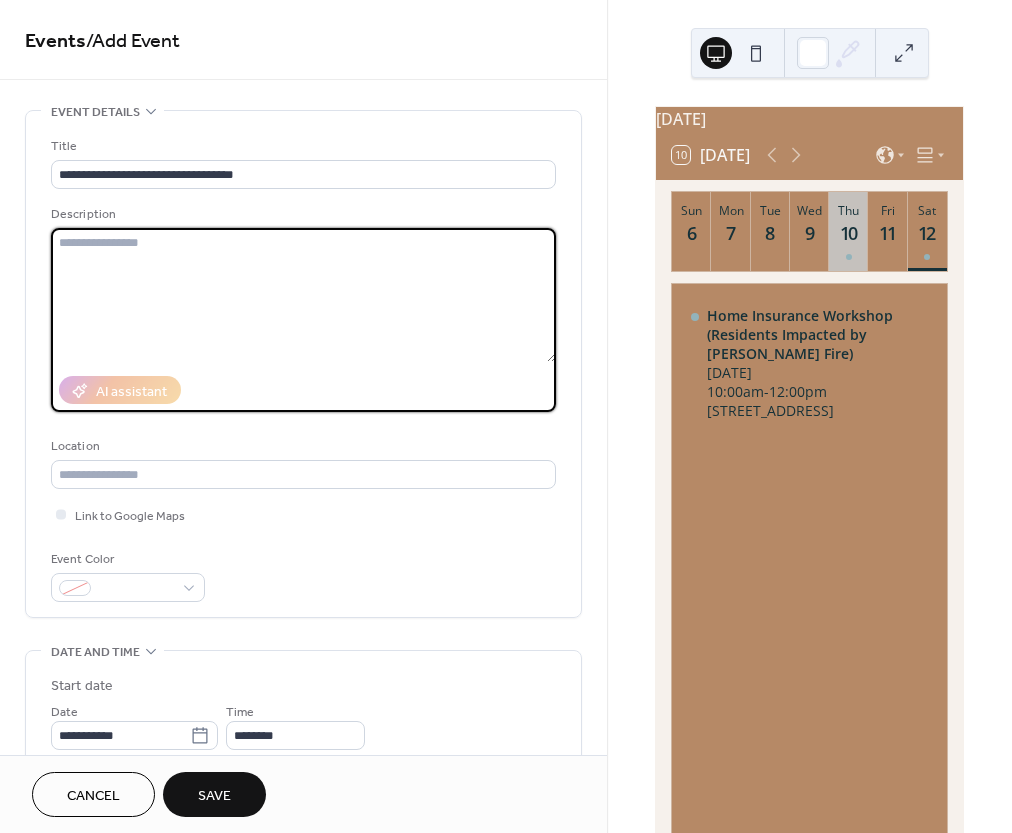 paste on "**********" 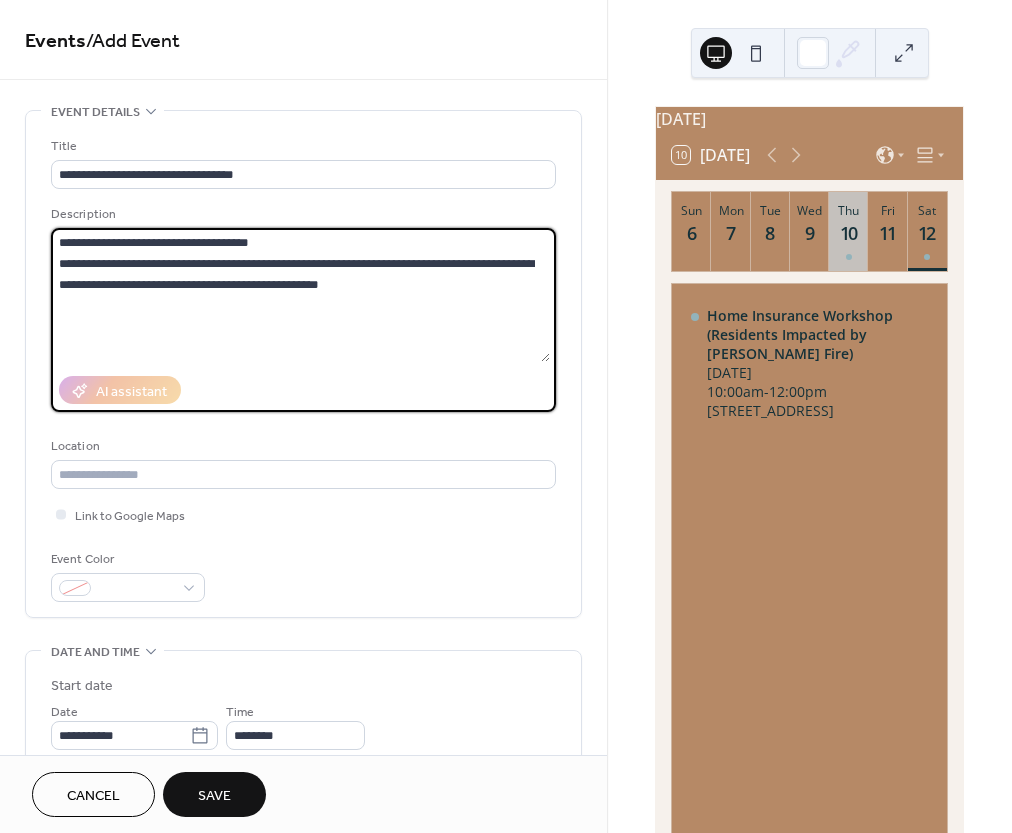 drag, startPoint x: 77, startPoint y: 243, endPoint x: 27, endPoint y: 243, distance: 50 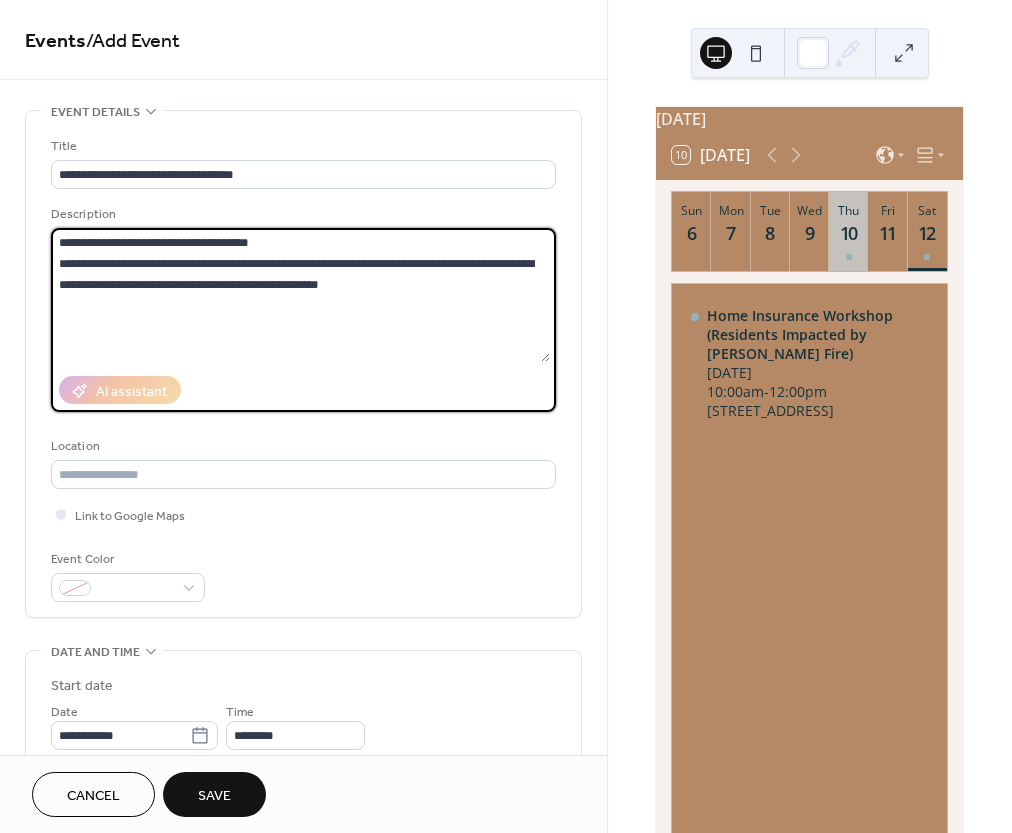 click on "**********" at bounding box center [303, 364] 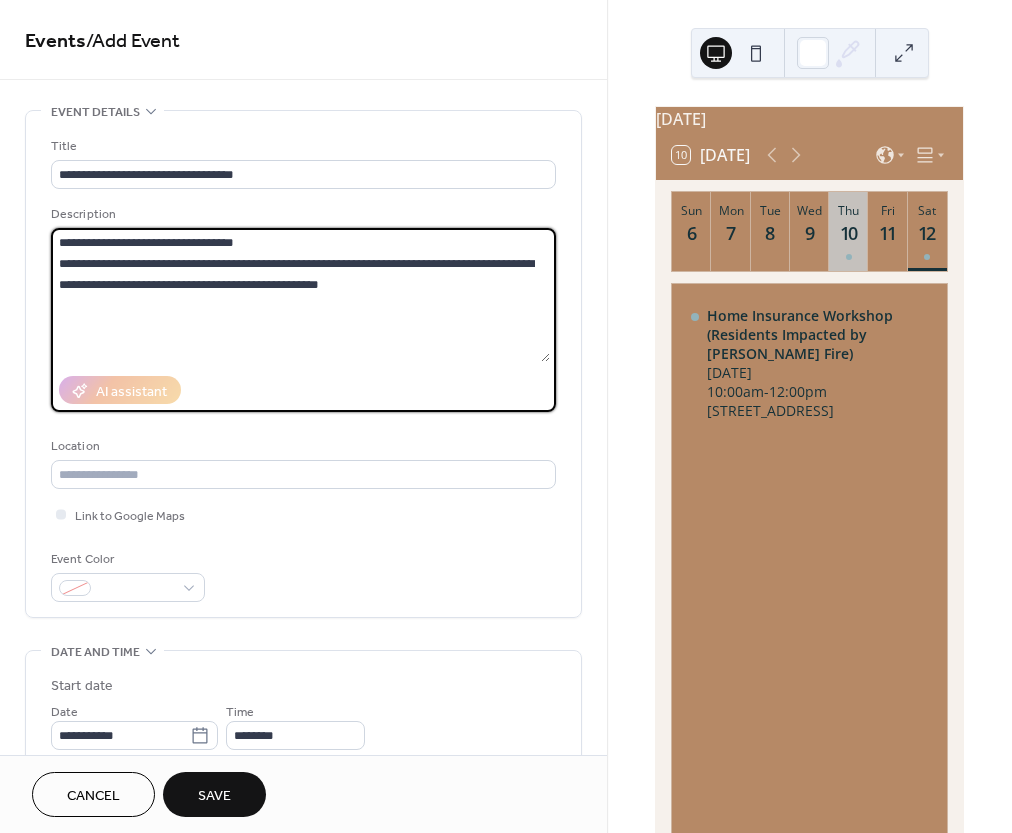 click on "**********" at bounding box center [300, 295] 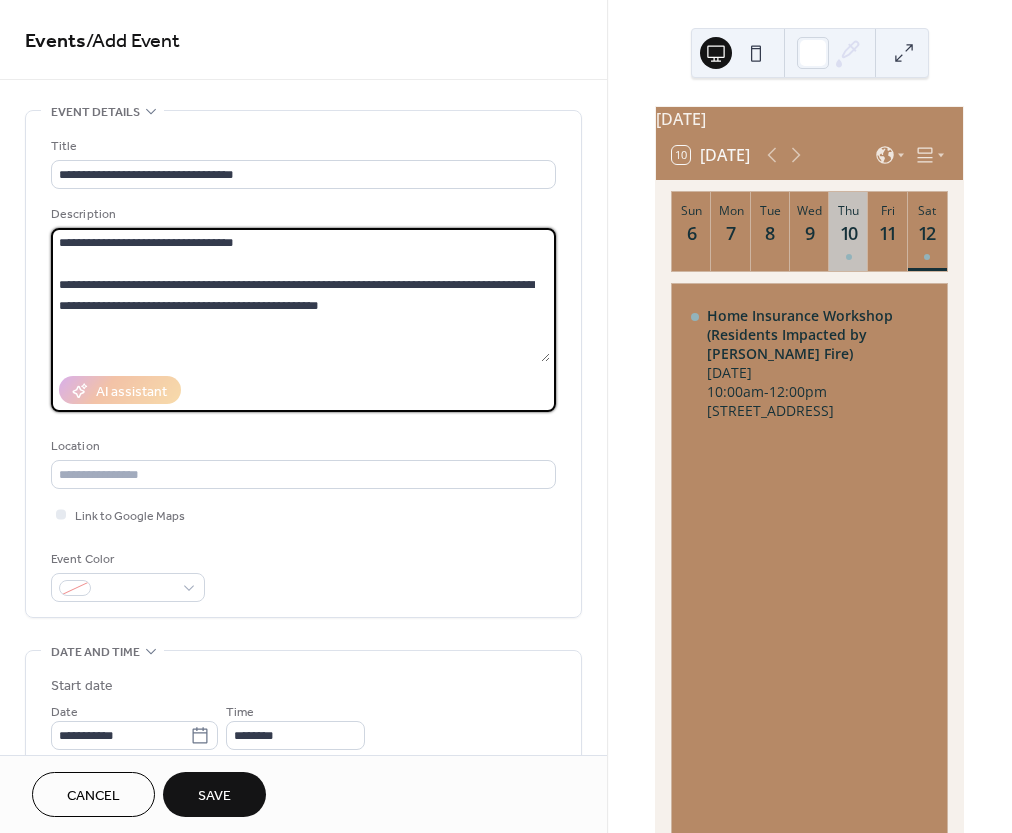 click on "**********" at bounding box center [300, 295] 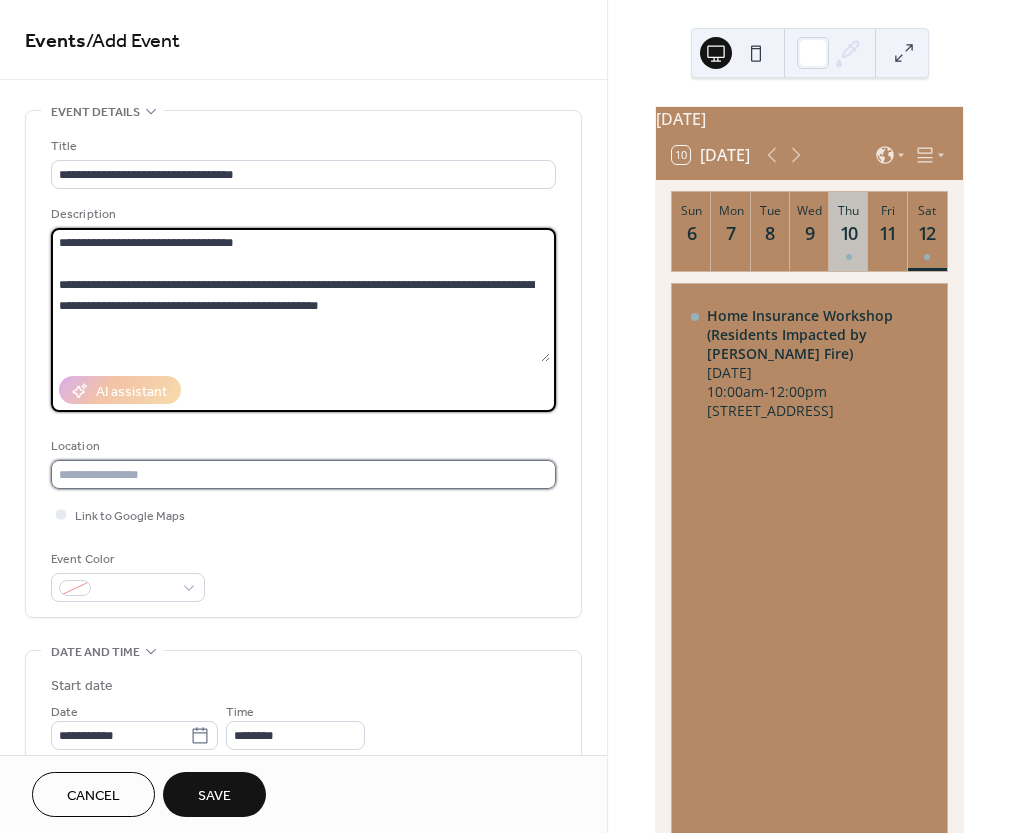 click at bounding box center [303, 474] 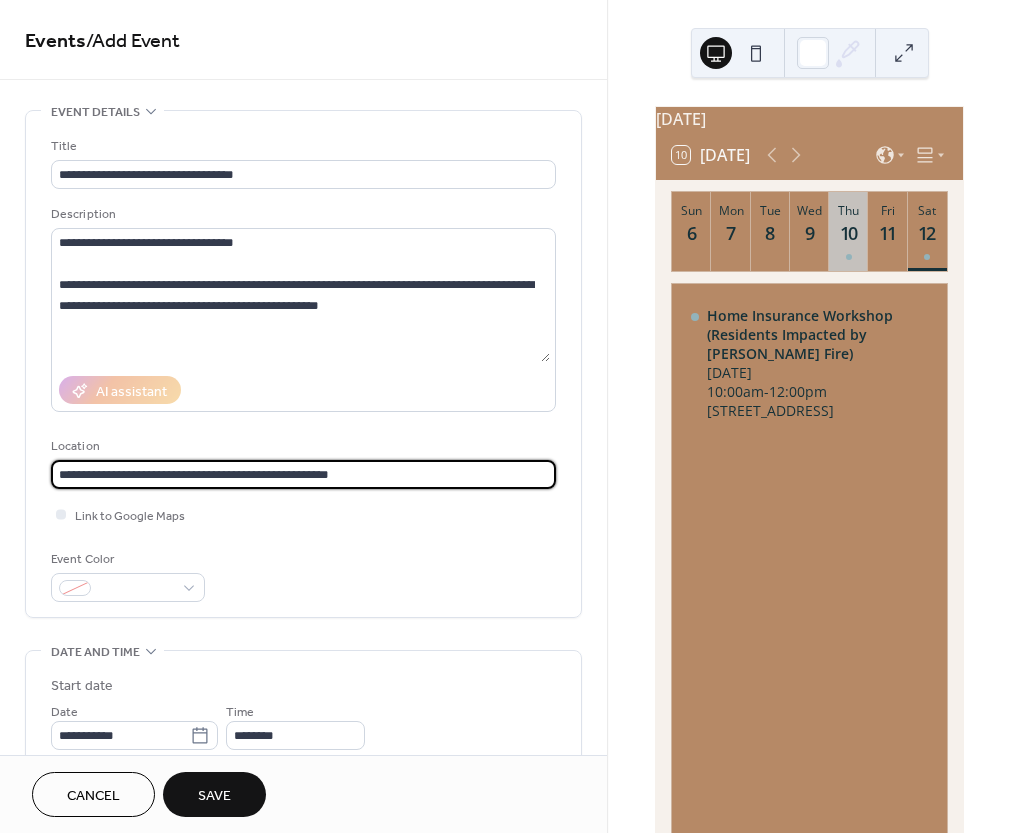 type on "**********" 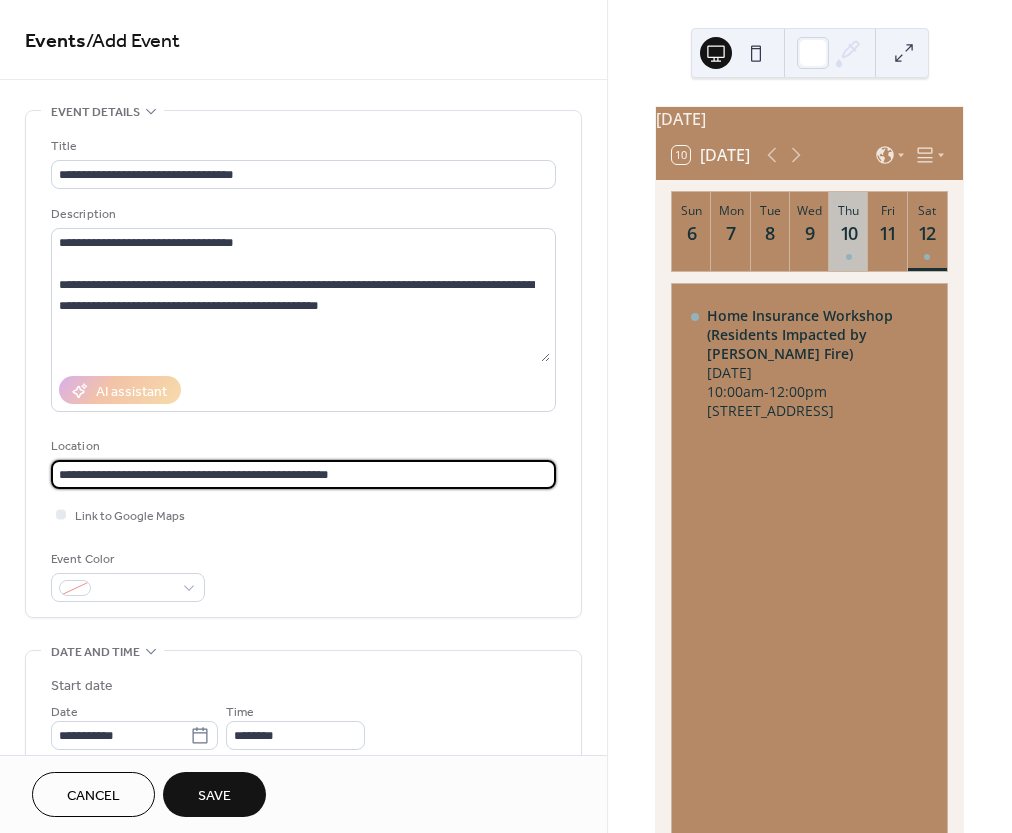 click on "**********" at bounding box center [303, 369] 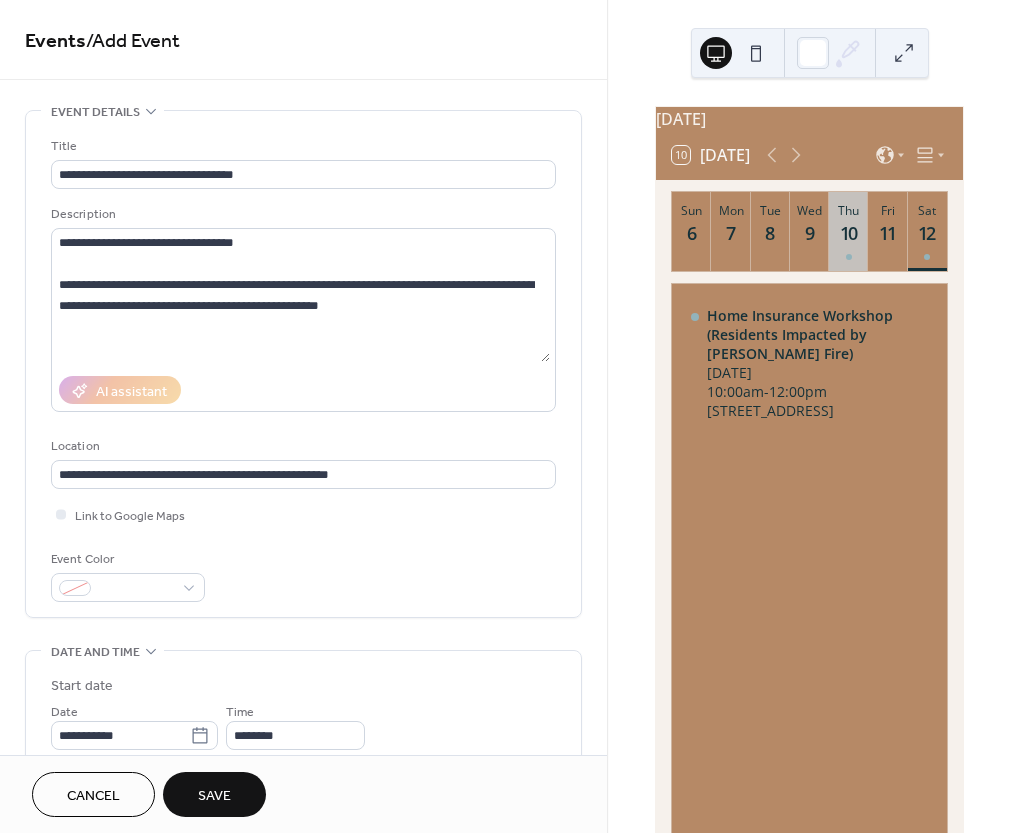 scroll, scrollTop: 621, scrollLeft: 0, axis: vertical 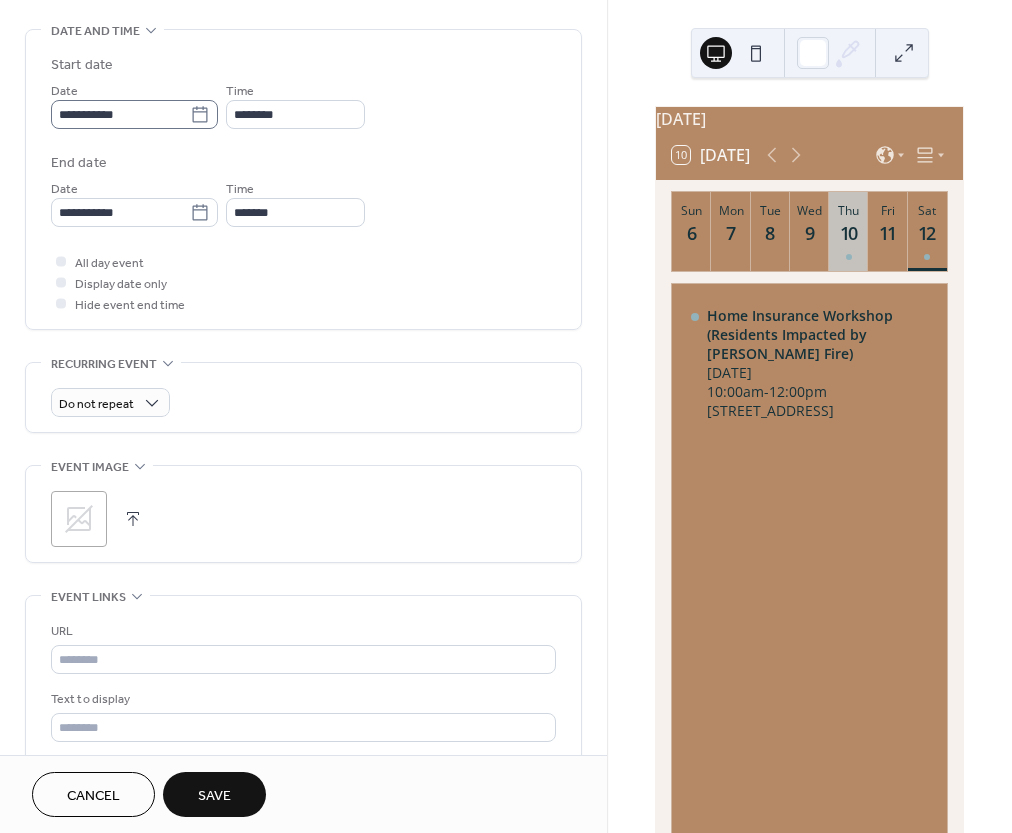 click 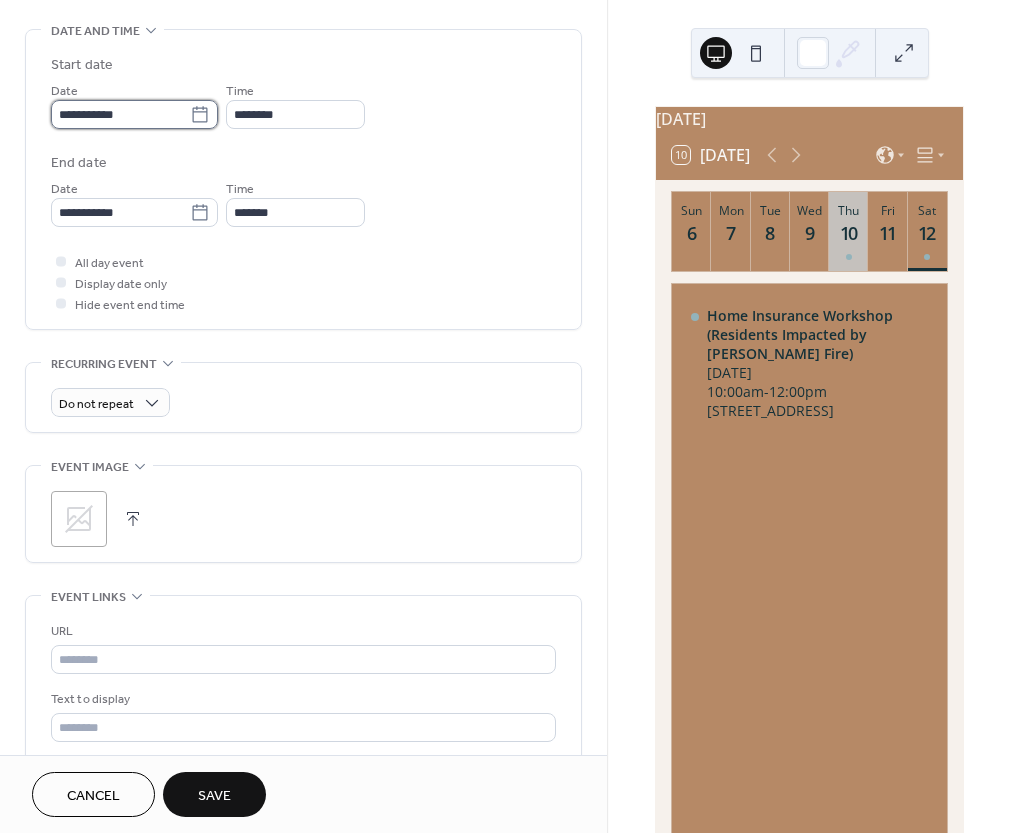 click on "**********" at bounding box center (120, 114) 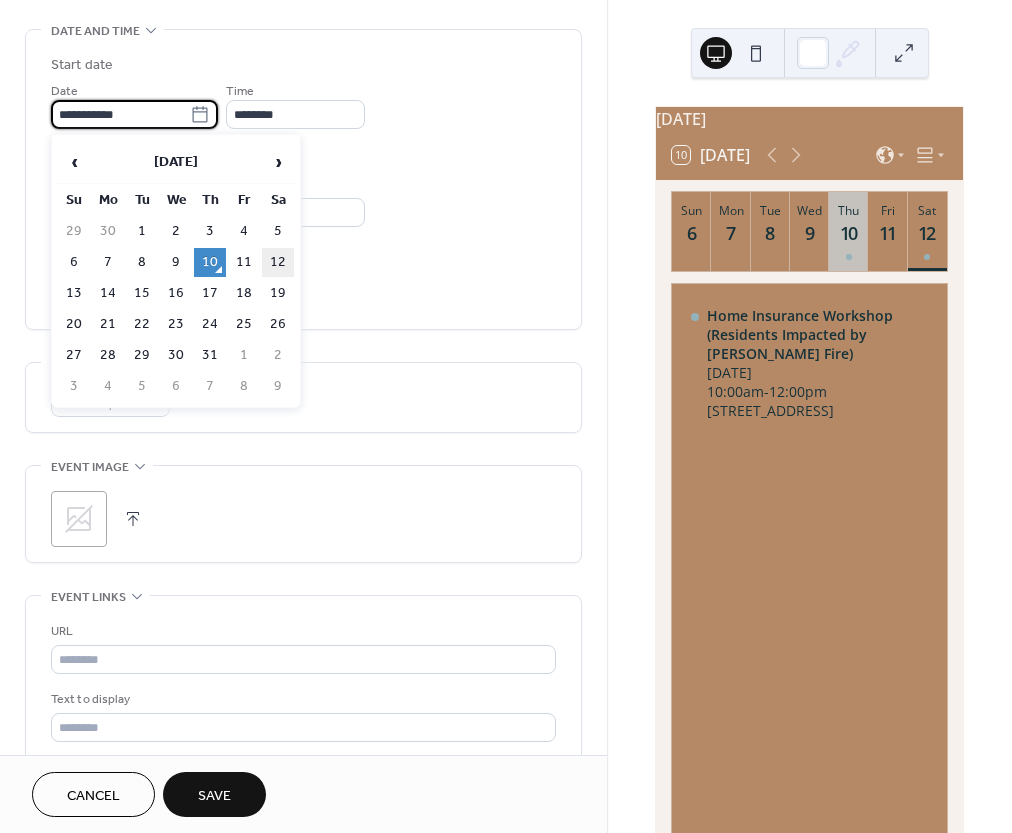 click on "12" at bounding box center [278, 262] 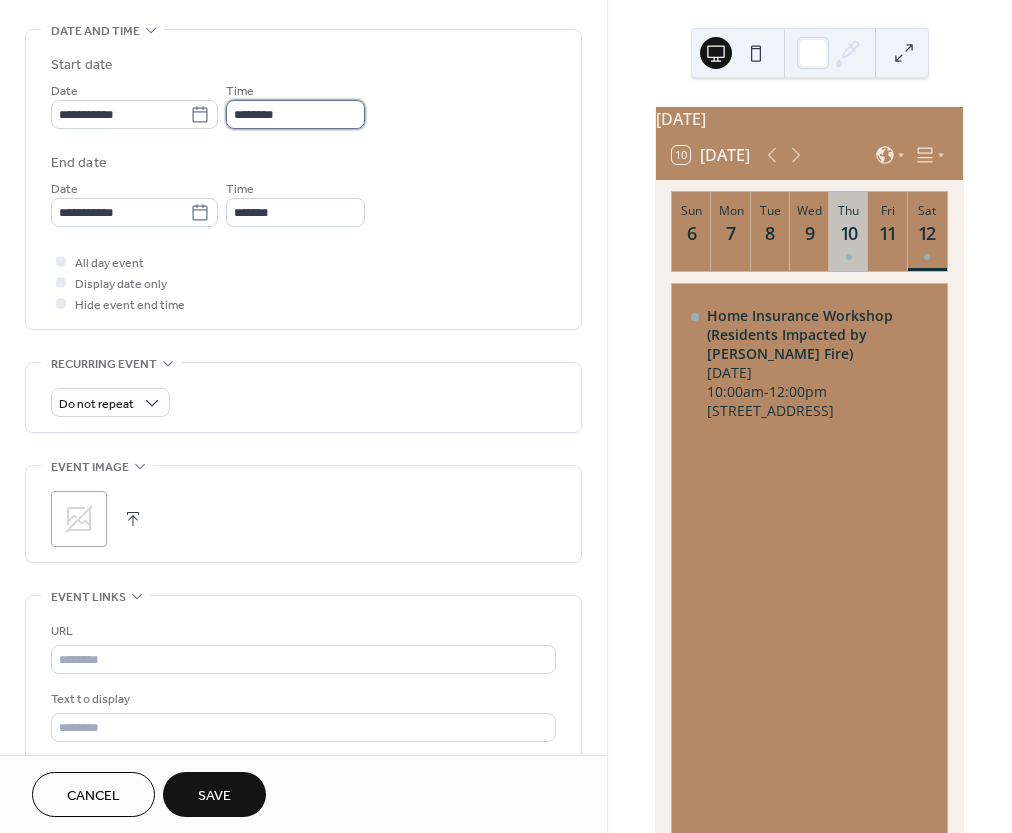 click on "********" at bounding box center [295, 114] 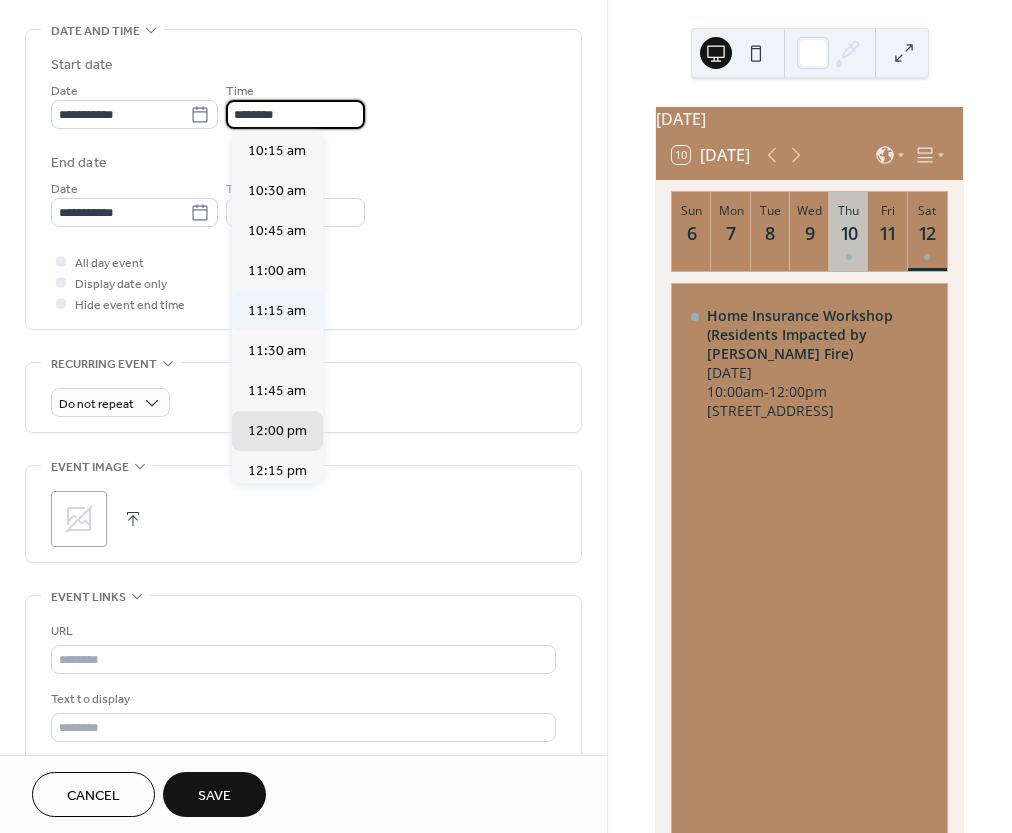 scroll, scrollTop: 1636, scrollLeft: 0, axis: vertical 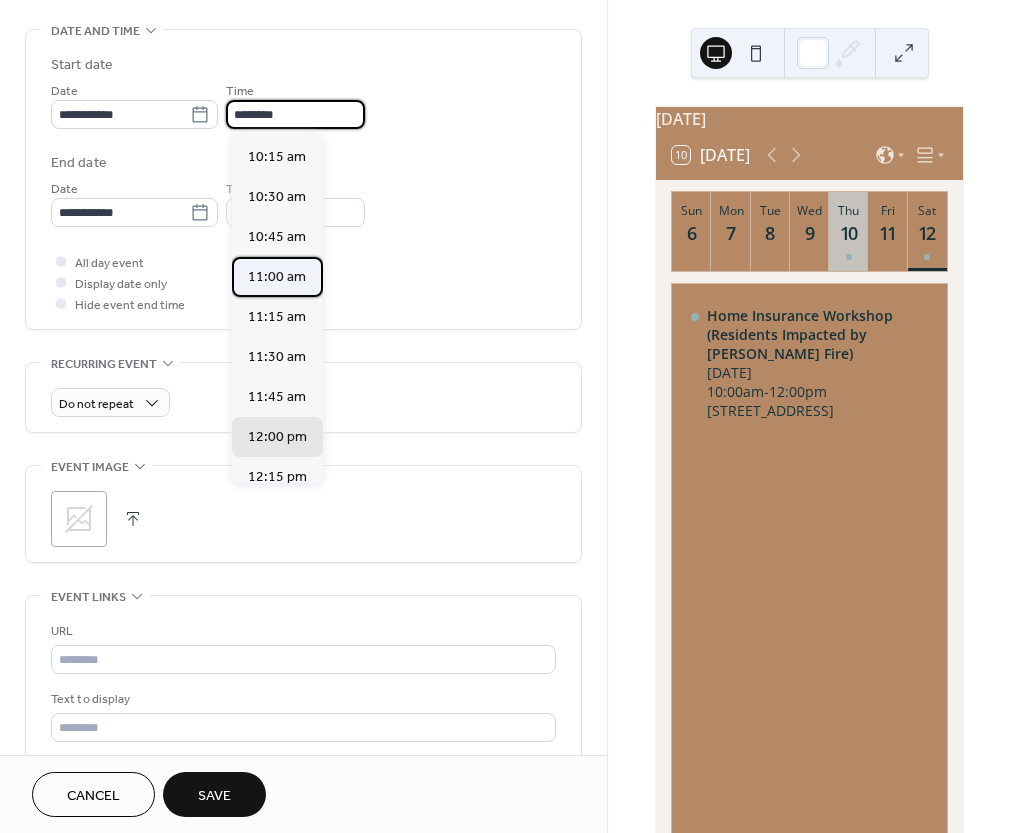 click on "11:00 am" at bounding box center (277, 277) 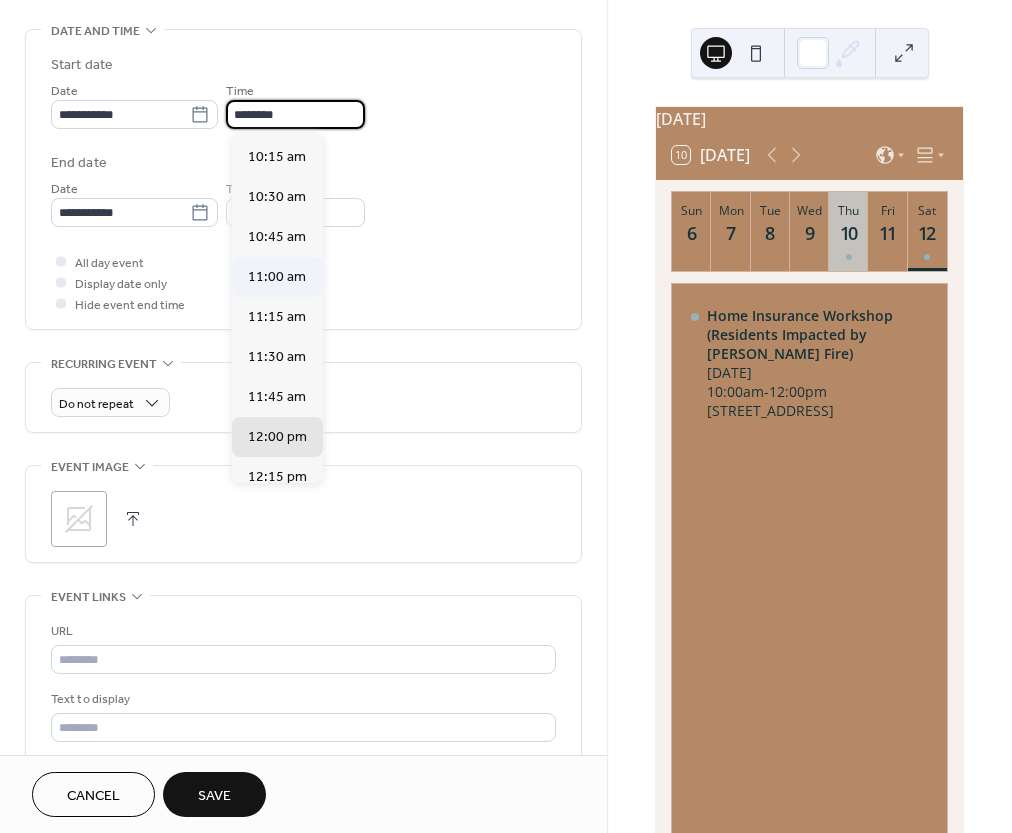 type on "********" 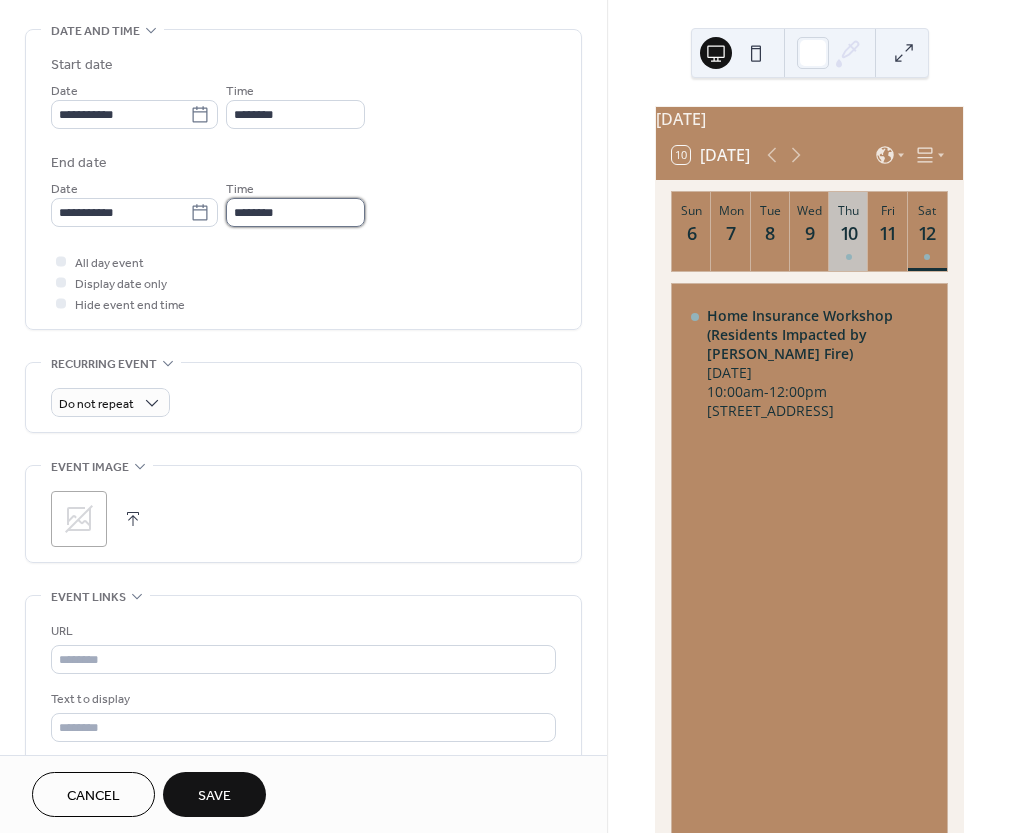 click on "********" at bounding box center [295, 212] 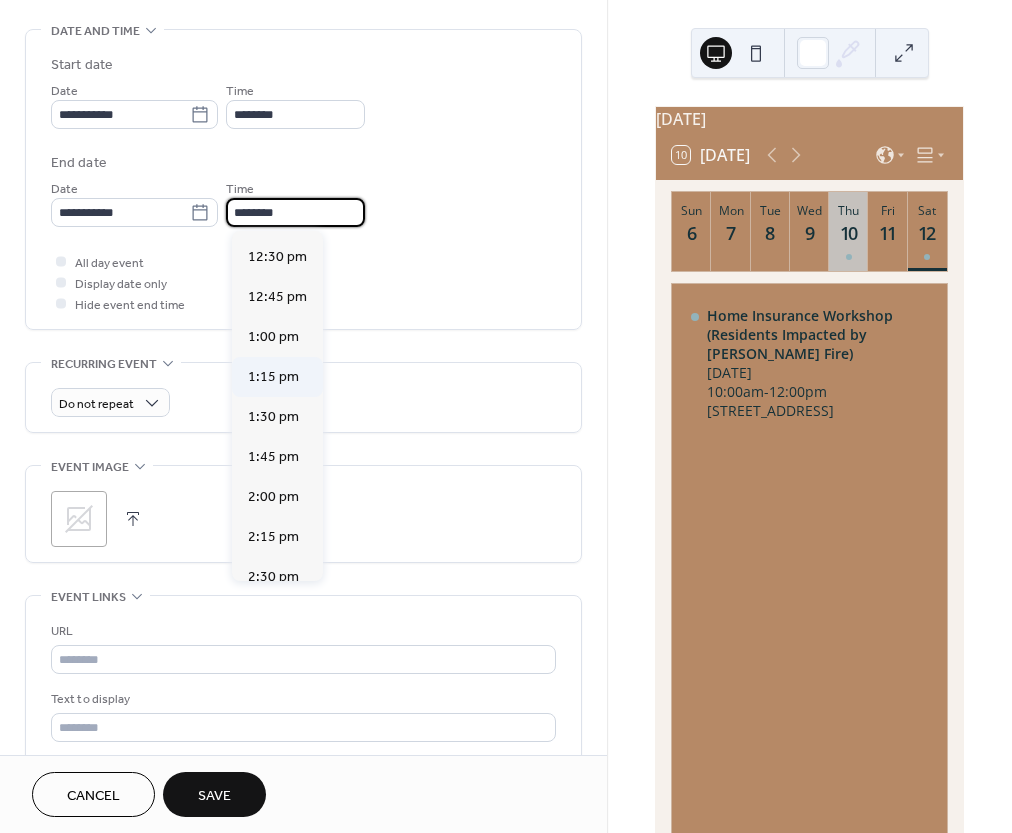 scroll, scrollTop: 196, scrollLeft: 0, axis: vertical 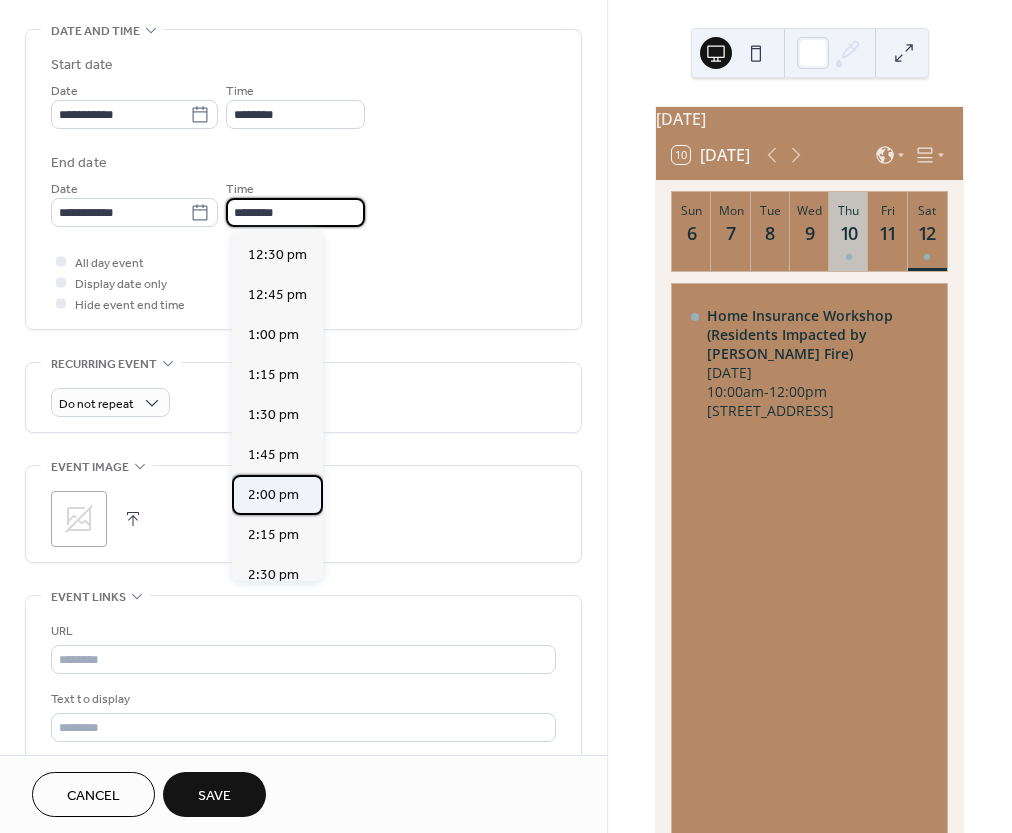 click on "2:00 pm" at bounding box center [273, 495] 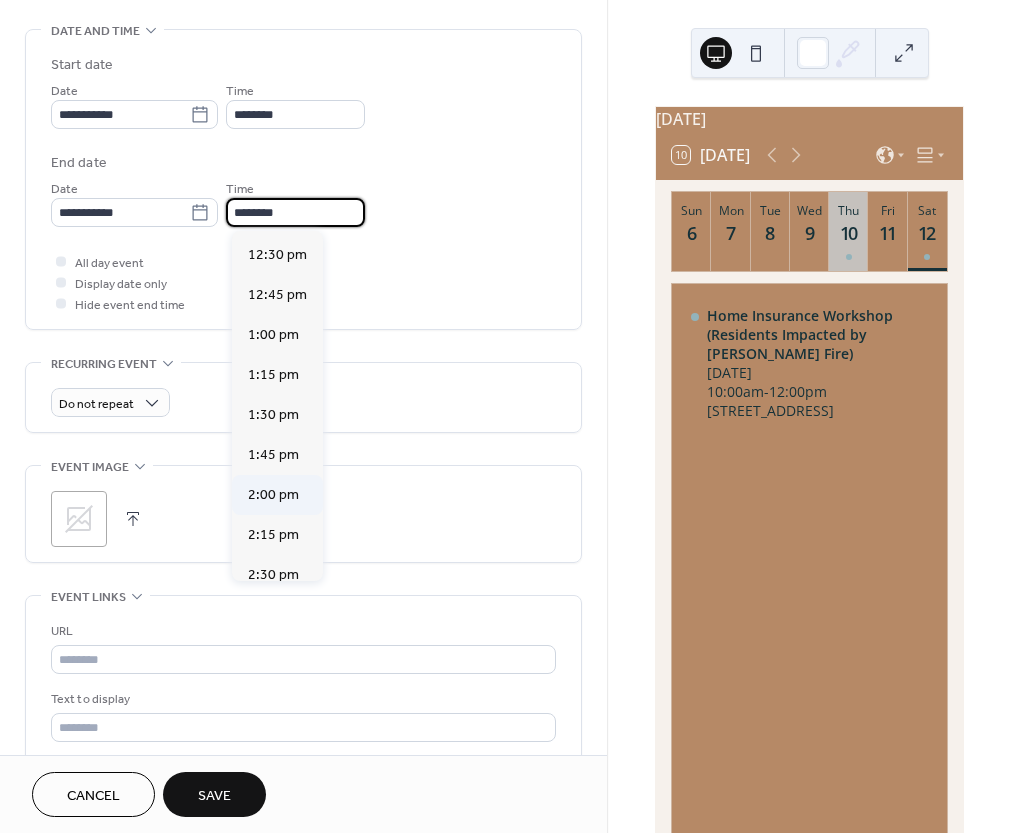 type on "*******" 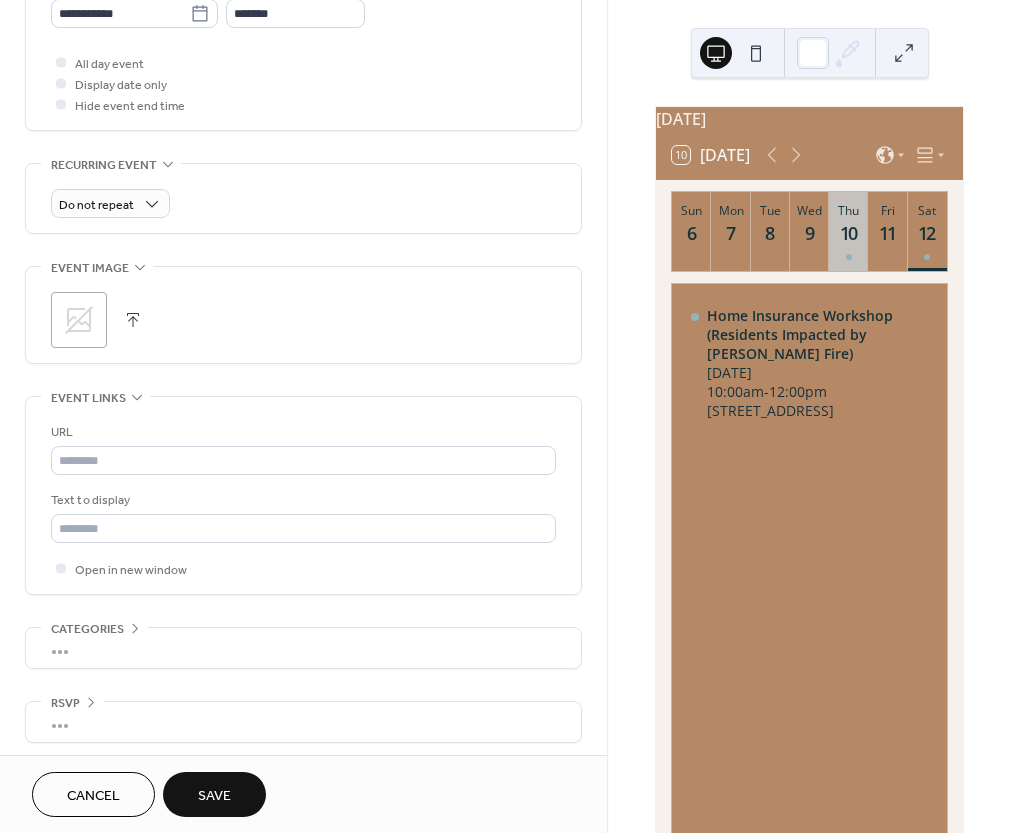 scroll, scrollTop: 828, scrollLeft: 0, axis: vertical 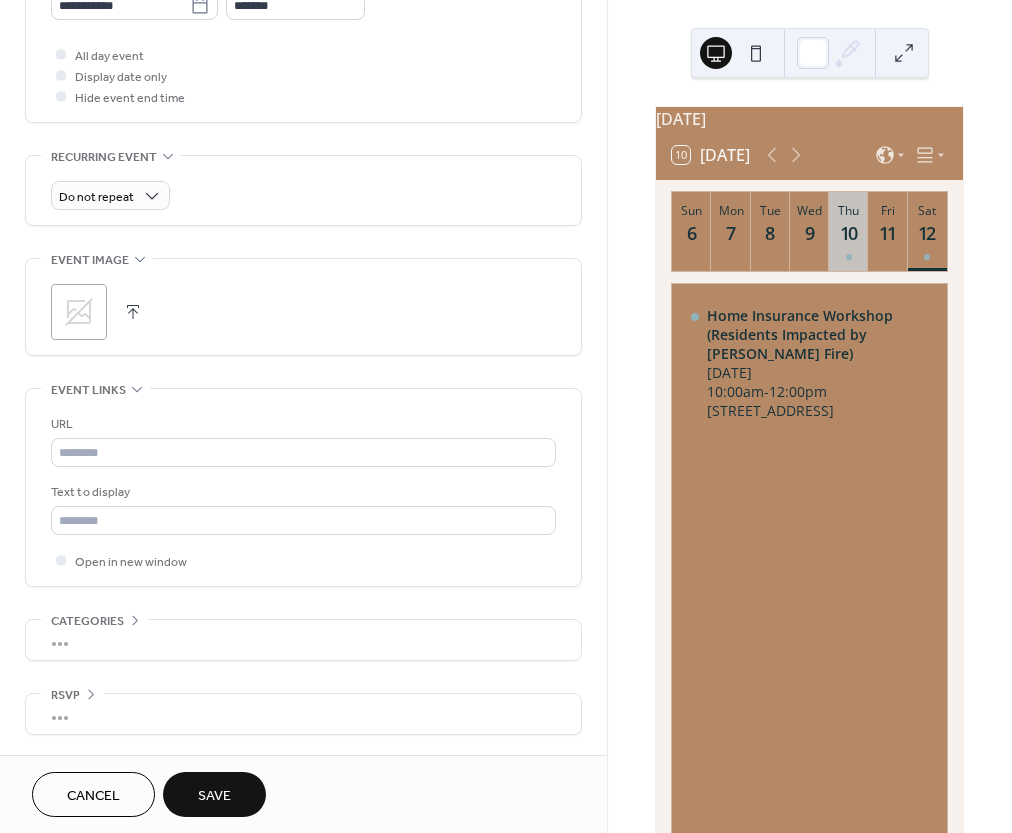 click on "Save" at bounding box center [214, 796] 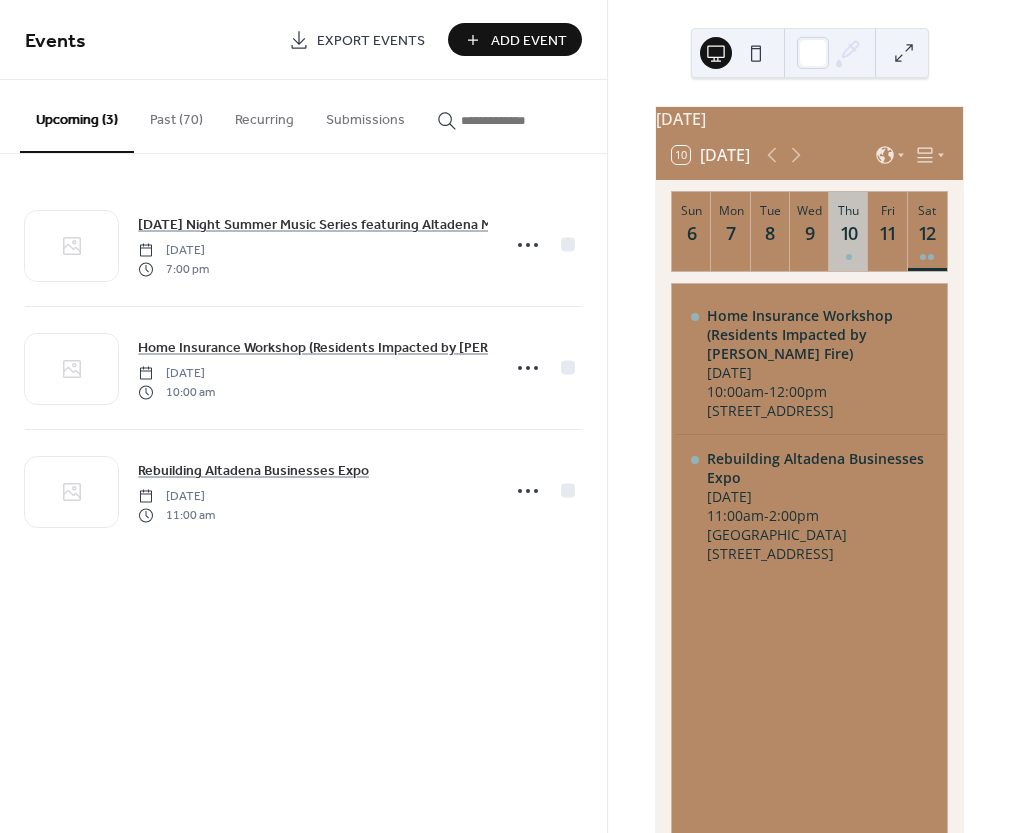 click on "Events Export Events Add Event" at bounding box center (303, 40) 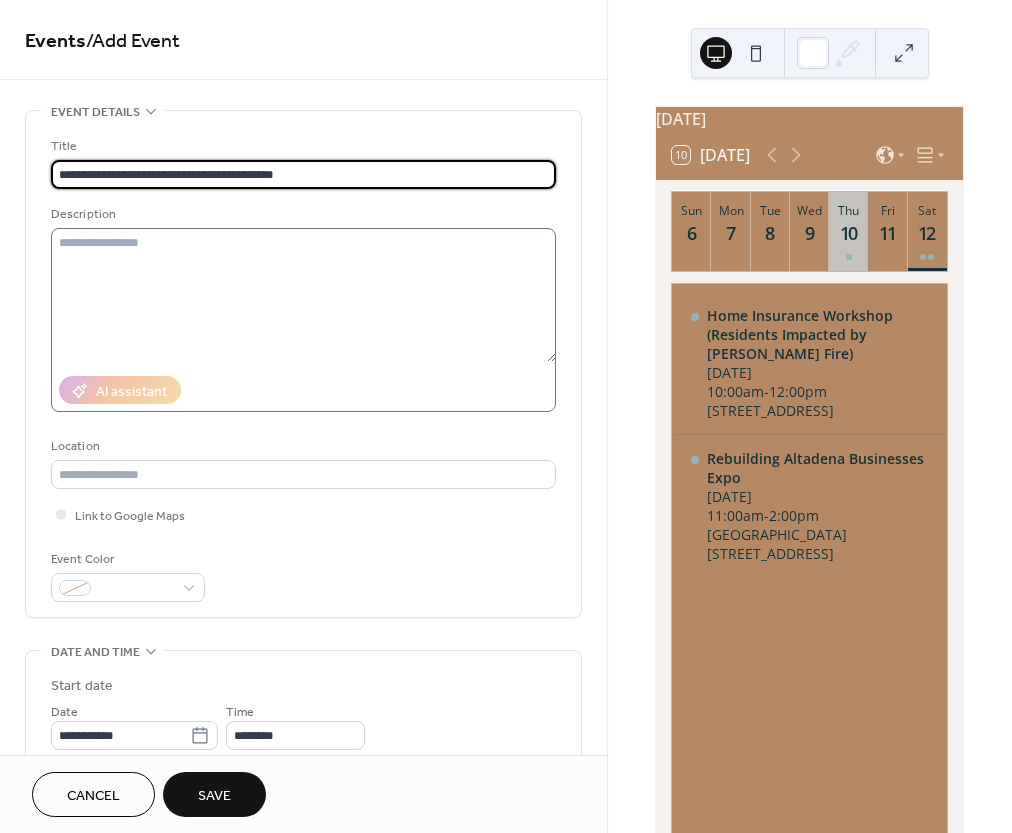 type on "**********" 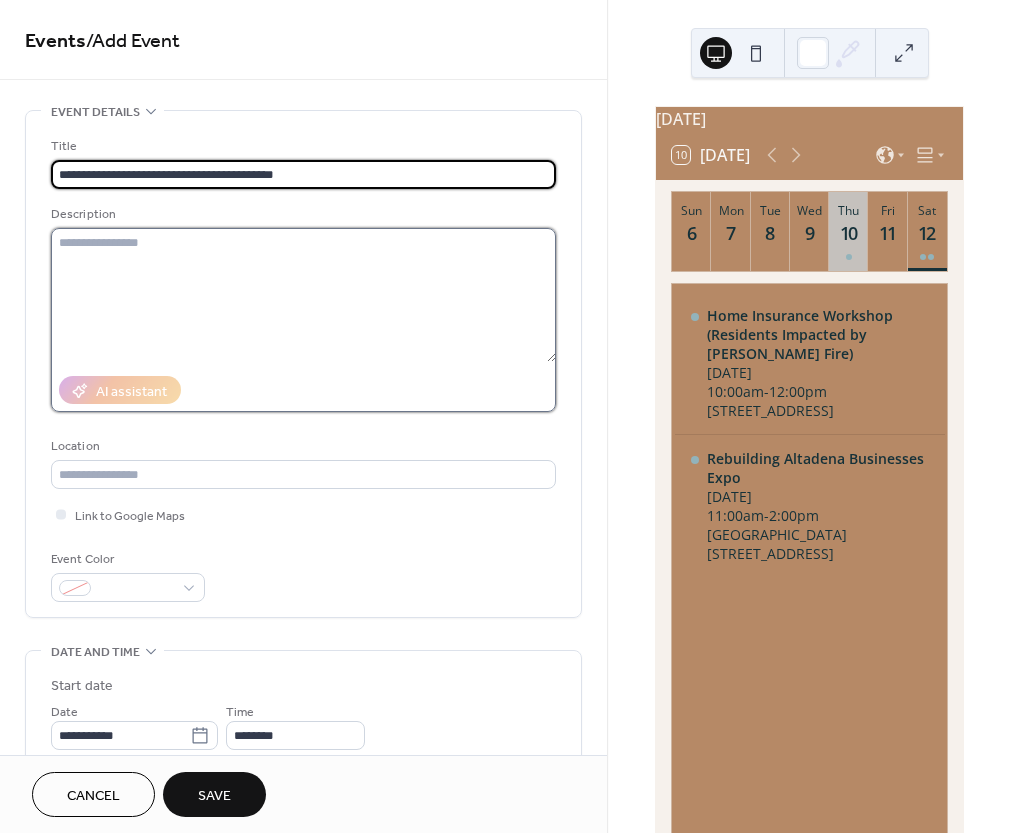 click at bounding box center [303, 295] 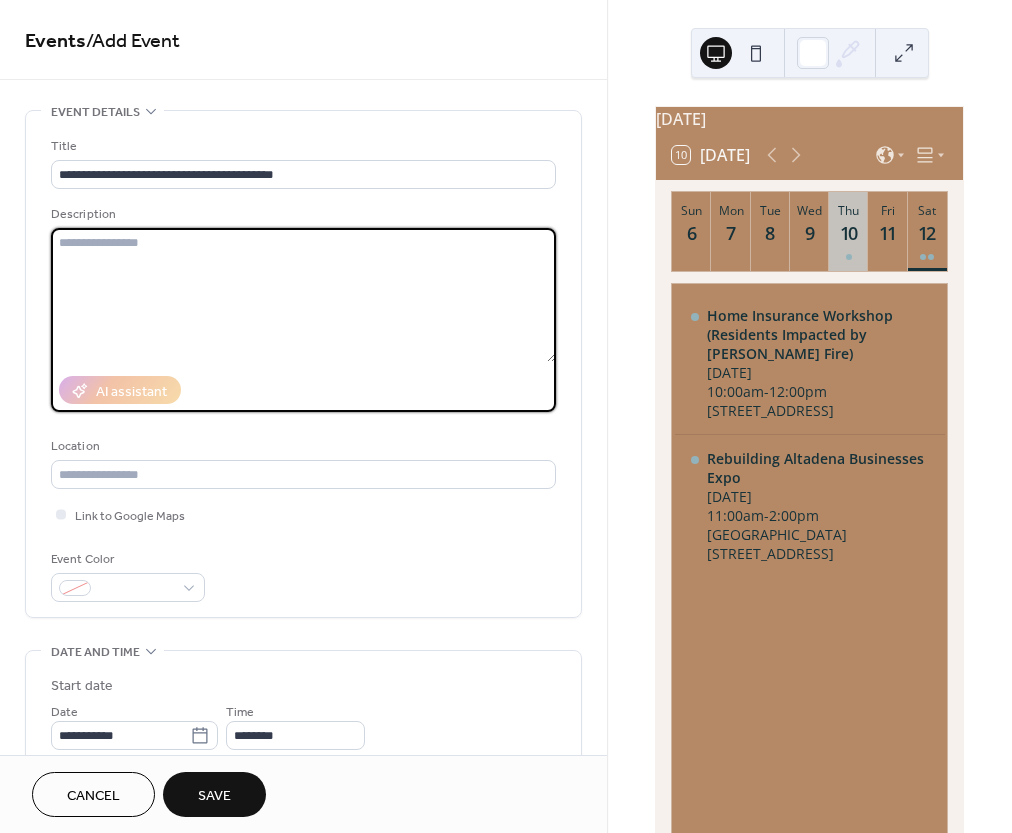 click on "AI assistant" at bounding box center (303, 390) 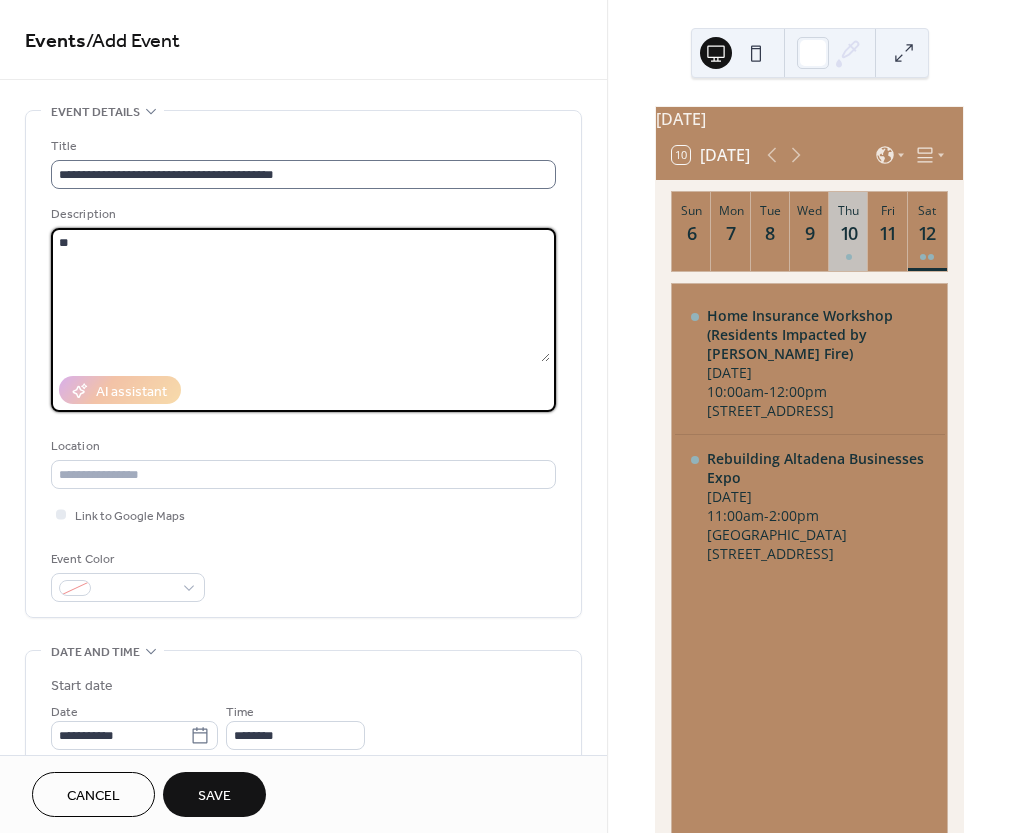 type on "*" 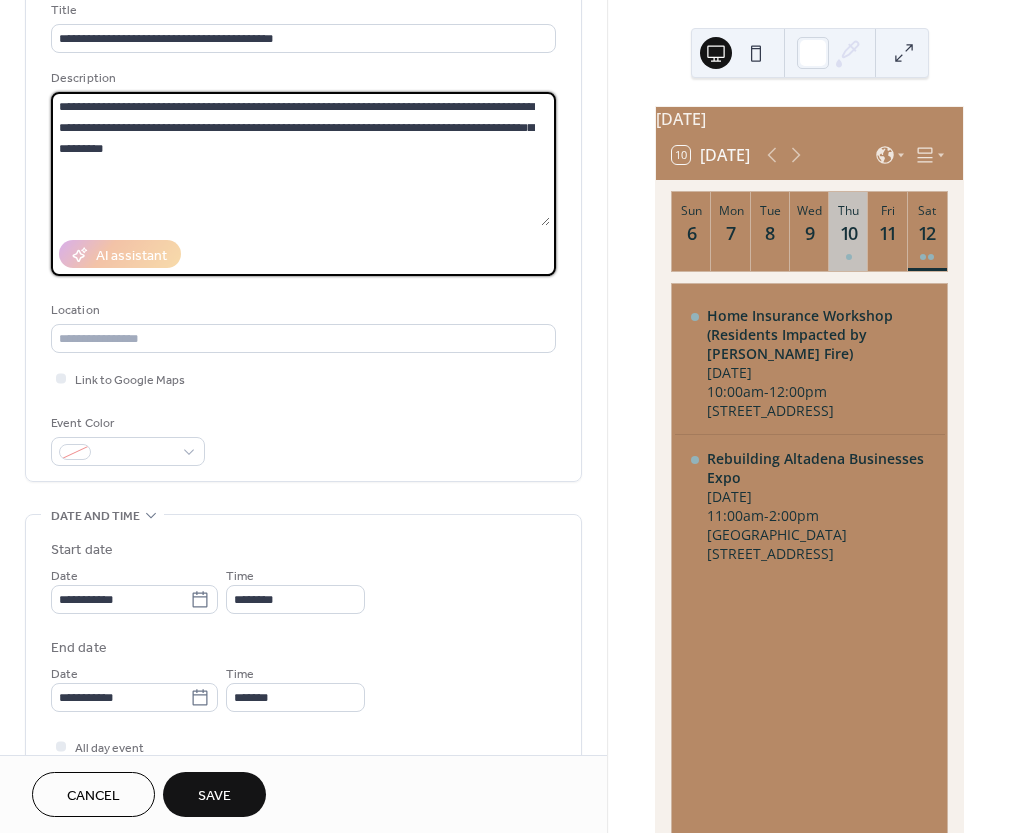 scroll, scrollTop: 189, scrollLeft: 0, axis: vertical 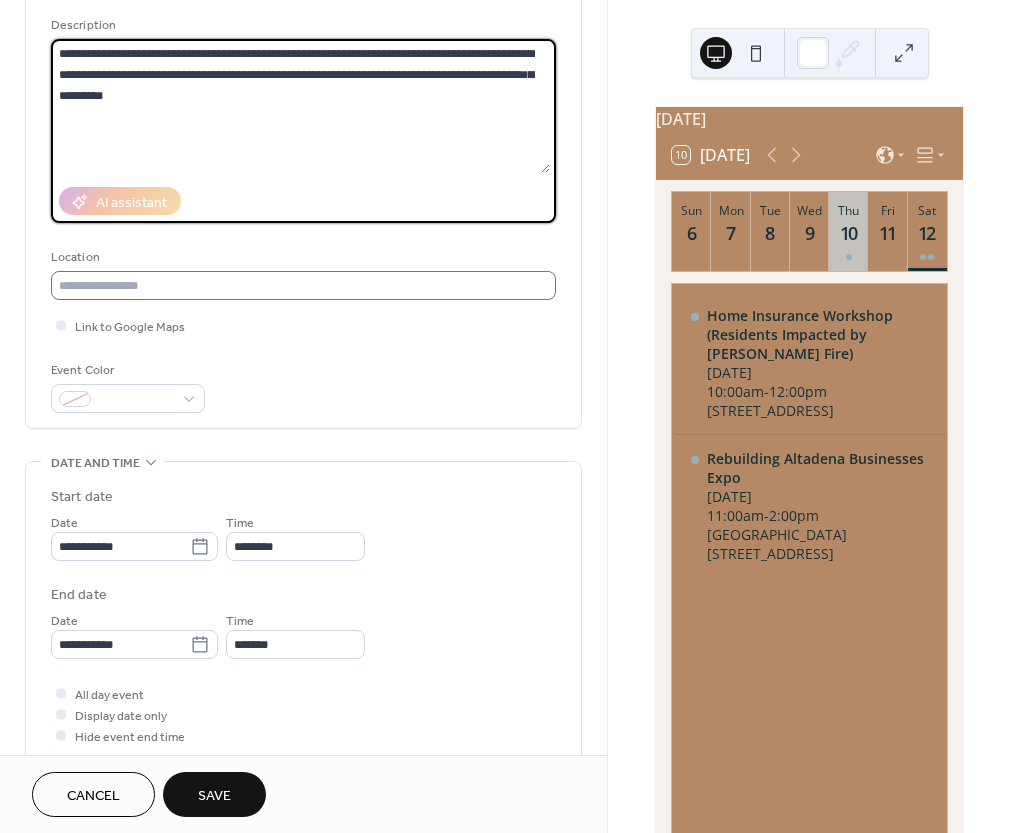 type on "**********" 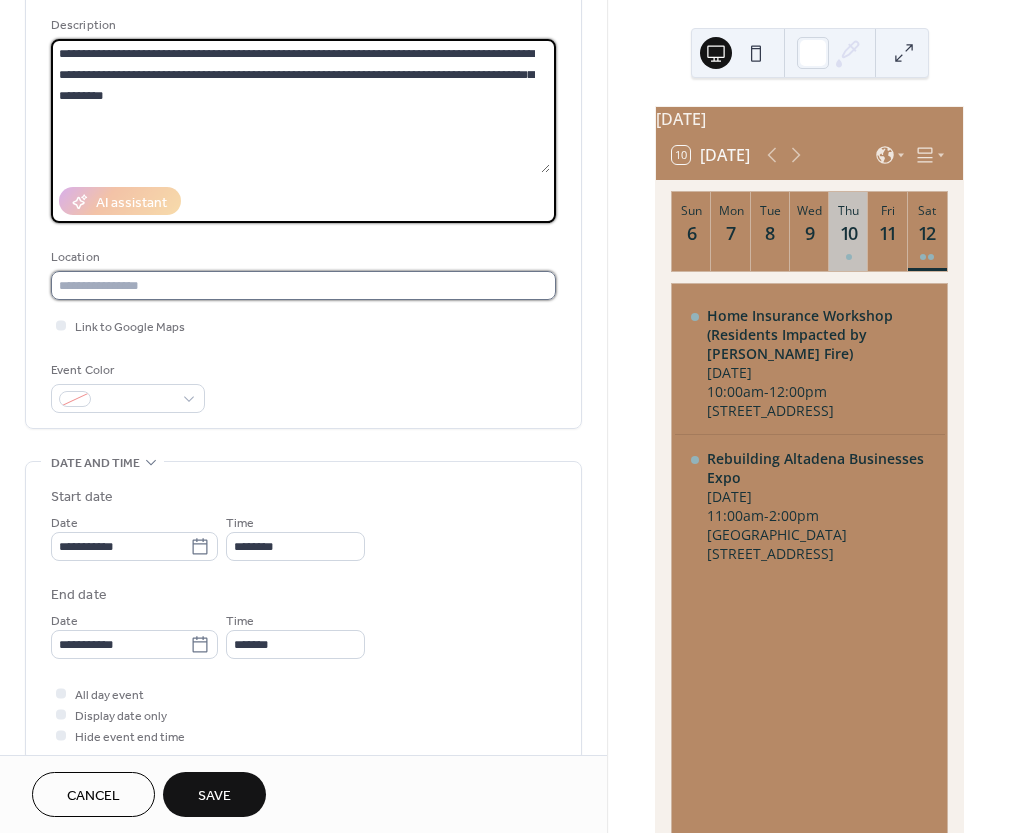 click at bounding box center (303, 285) 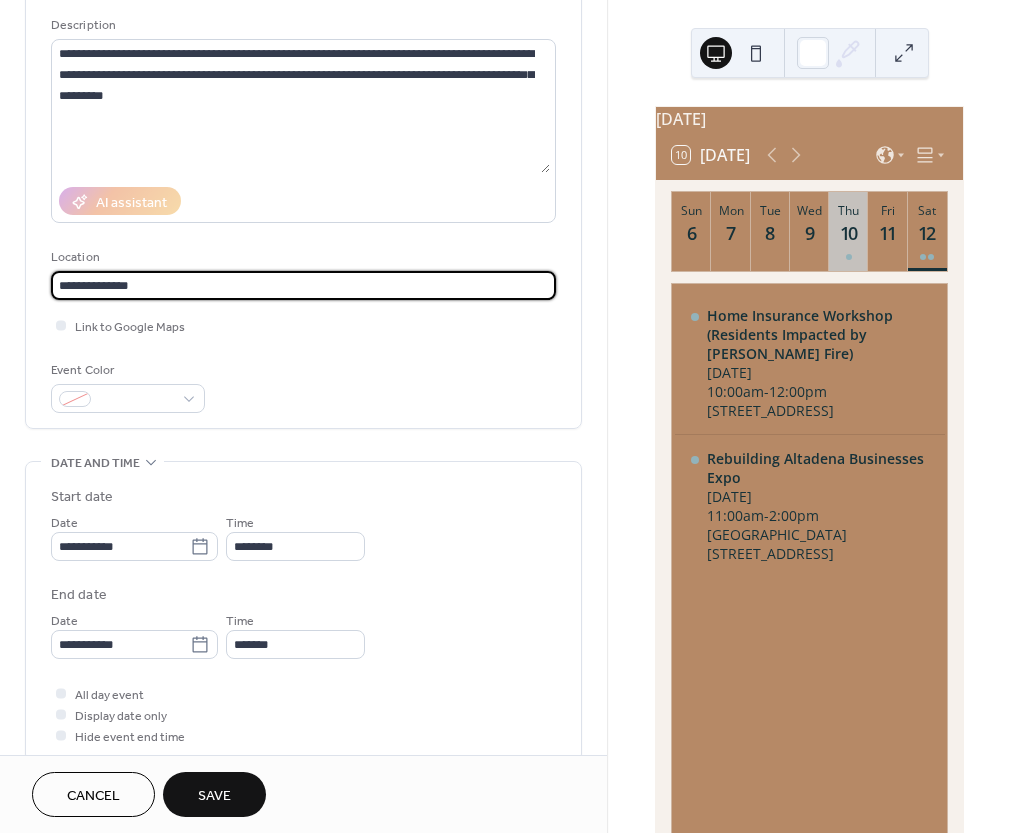 drag, startPoint x: 226, startPoint y: 282, endPoint x: -40, endPoint y: 276, distance: 266.06766 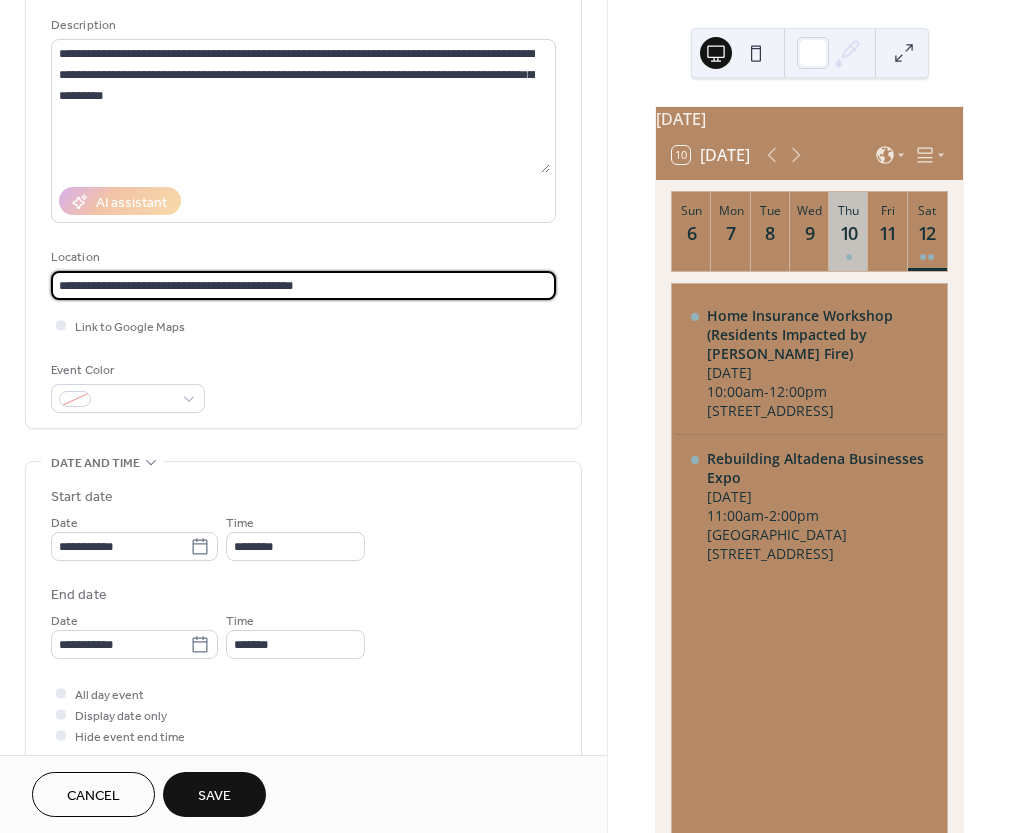 type on "**********" 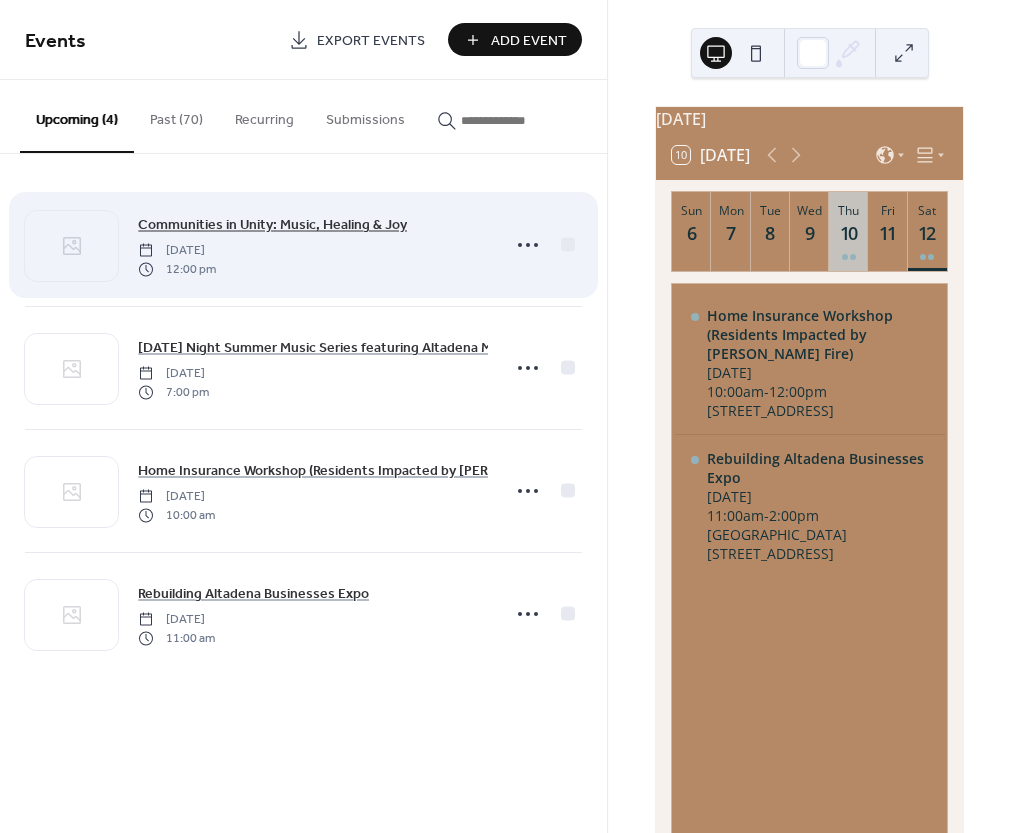 click on "Communities in Unity: Music, Healing & Joy" at bounding box center [272, 225] 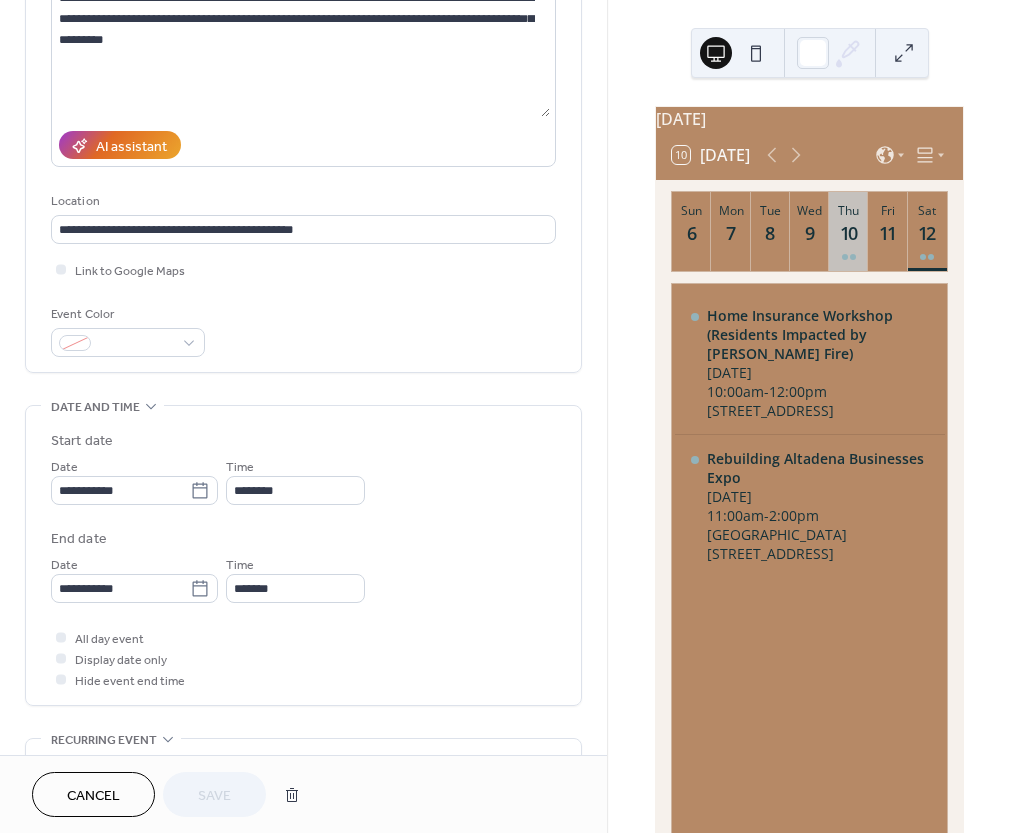 scroll, scrollTop: 301, scrollLeft: 0, axis: vertical 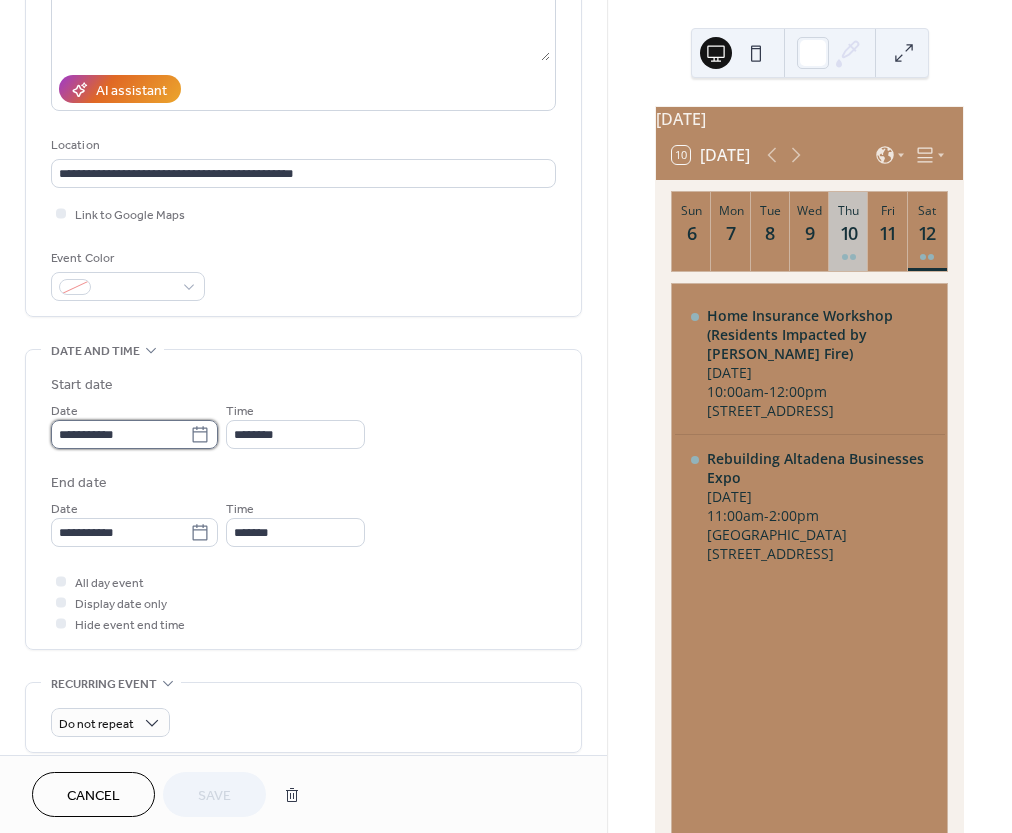 click on "**********" at bounding box center (120, 434) 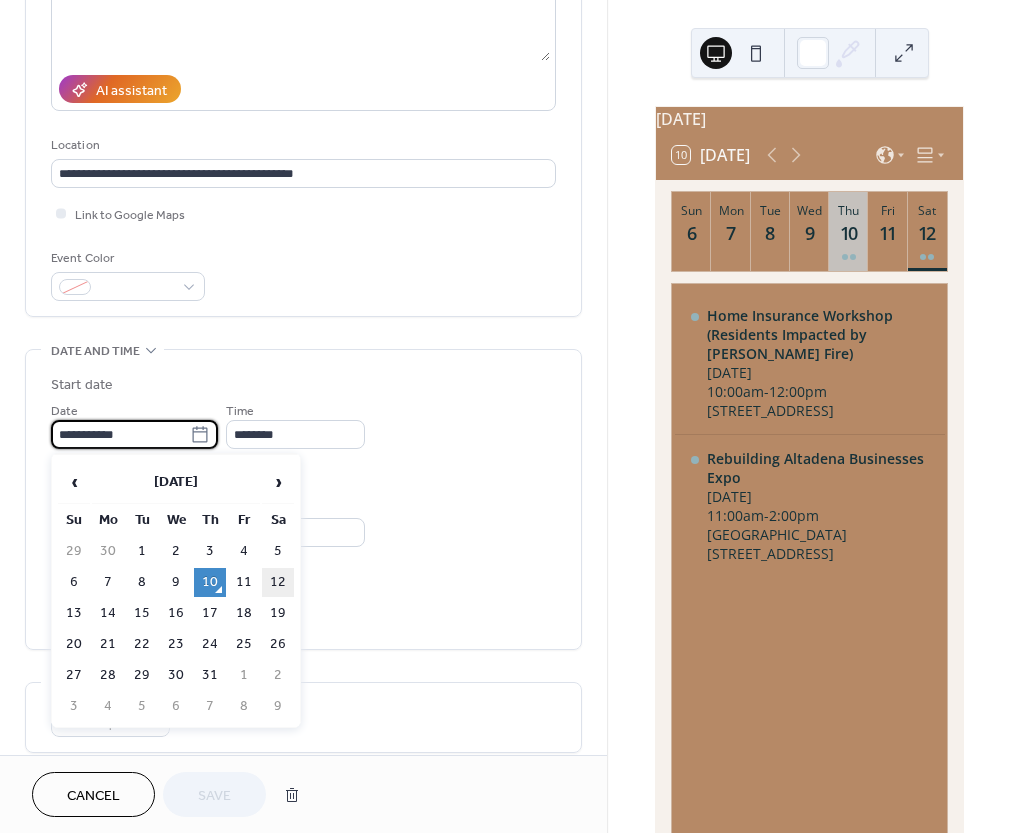 click on "12" at bounding box center [278, 582] 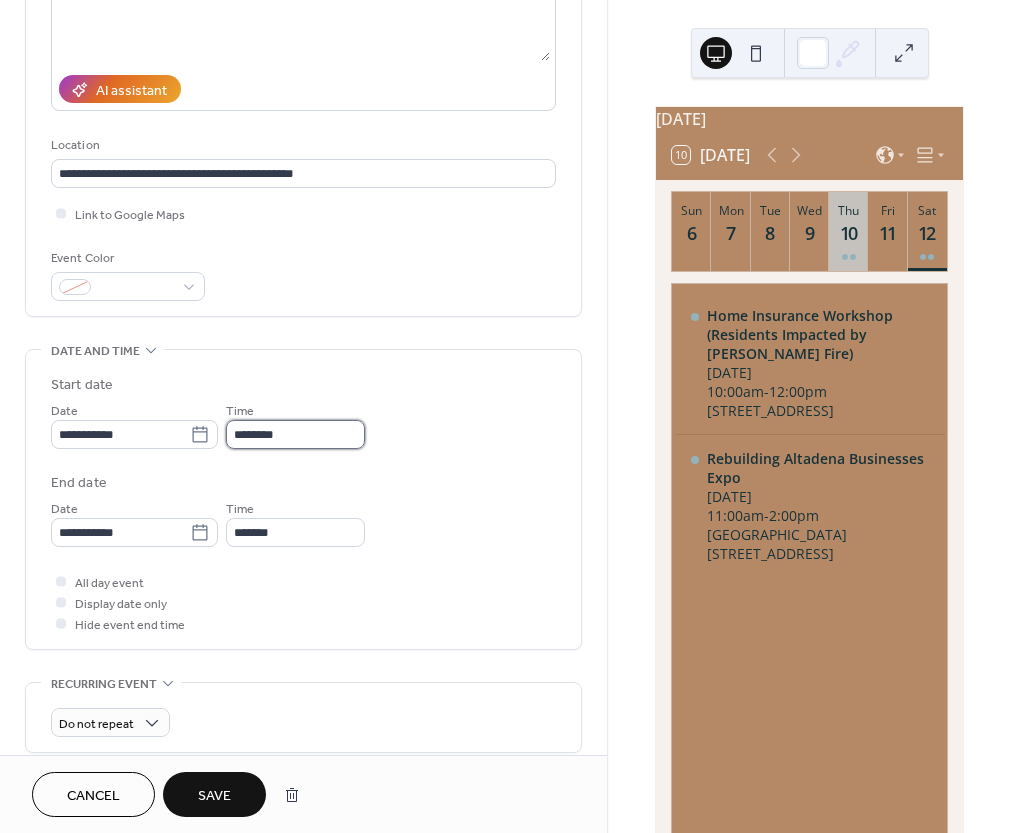click on "********" at bounding box center [295, 434] 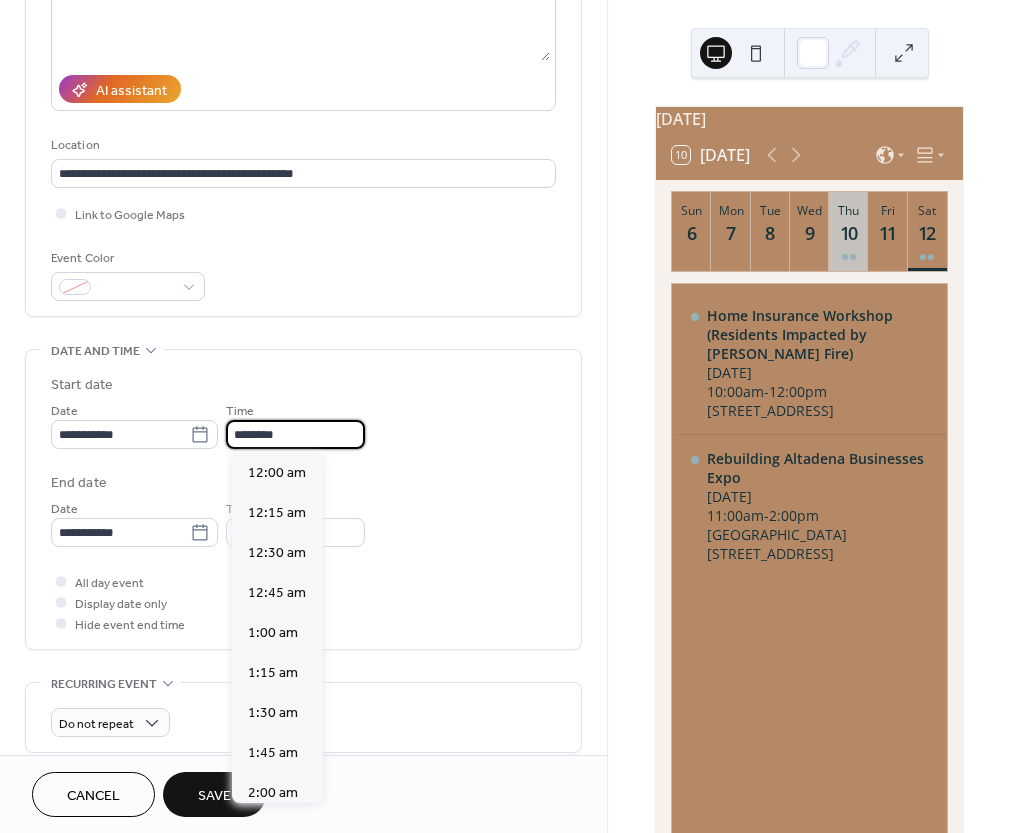 scroll, scrollTop: 1920, scrollLeft: 0, axis: vertical 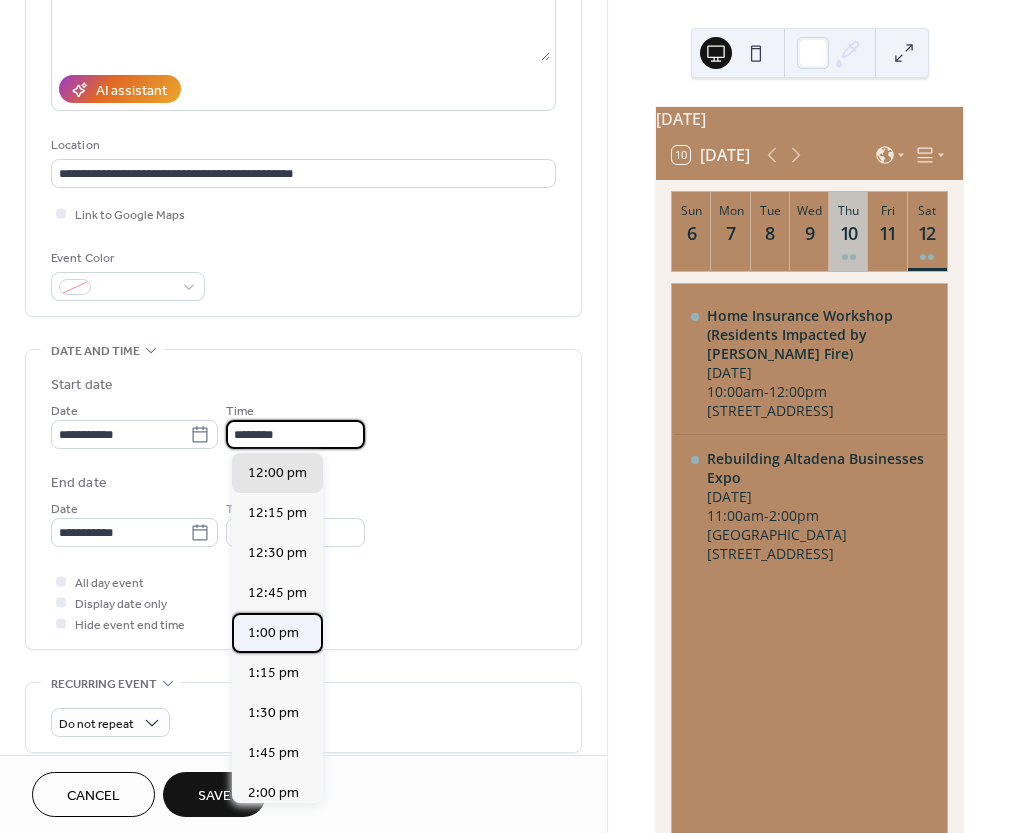 click on "1:00 pm" at bounding box center [273, 633] 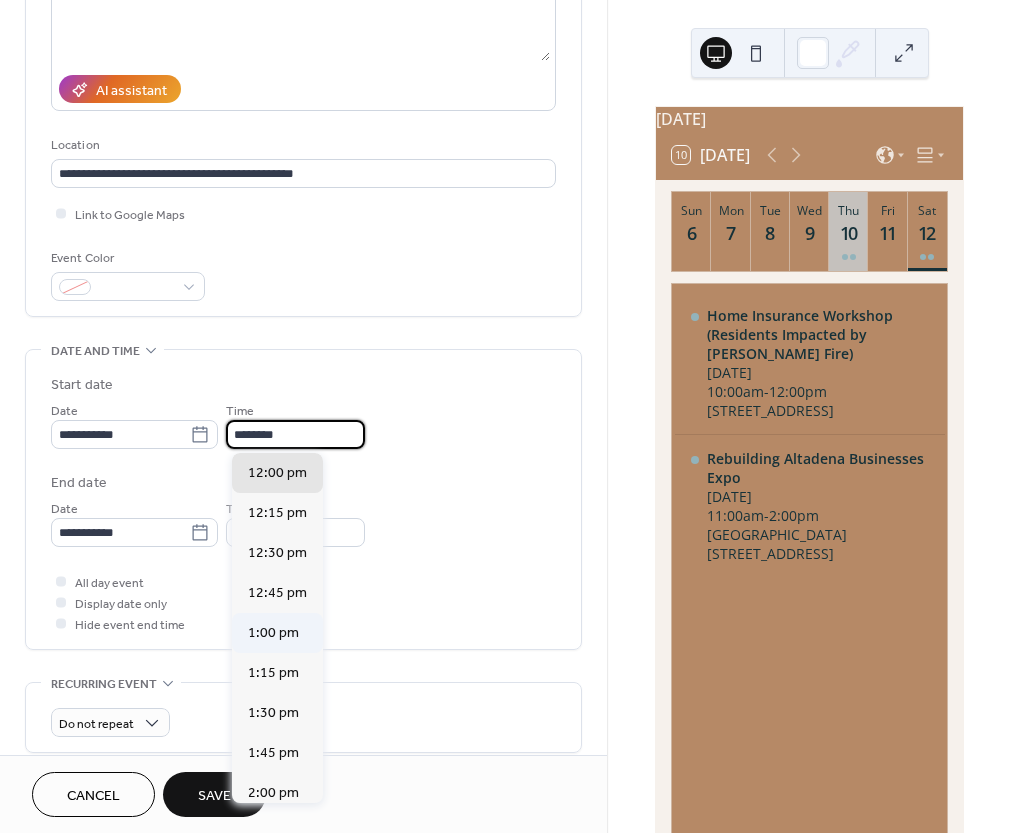 type on "*******" 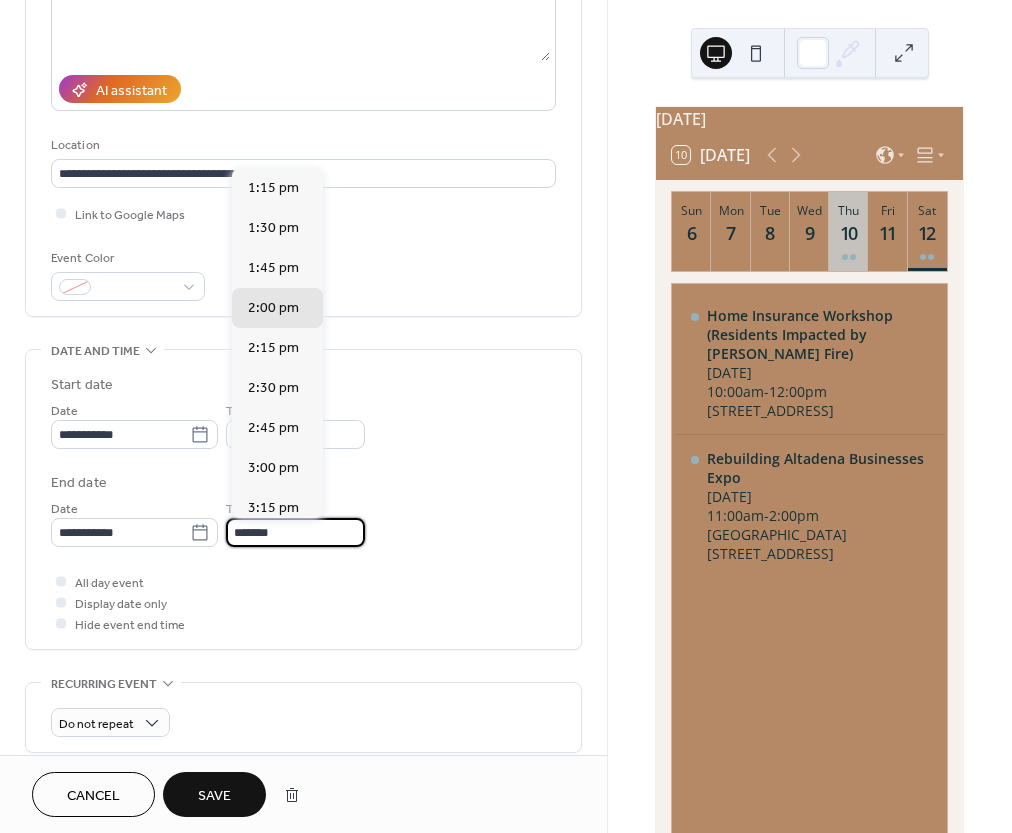 click on "*******" at bounding box center [295, 532] 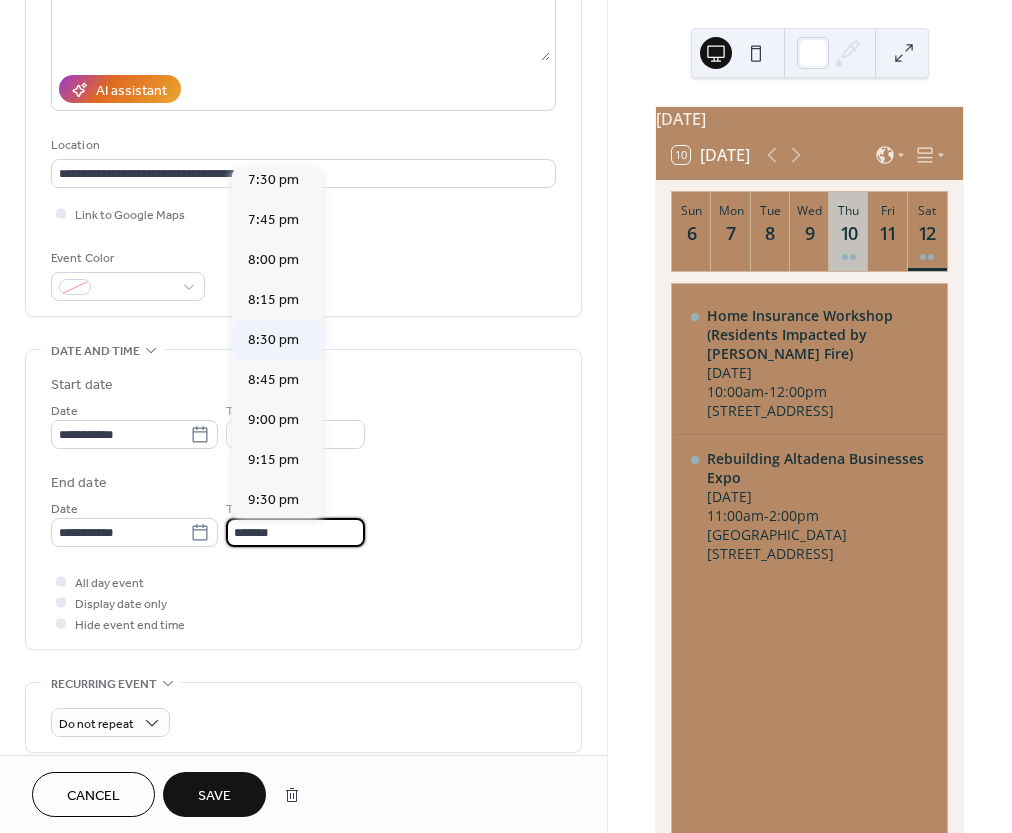 scroll, scrollTop: 997, scrollLeft: 0, axis: vertical 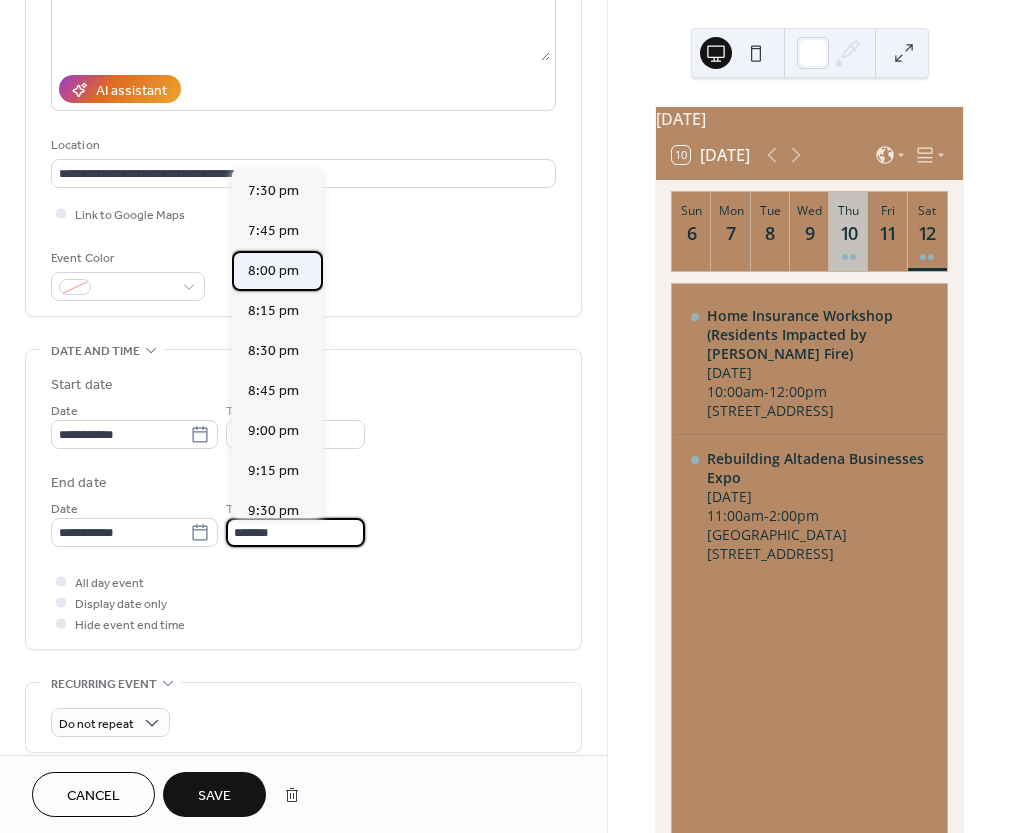 click on "8:00 pm" at bounding box center [273, 271] 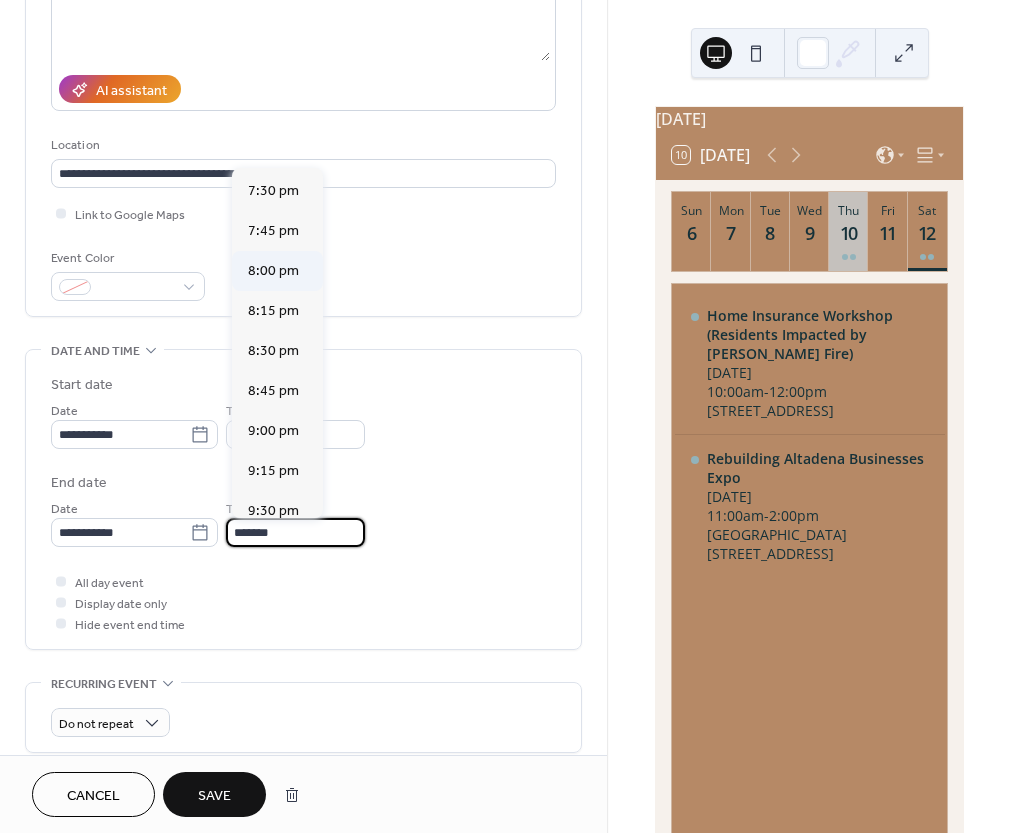 type on "*******" 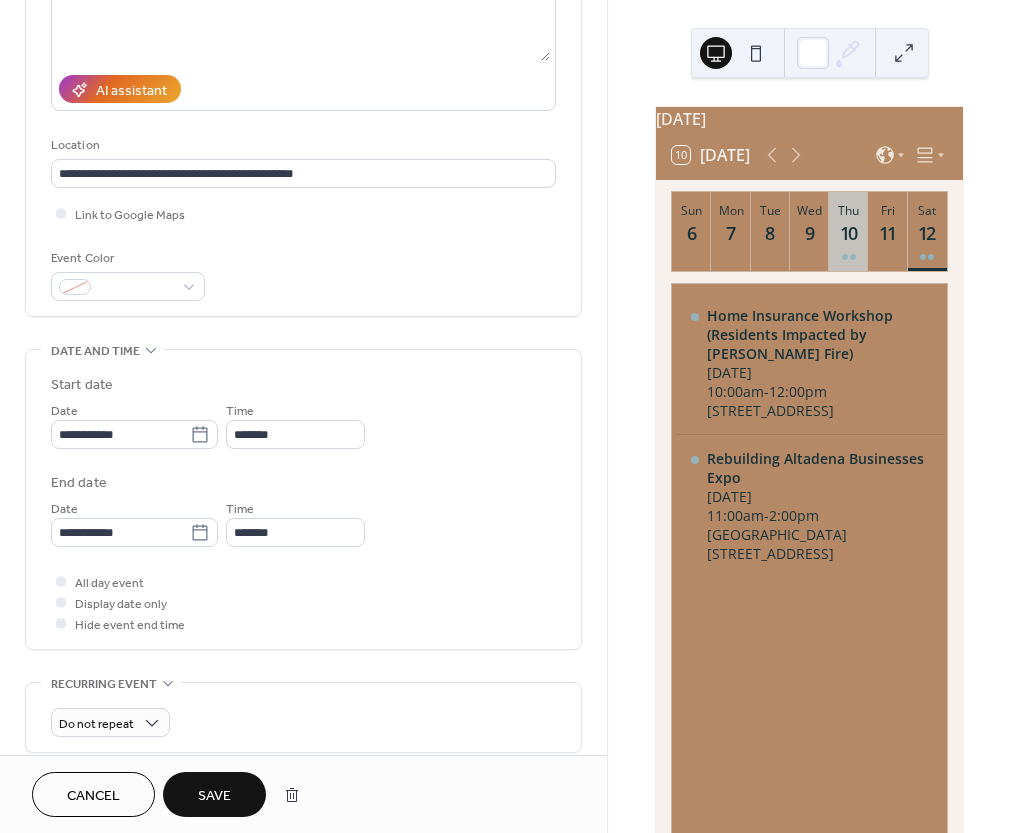 click on "Save" at bounding box center (214, 796) 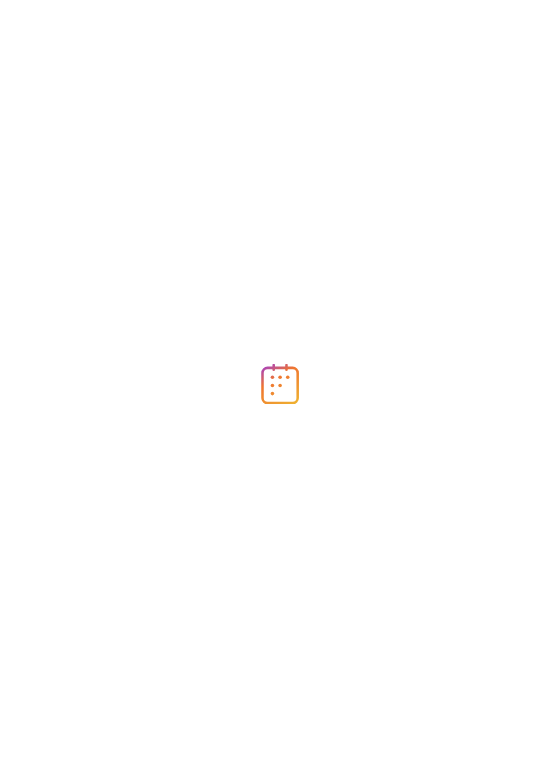 scroll, scrollTop: 0, scrollLeft: 0, axis: both 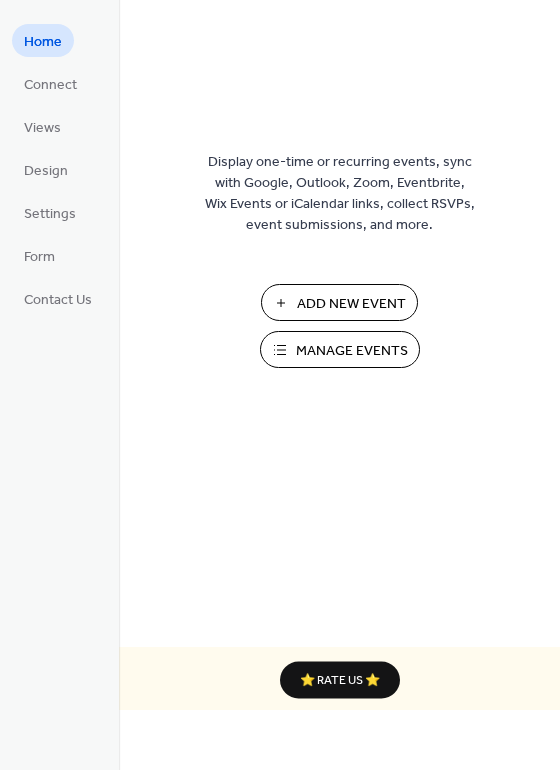 click on "Add New Event" at bounding box center [339, 302] 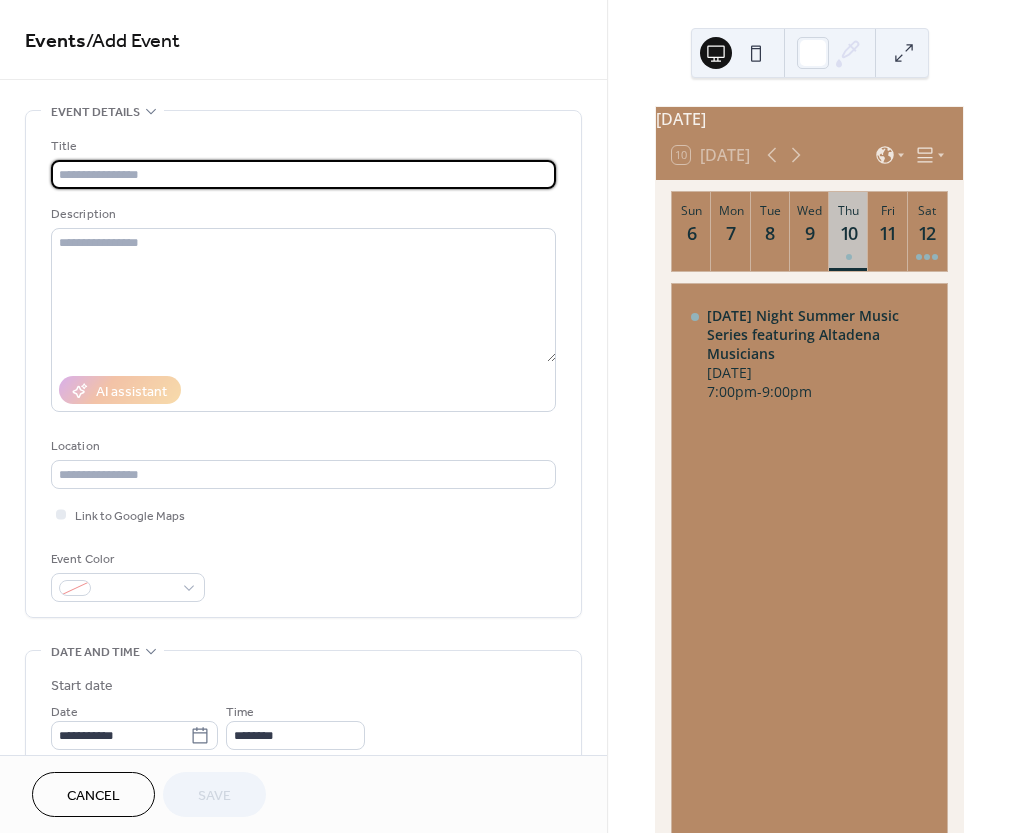 scroll, scrollTop: 0, scrollLeft: 0, axis: both 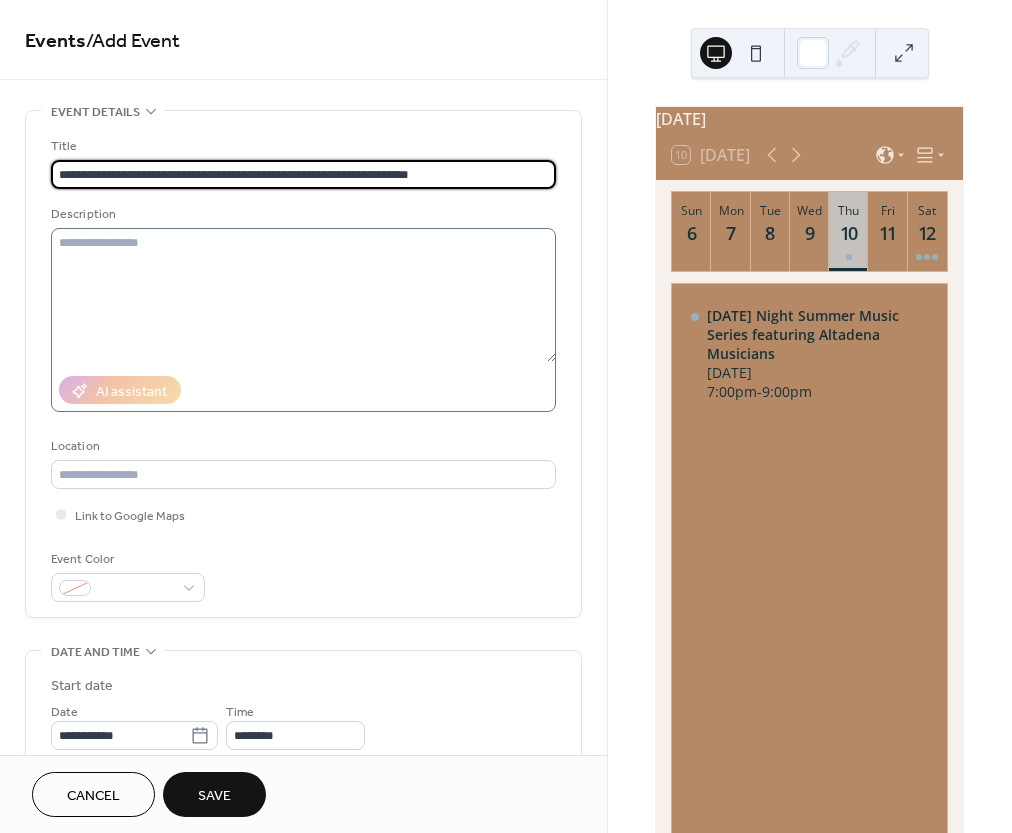 type on "**********" 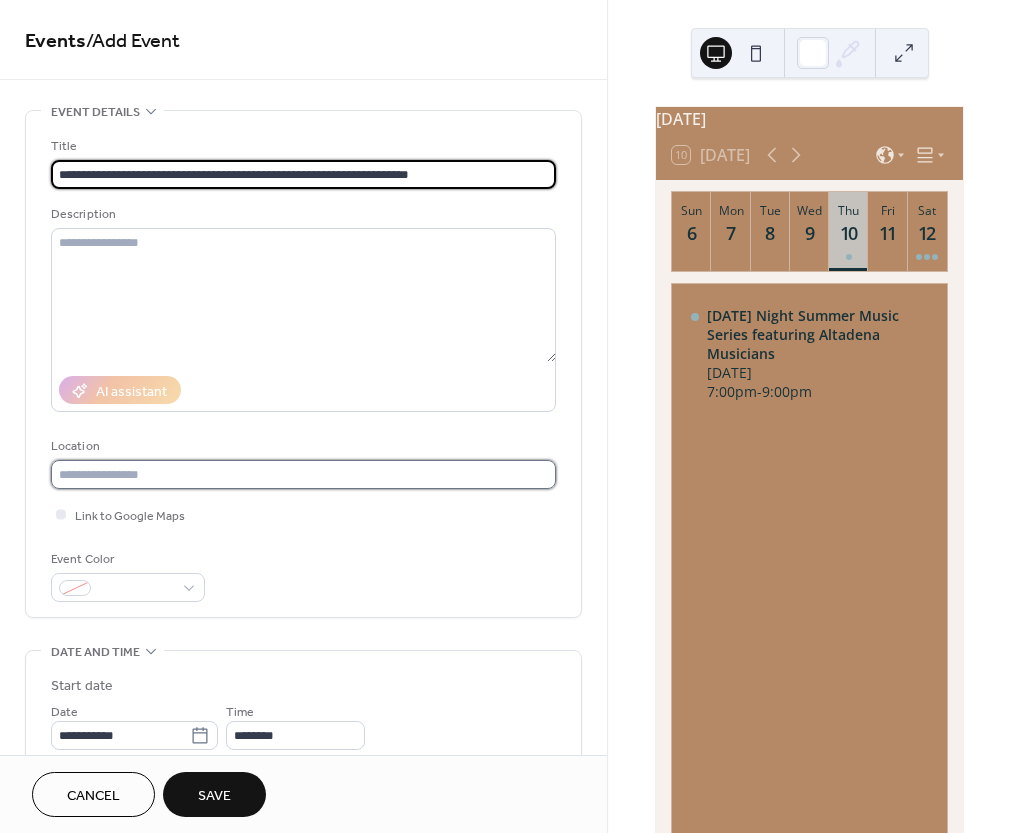 click at bounding box center [303, 474] 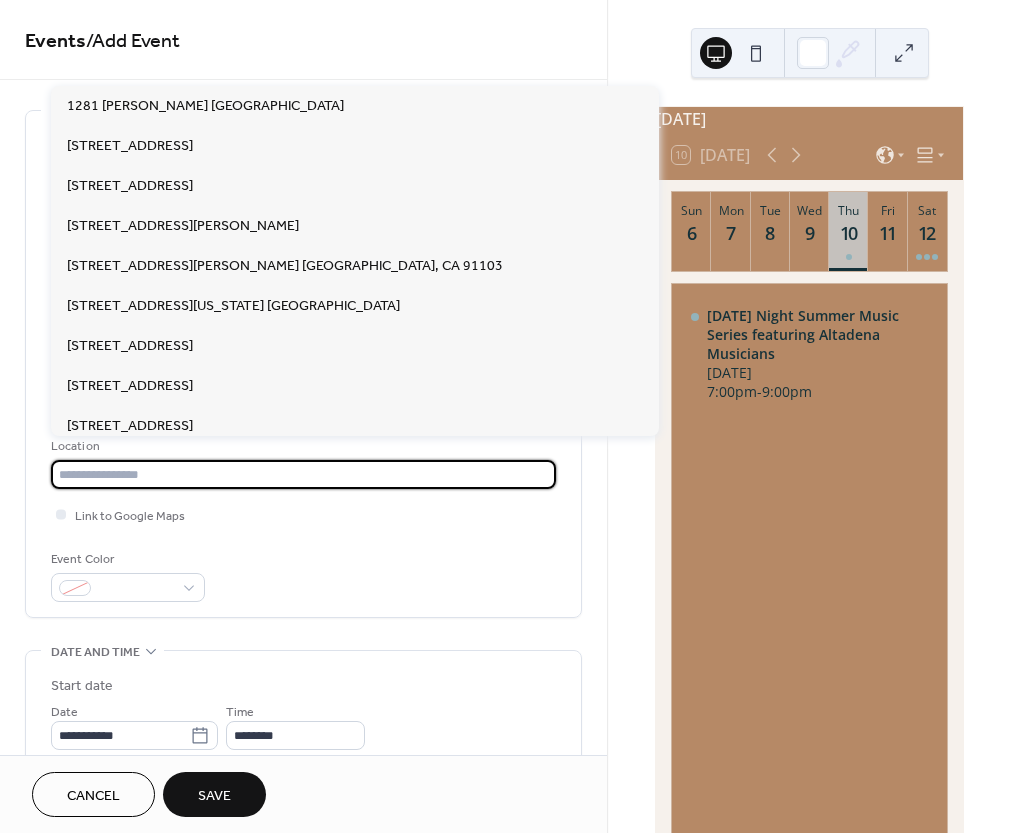 paste on "**********" 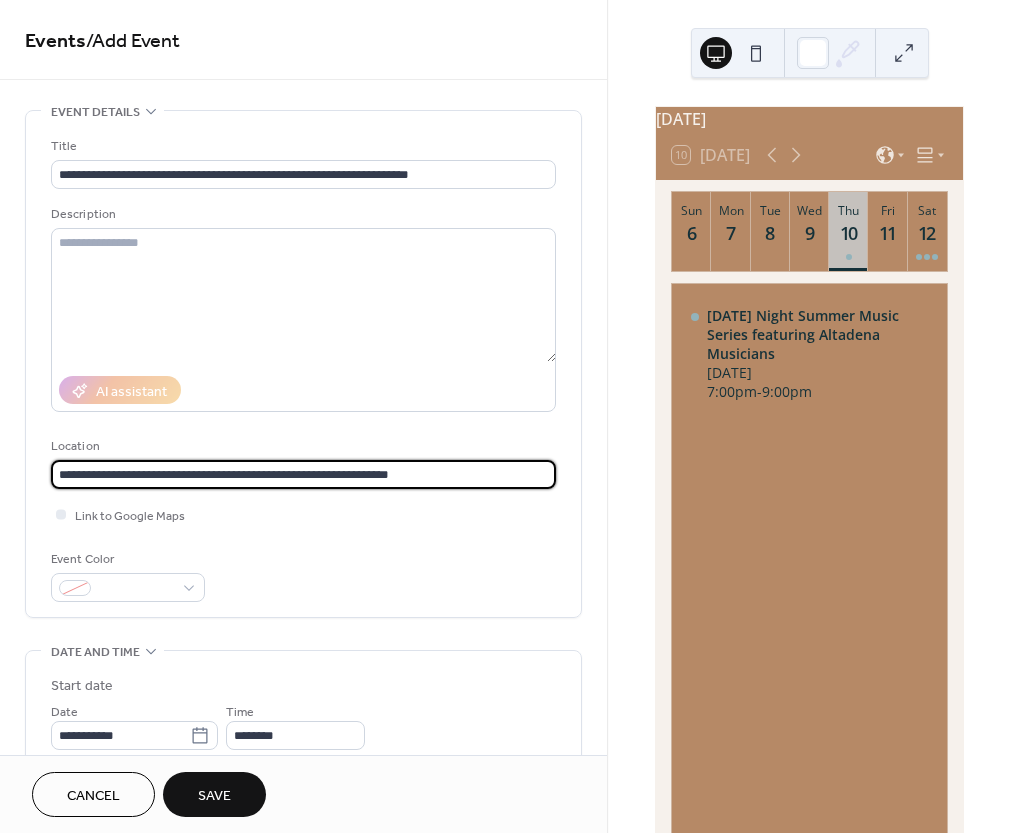 type on "**********" 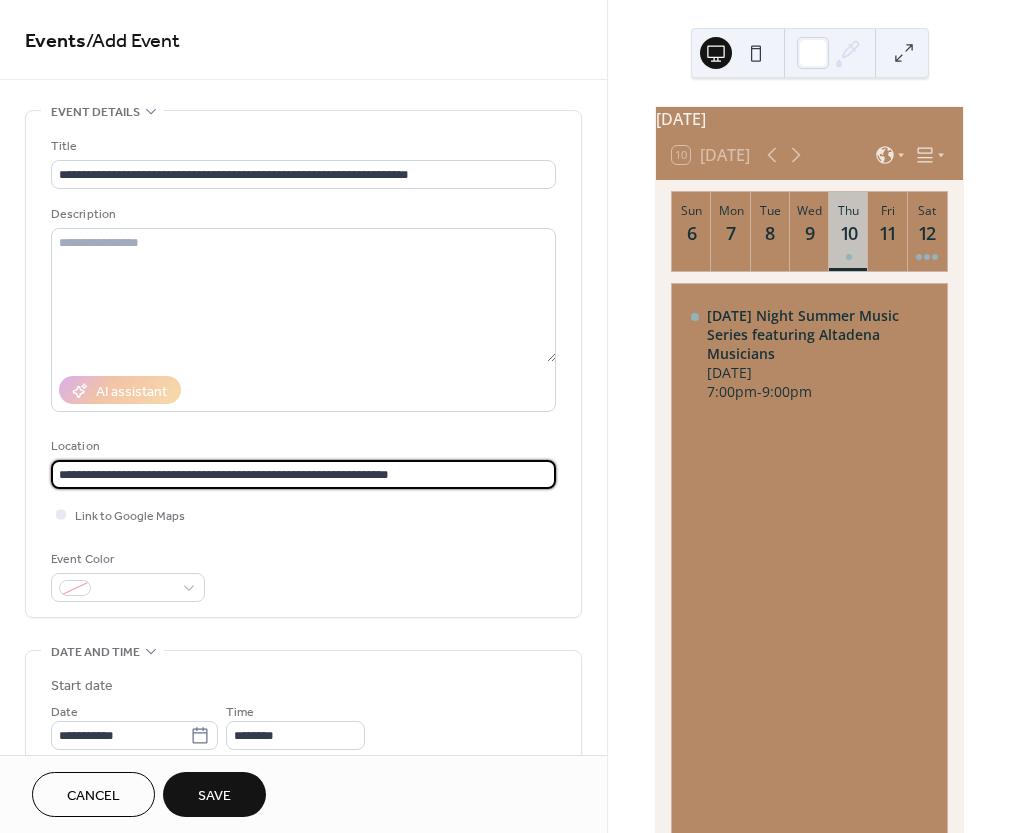 click on "Link to Google Maps" at bounding box center [303, 514] 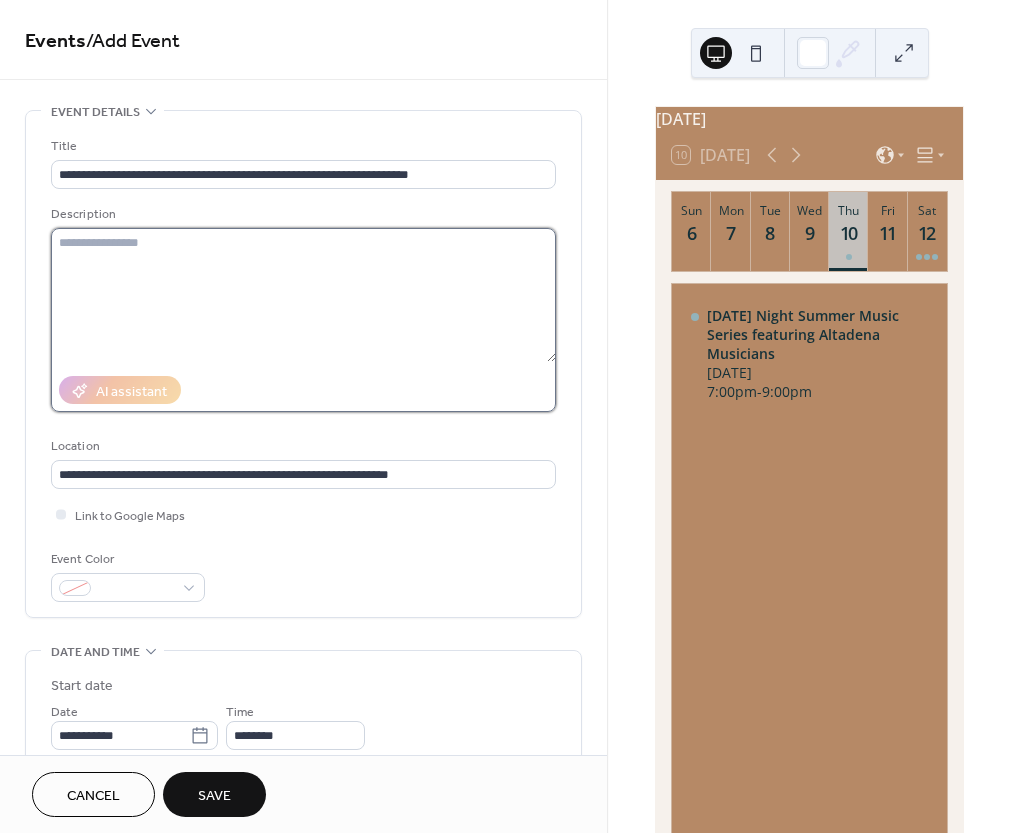 click at bounding box center [303, 295] 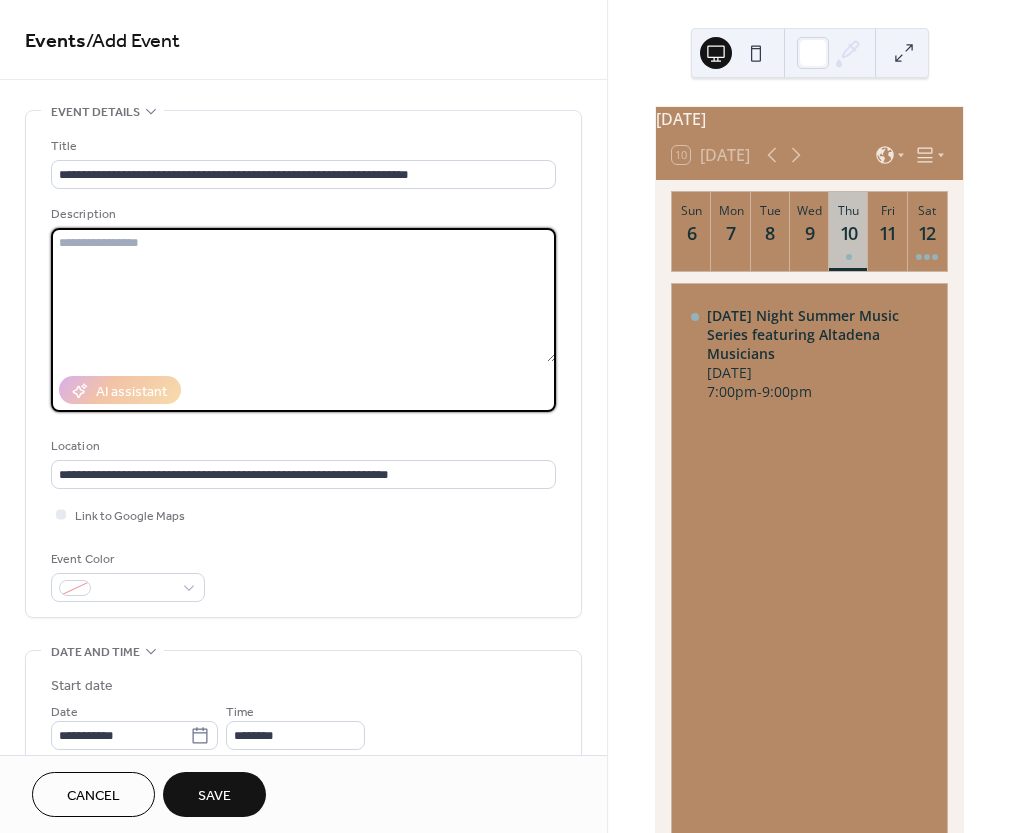 click at bounding box center [303, 295] 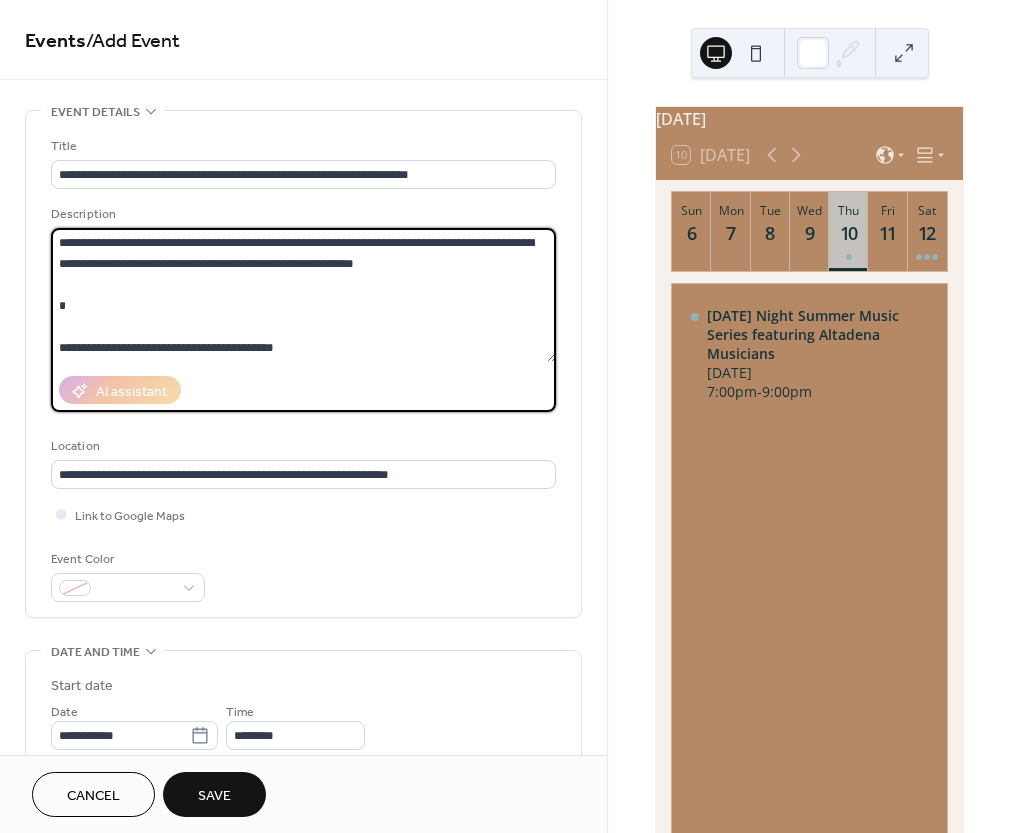 scroll, scrollTop: 690, scrollLeft: 0, axis: vertical 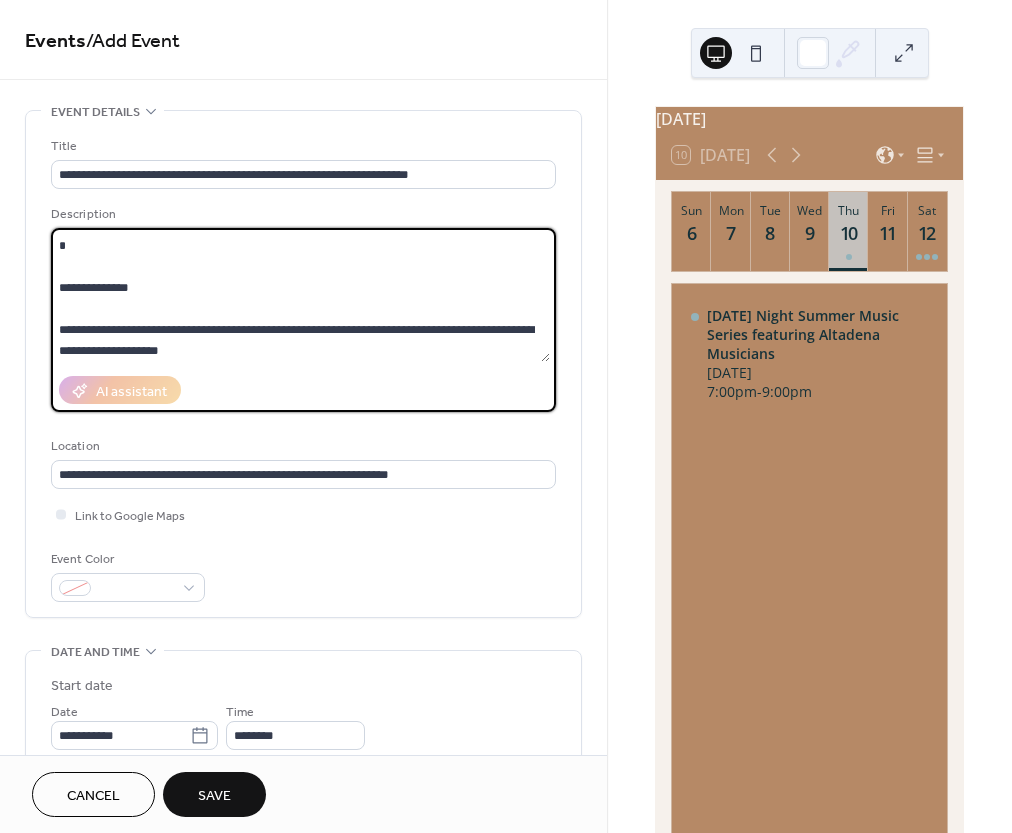type on "**********" 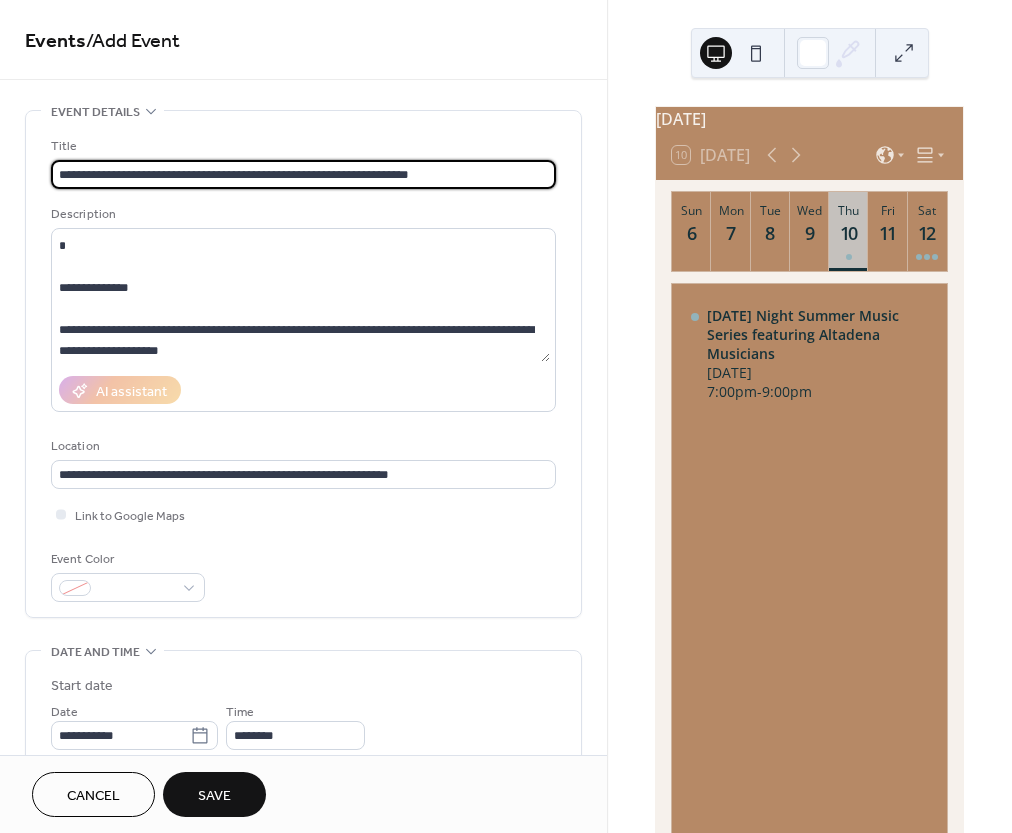 click on "**********" at bounding box center (303, 174) 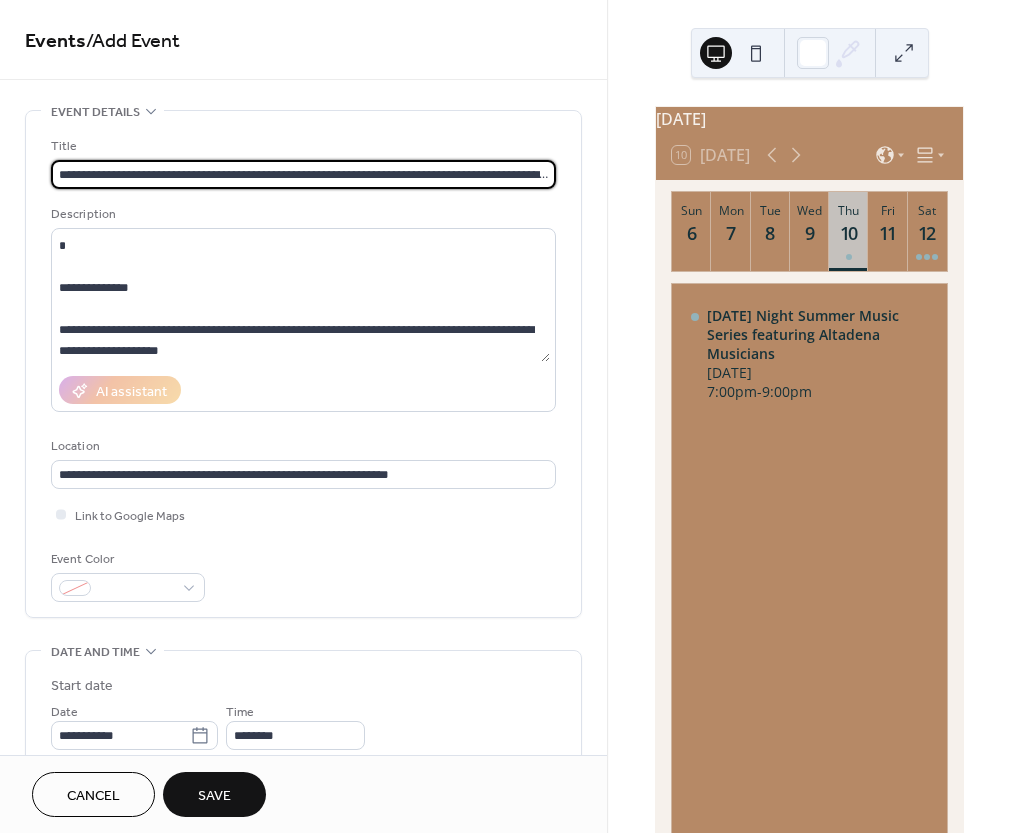 scroll, scrollTop: 0, scrollLeft: 68, axis: horizontal 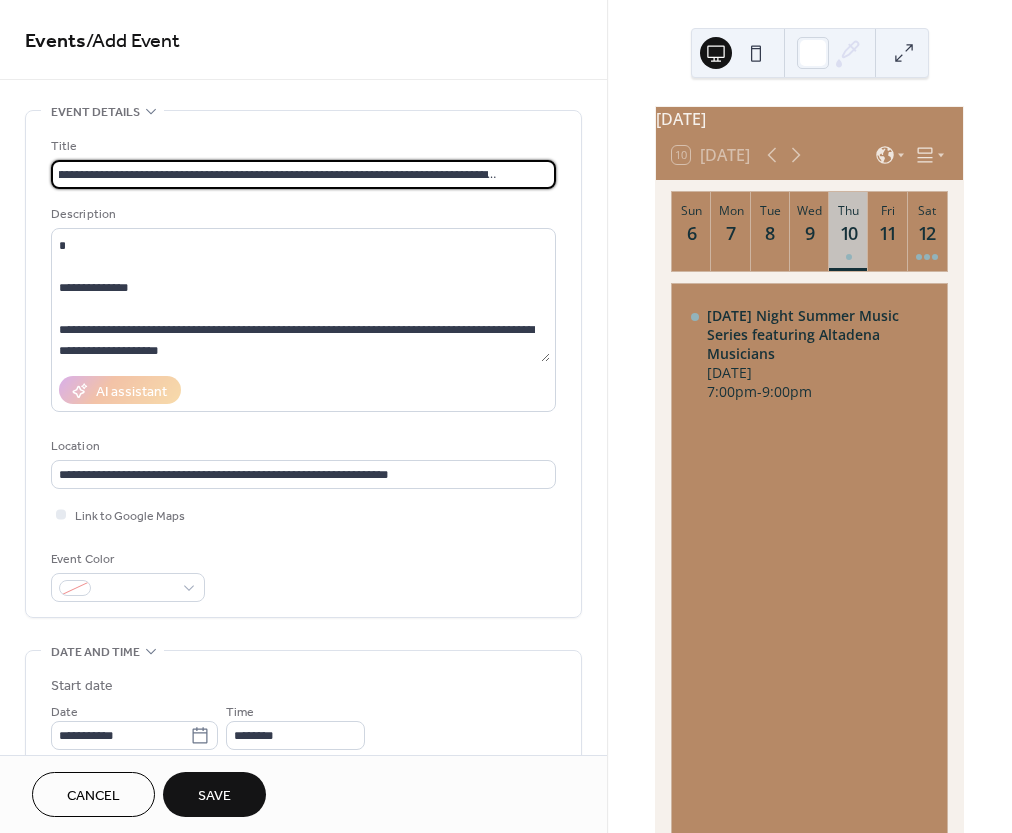 drag, startPoint x: 364, startPoint y: 177, endPoint x: 709, endPoint y: 177, distance: 345 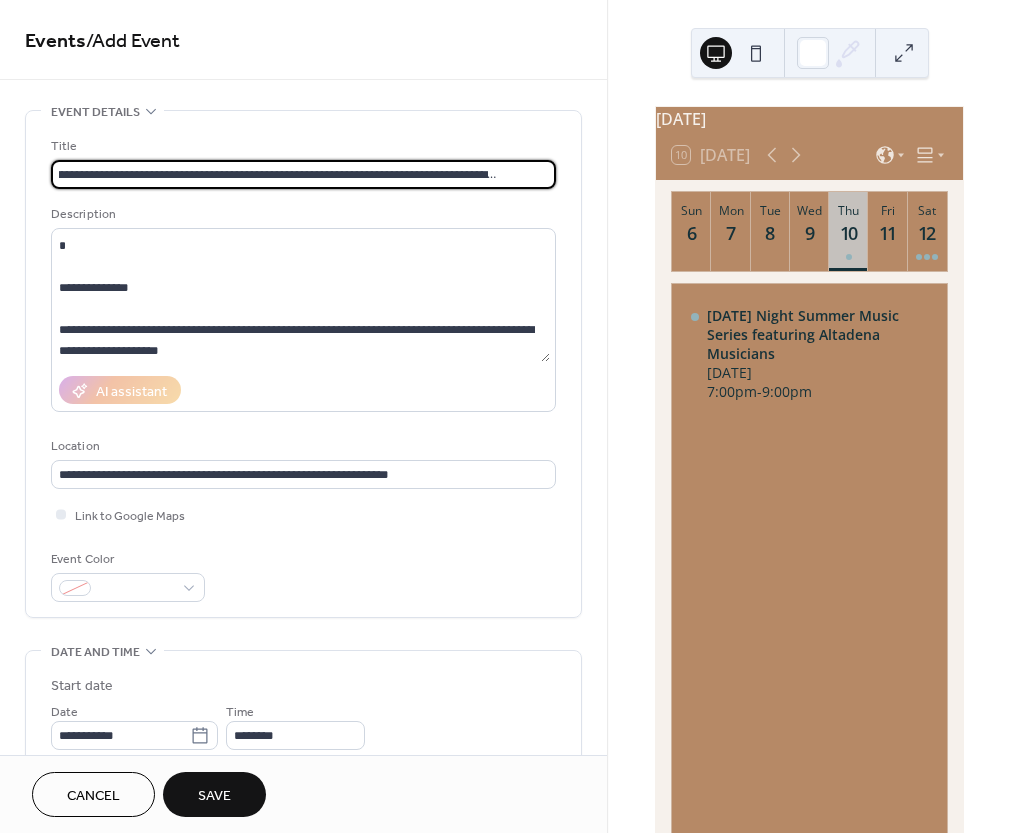 click on "**********" at bounding box center [506, 416] 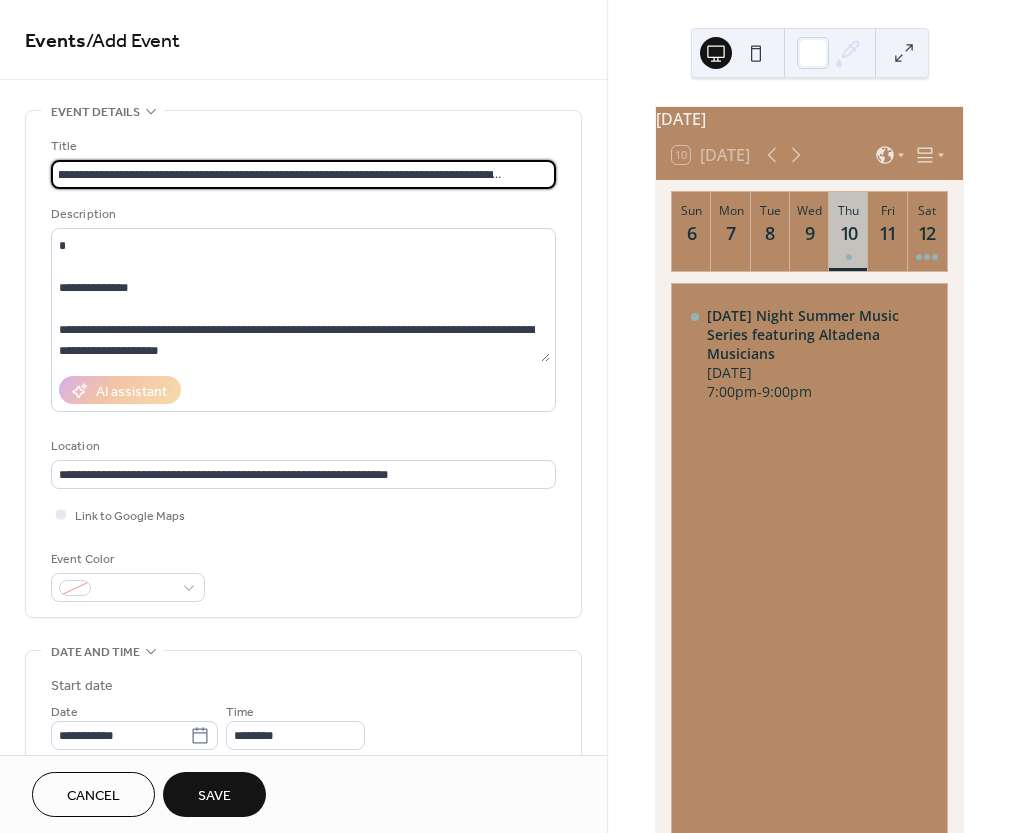 scroll, scrollTop: 0, scrollLeft: 64, axis: horizontal 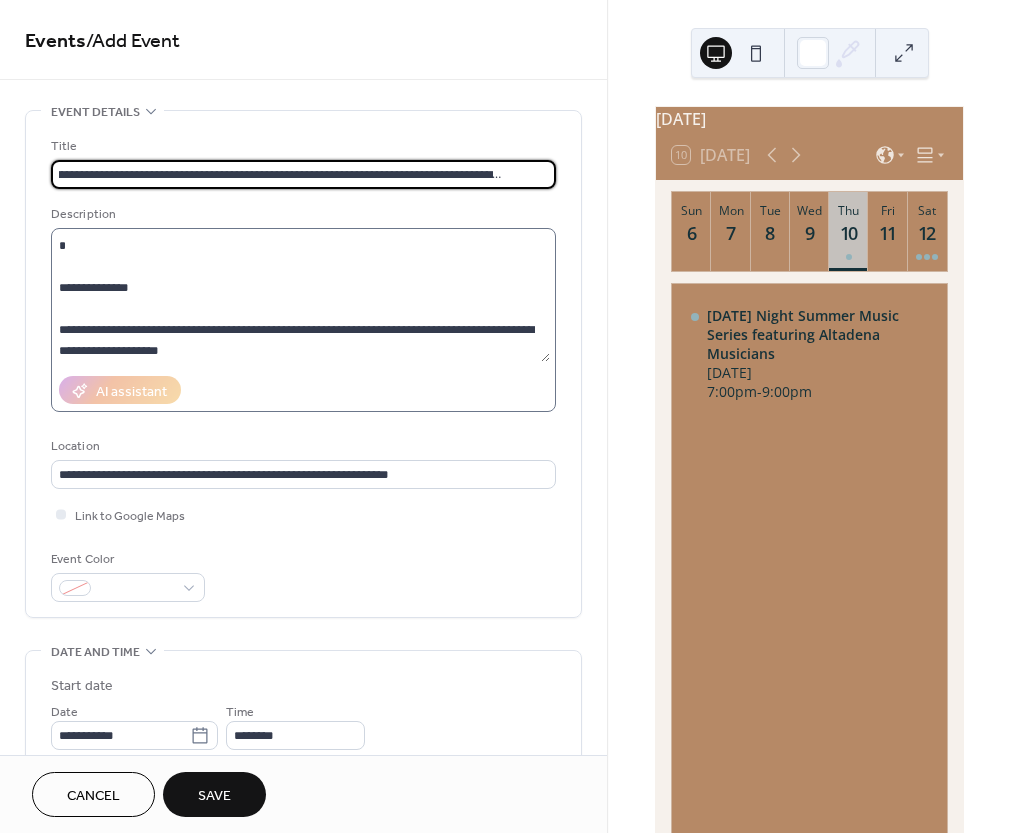type on "**********" 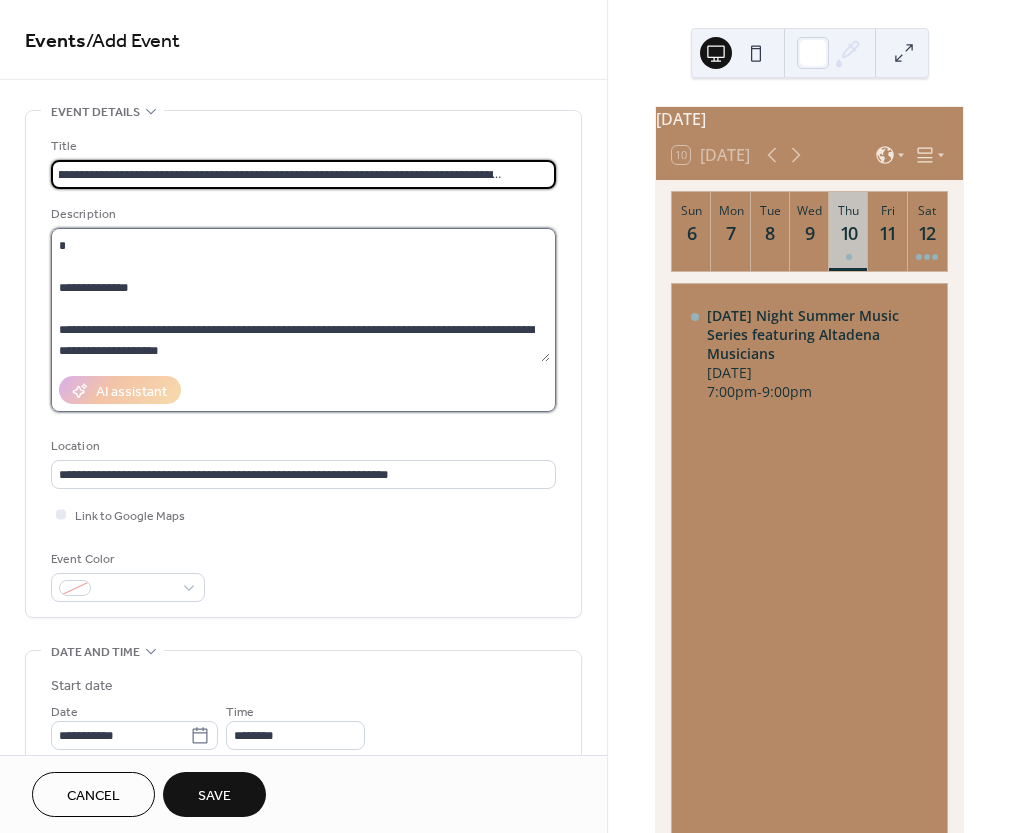 click on "**********" at bounding box center (300, 295) 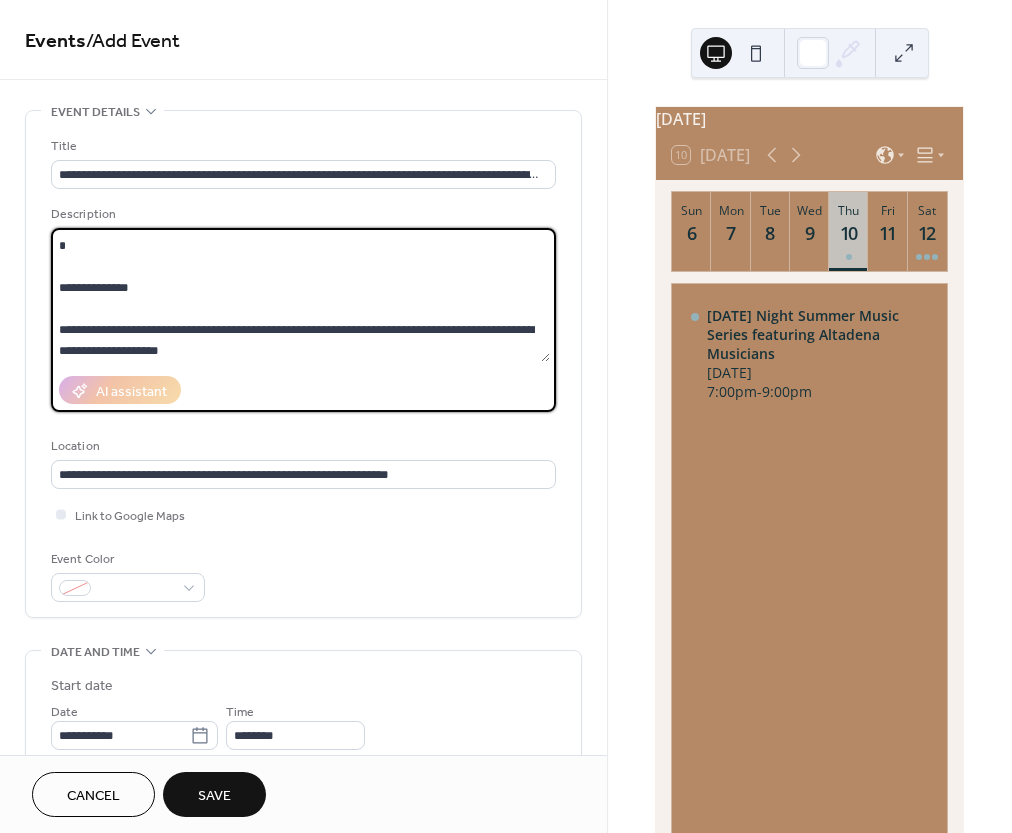 scroll, scrollTop: 0, scrollLeft: 0, axis: both 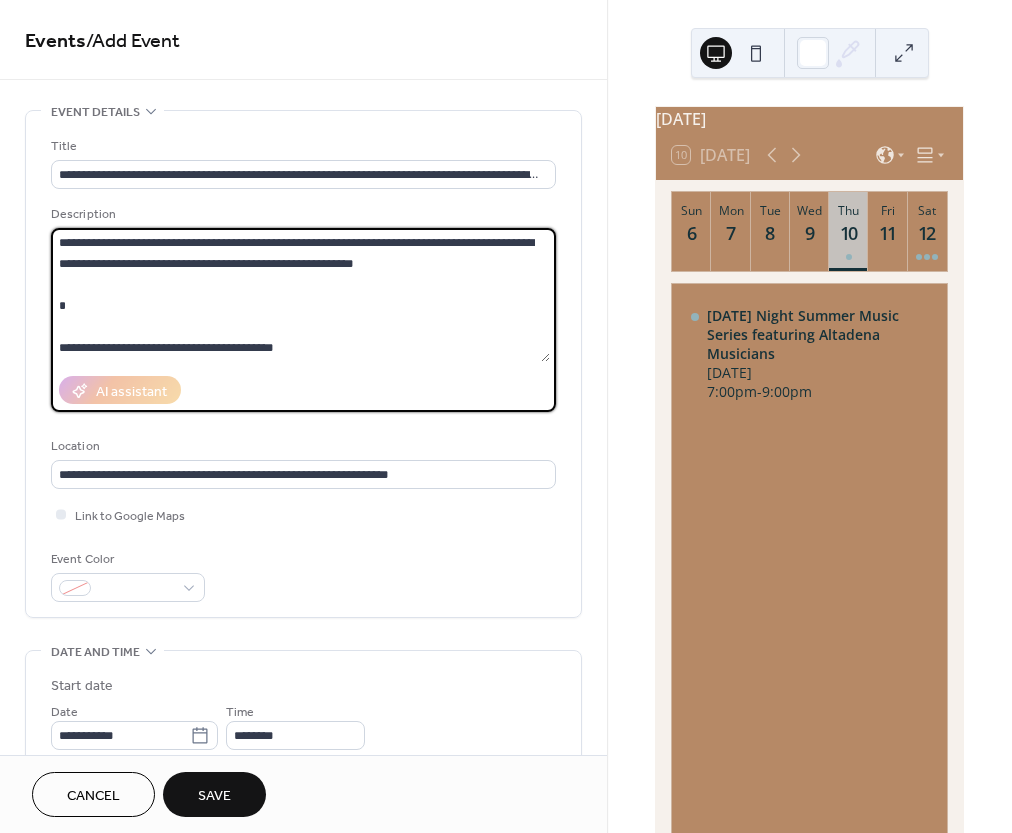 click on "**********" at bounding box center [300, 295] 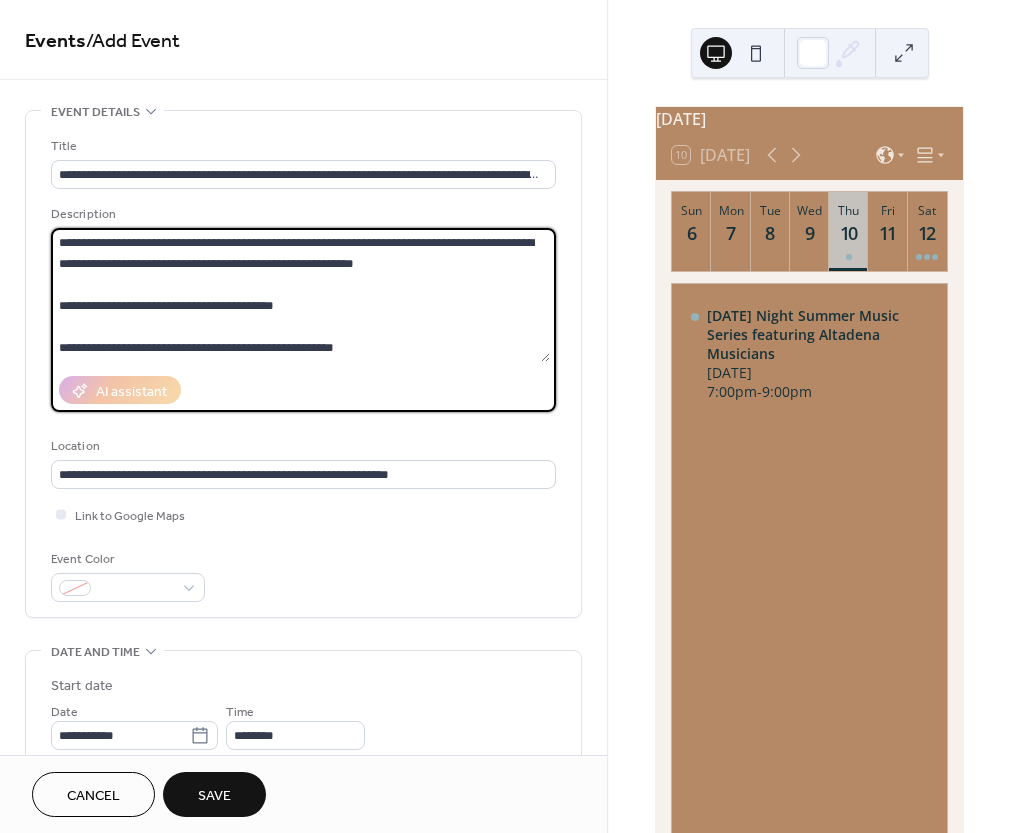 click on "**********" at bounding box center [300, 295] 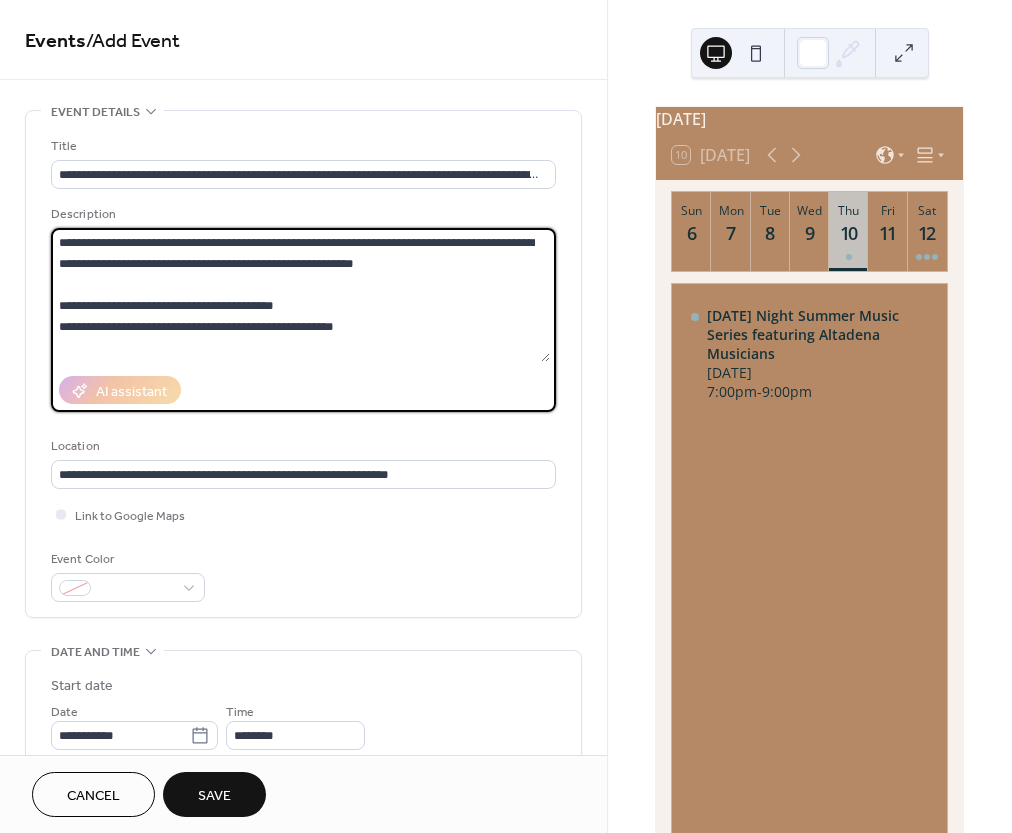 click on "**********" at bounding box center [300, 295] 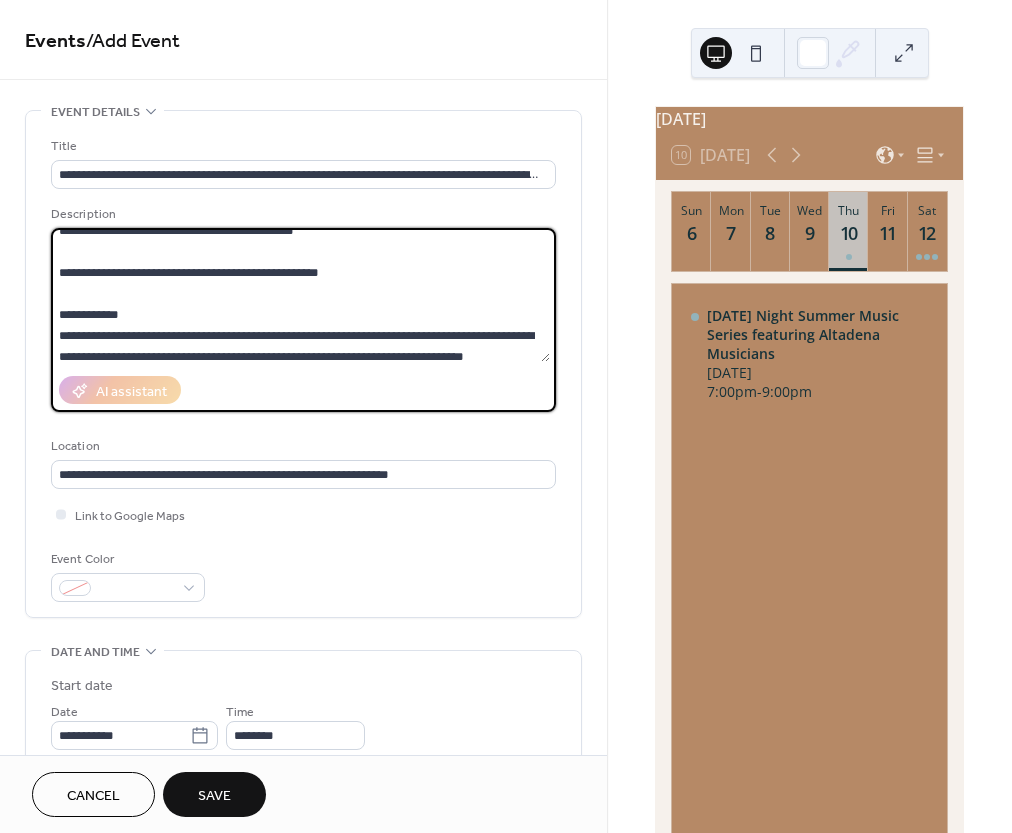 scroll, scrollTop: 87, scrollLeft: 0, axis: vertical 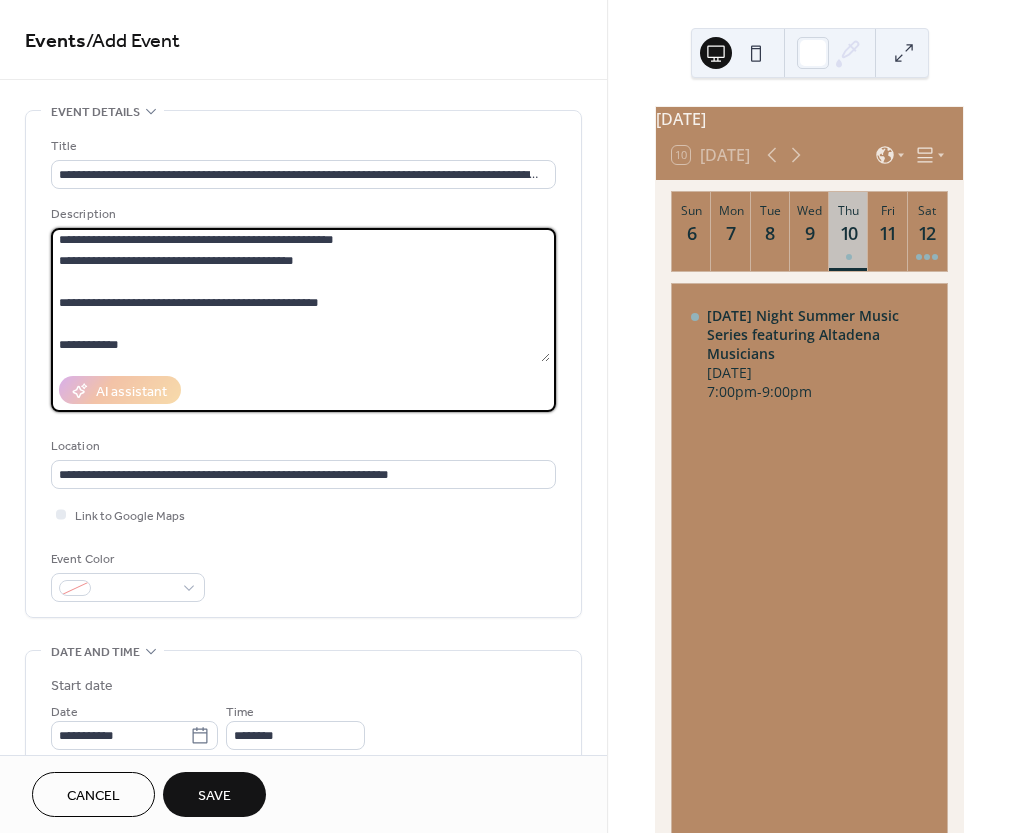 click on "**********" at bounding box center (300, 295) 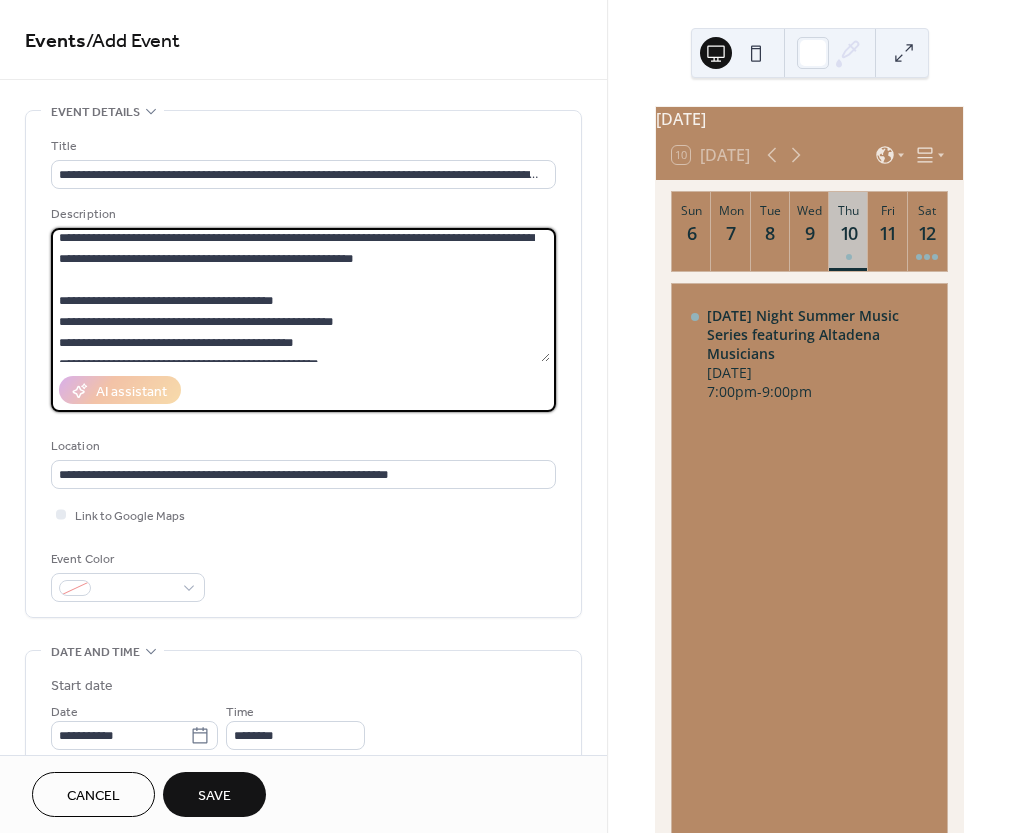 scroll, scrollTop: 0, scrollLeft: 0, axis: both 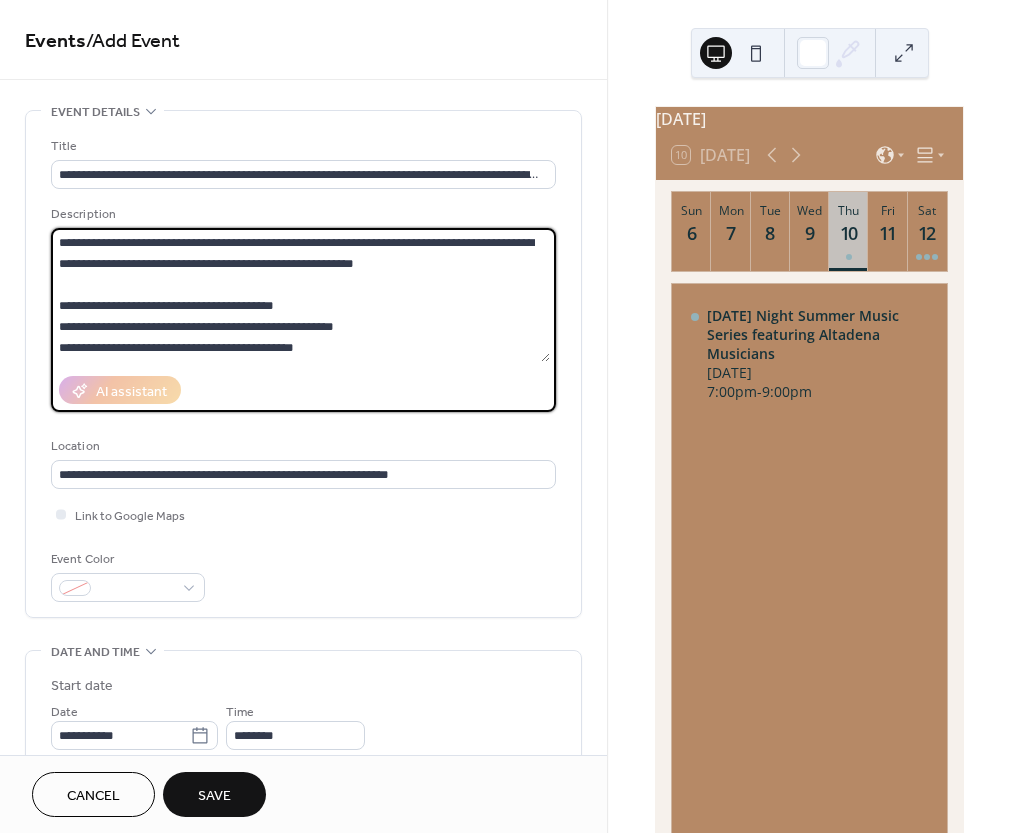 click on "**********" at bounding box center [300, 295] 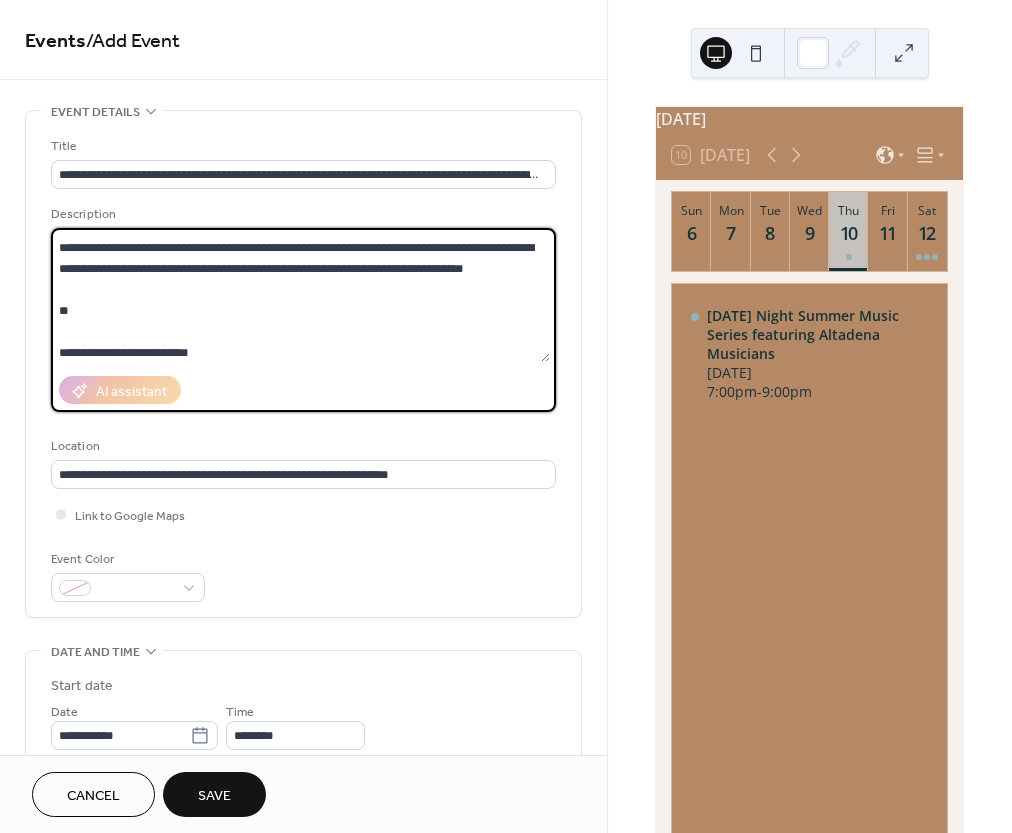 scroll, scrollTop: 188, scrollLeft: 0, axis: vertical 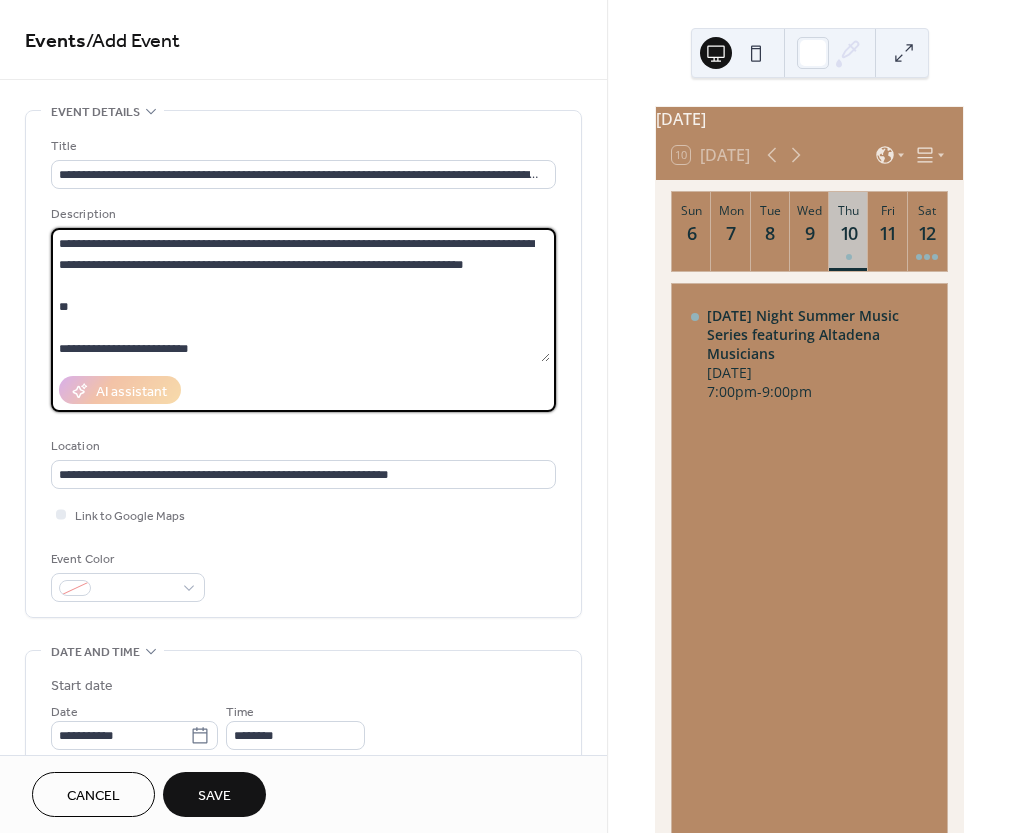 click on "**********" at bounding box center (300, 295) 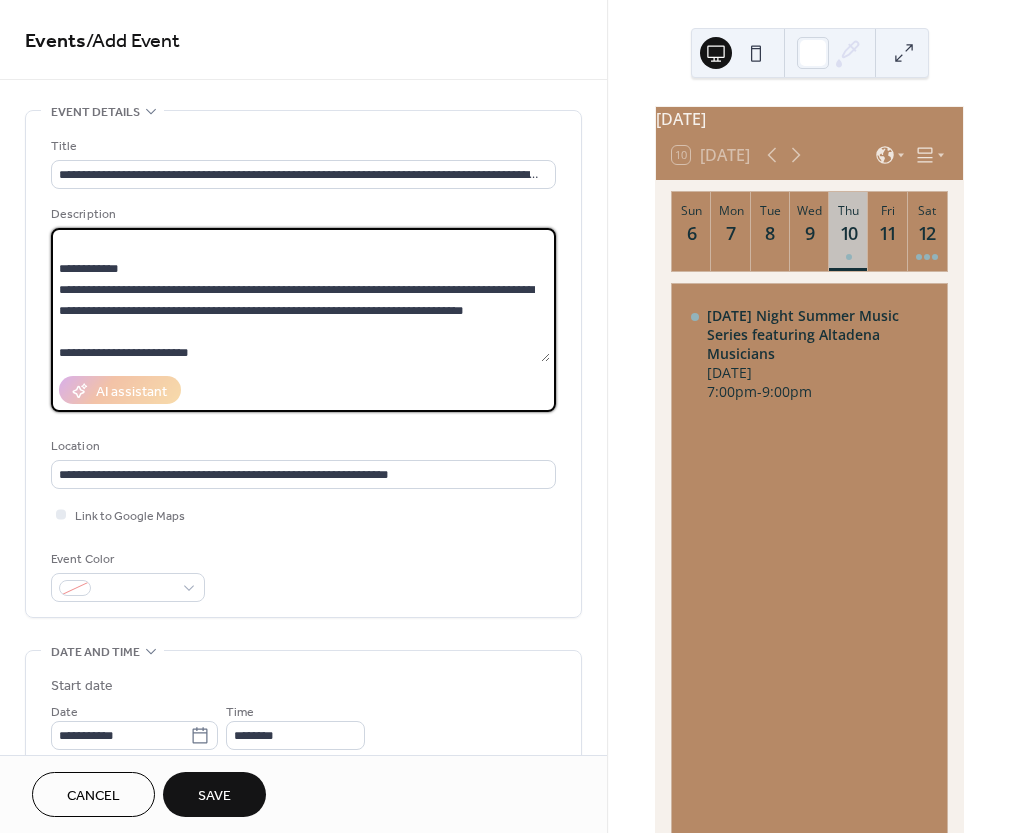 scroll, scrollTop: 143, scrollLeft: 0, axis: vertical 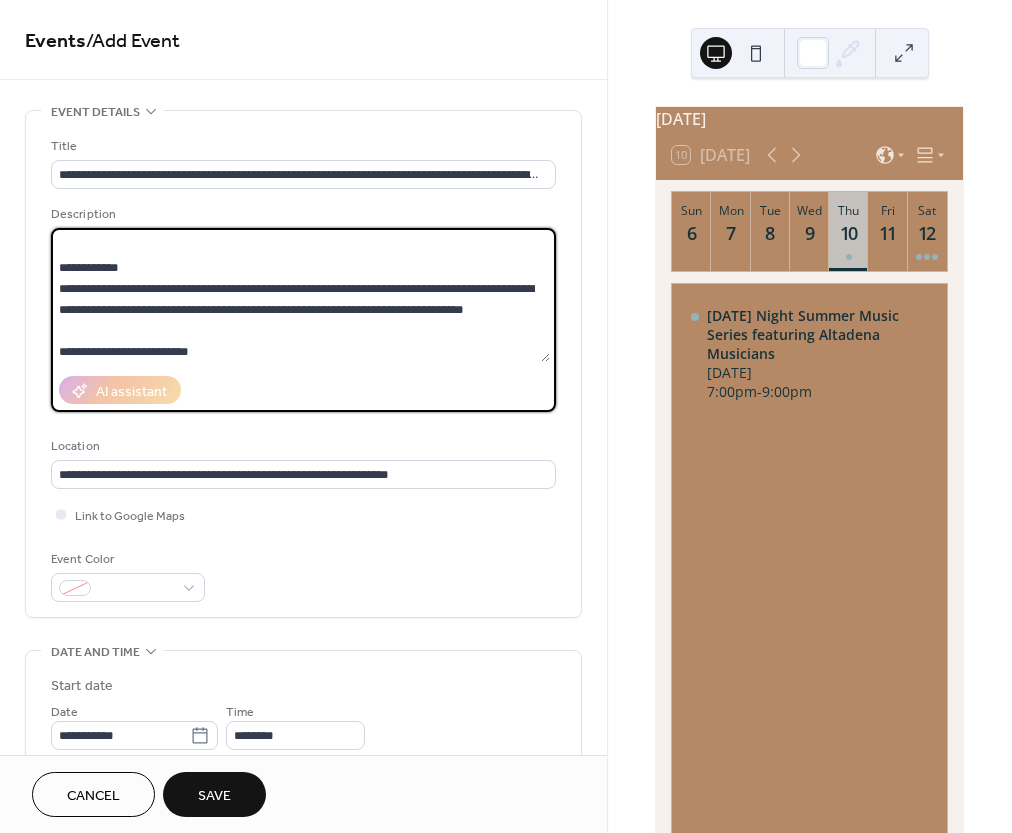 drag, startPoint x: 143, startPoint y: 276, endPoint x: 34, endPoint y: 273, distance: 109.041275 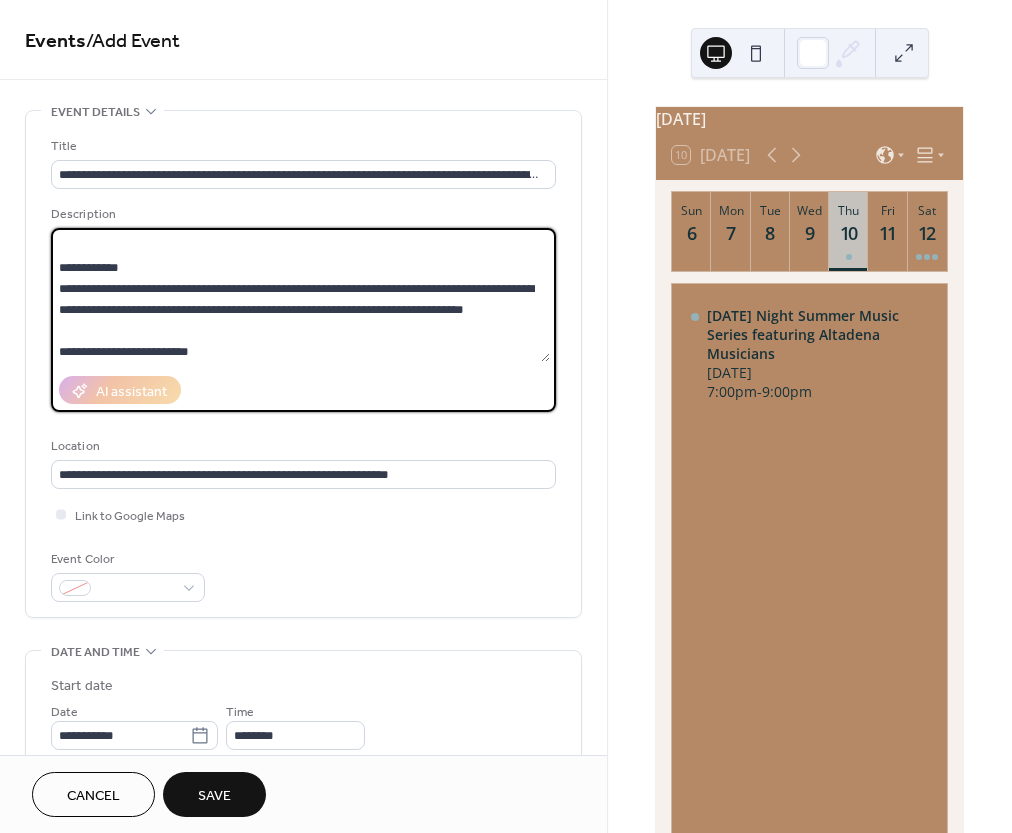 click on "**********" at bounding box center [303, 364] 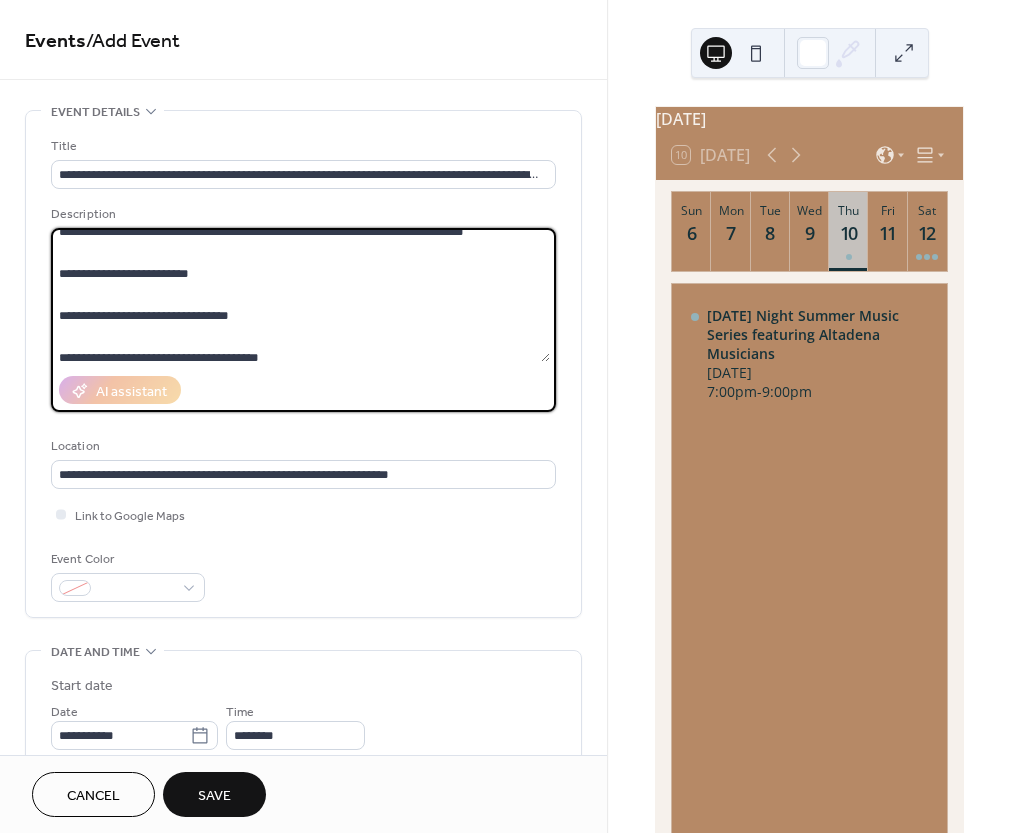 scroll, scrollTop: 203, scrollLeft: 0, axis: vertical 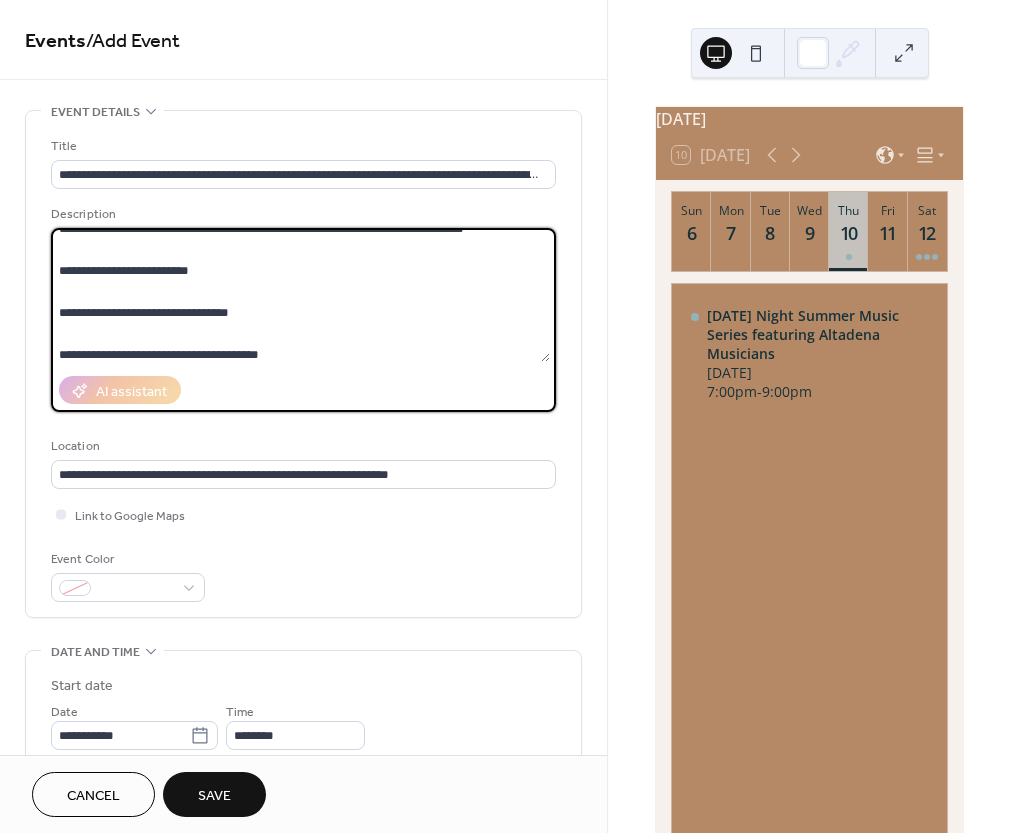 click on "**********" at bounding box center [300, 295] 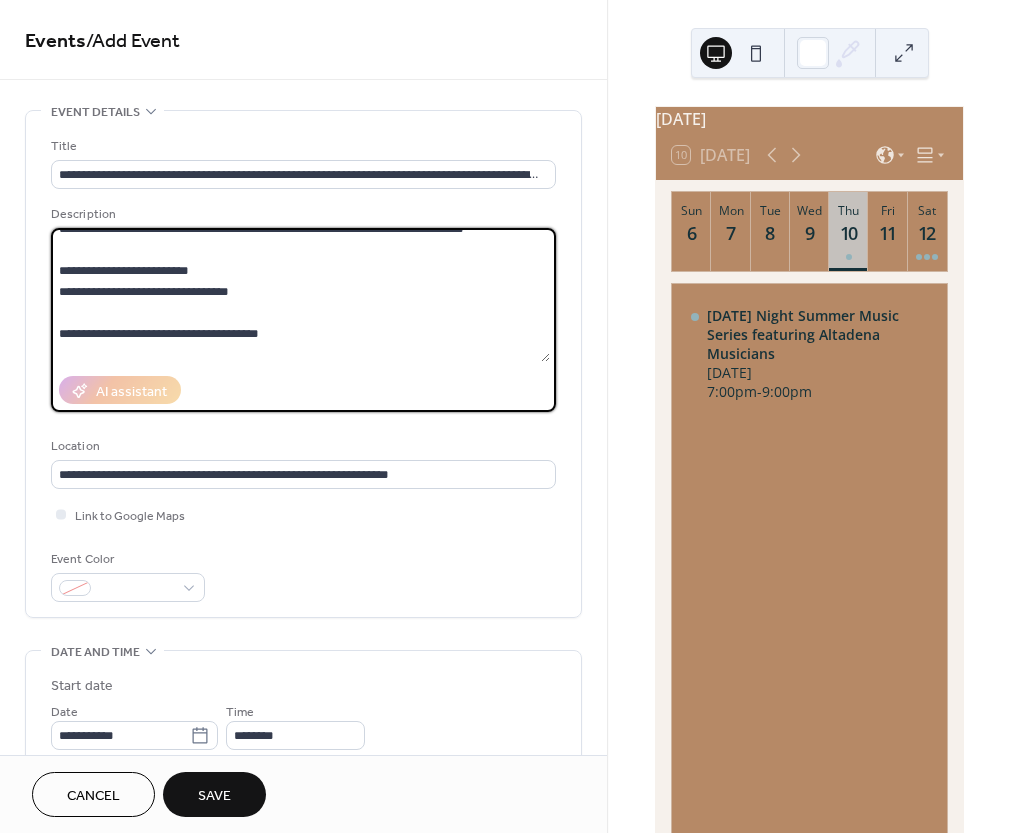 click on "**********" at bounding box center [300, 295] 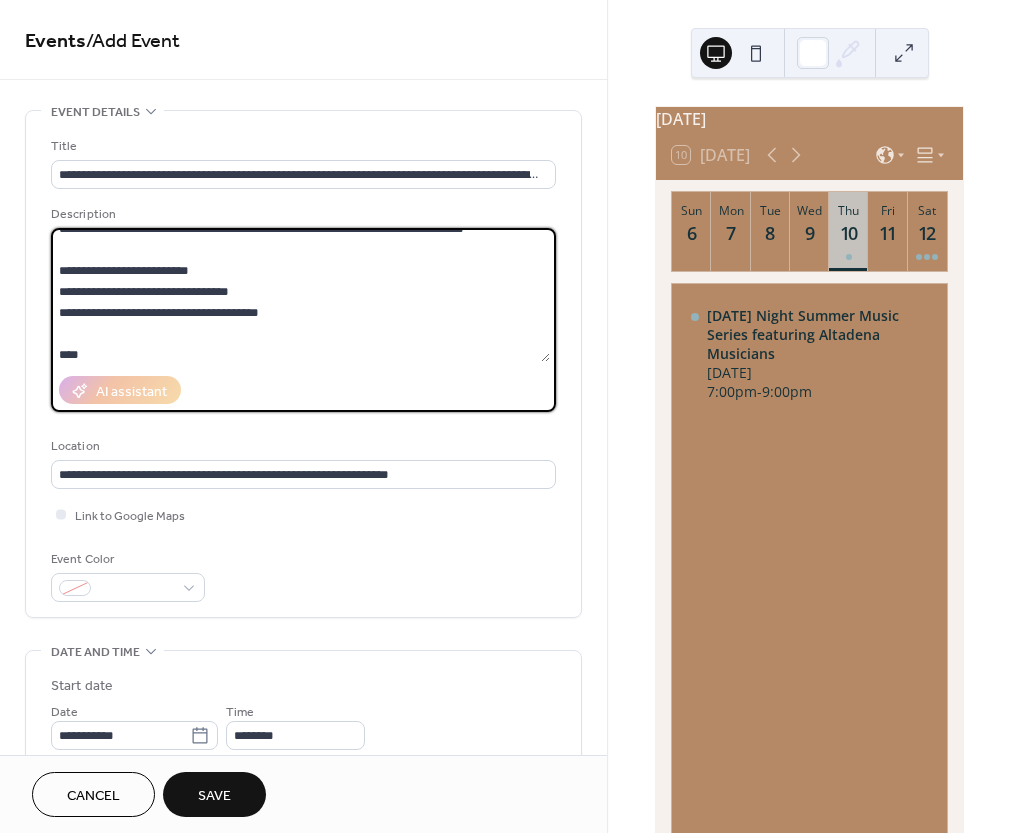 click on "**********" at bounding box center (300, 295) 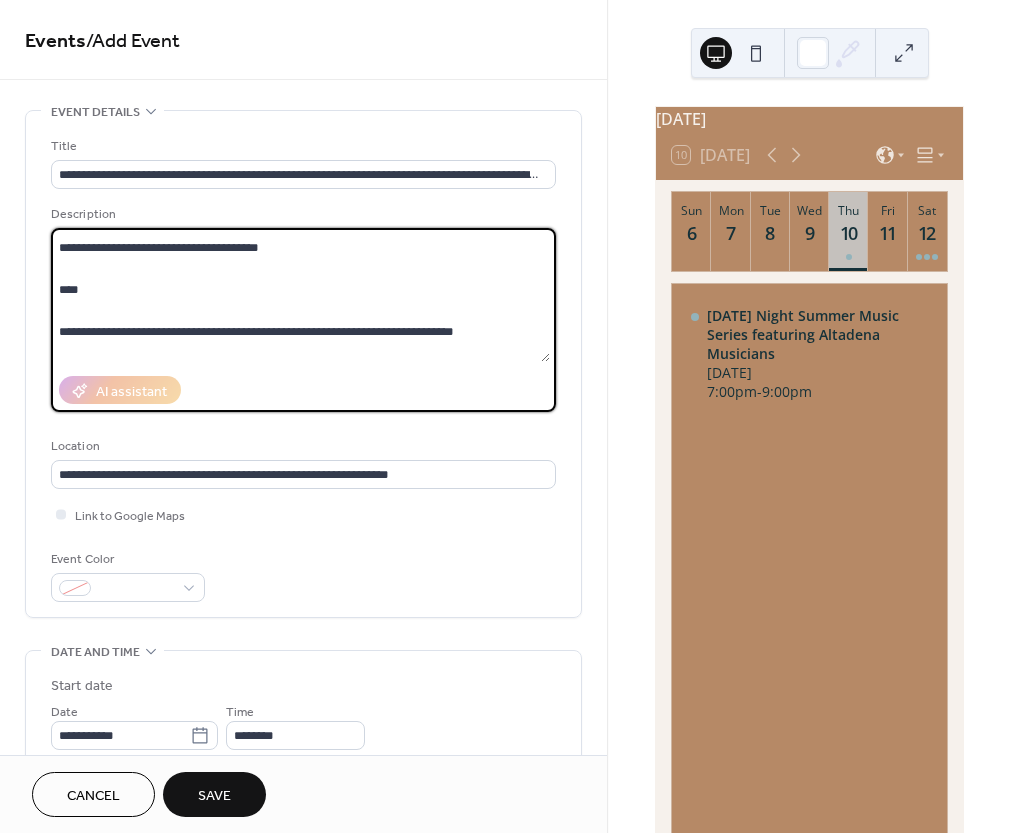 scroll, scrollTop: 270, scrollLeft: 0, axis: vertical 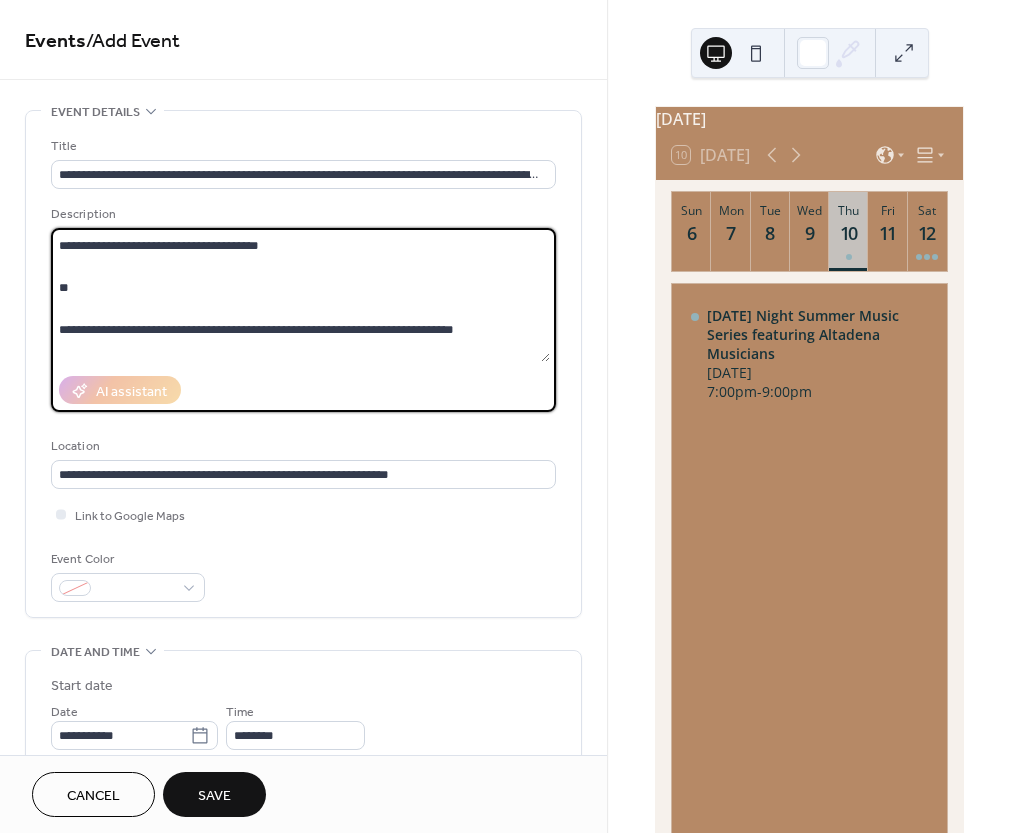click on "**********" at bounding box center (300, 295) 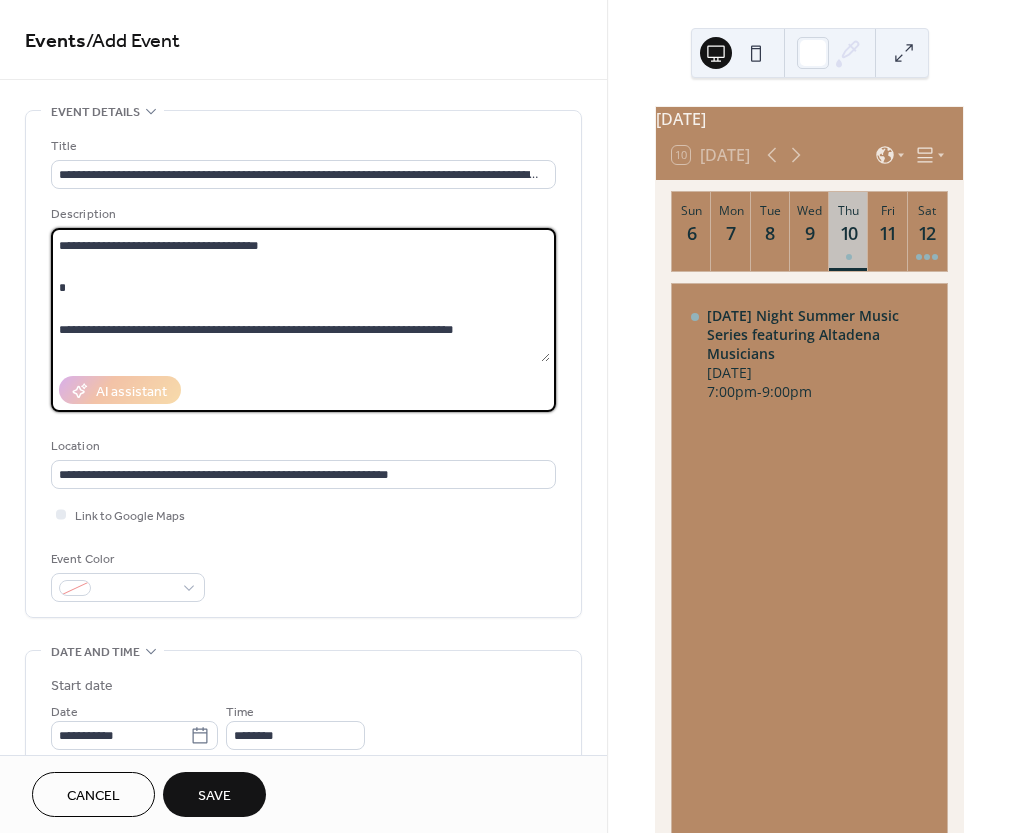 click on "**********" at bounding box center [300, 295] 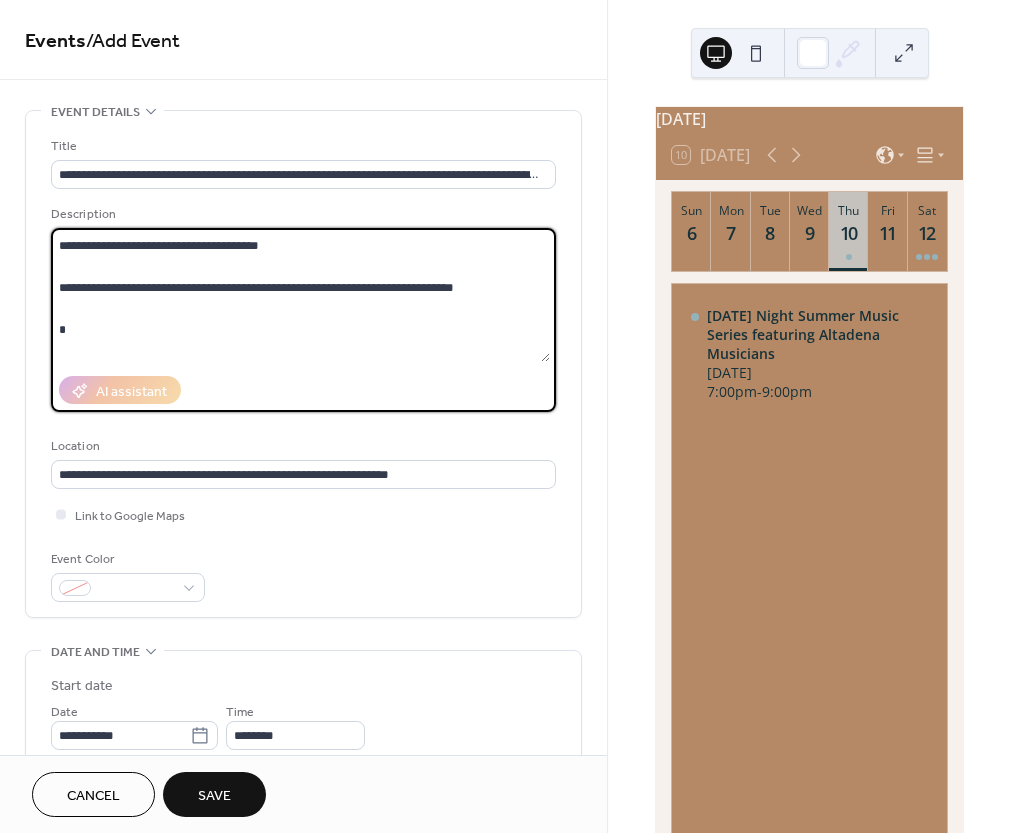 click on "**********" at bounding box center (300, 295) 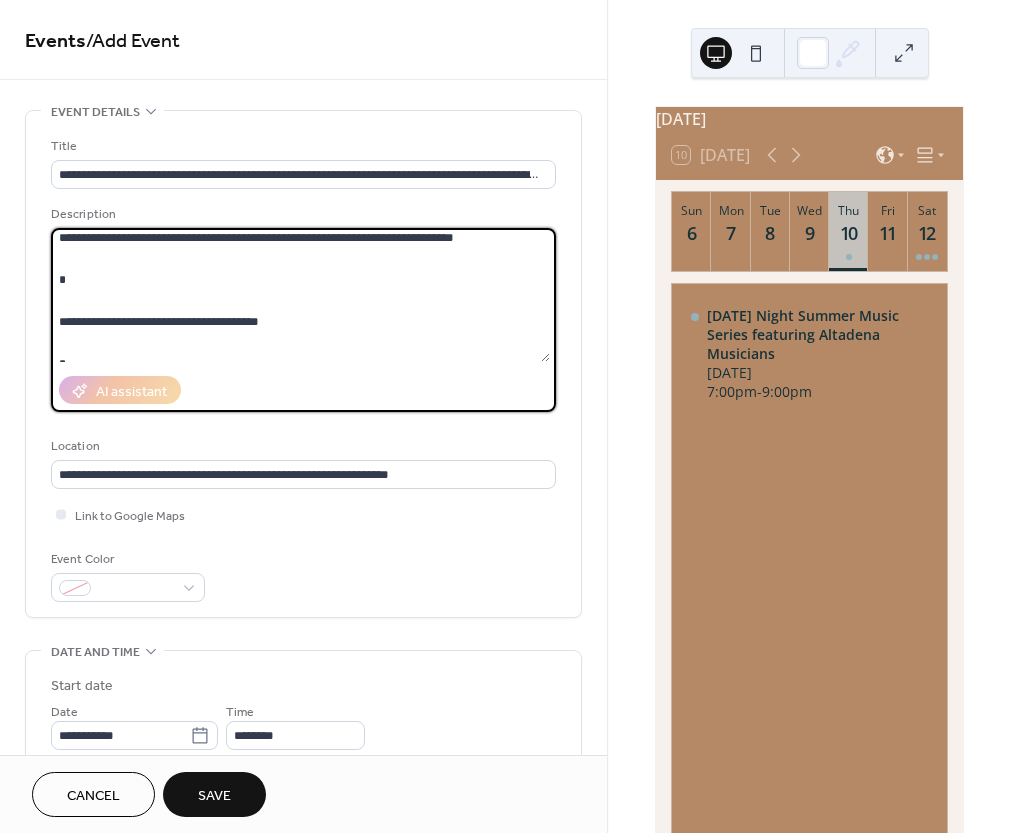 scroll, scrollTop: 308, scrollLeft: 0, axis: vertical 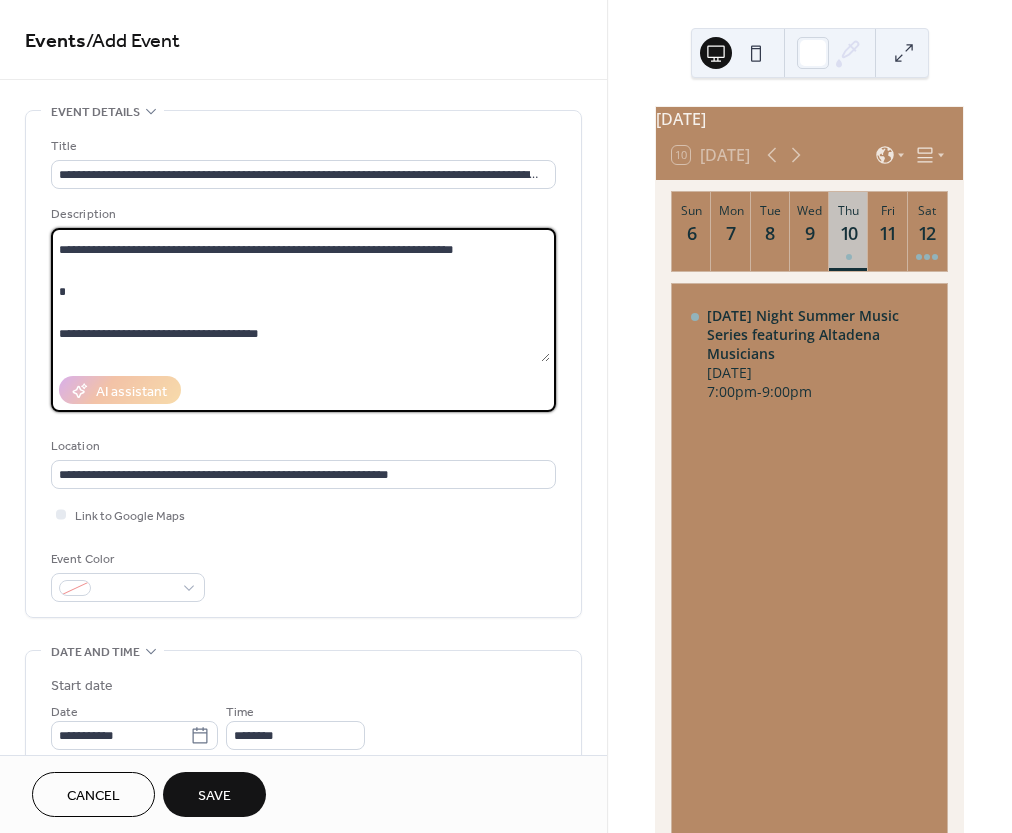 click on "**********" at bounding box center [300, 295] 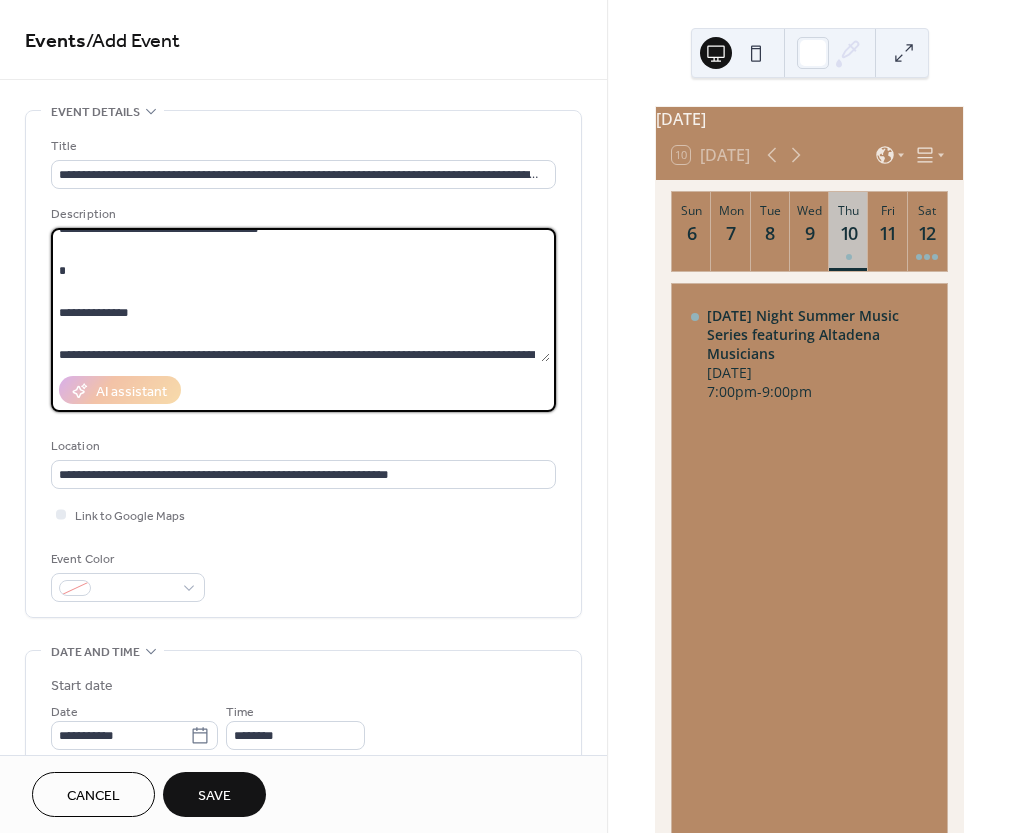 scroll, scrollTop: 392, scrollLeft: 0, axis: vertical 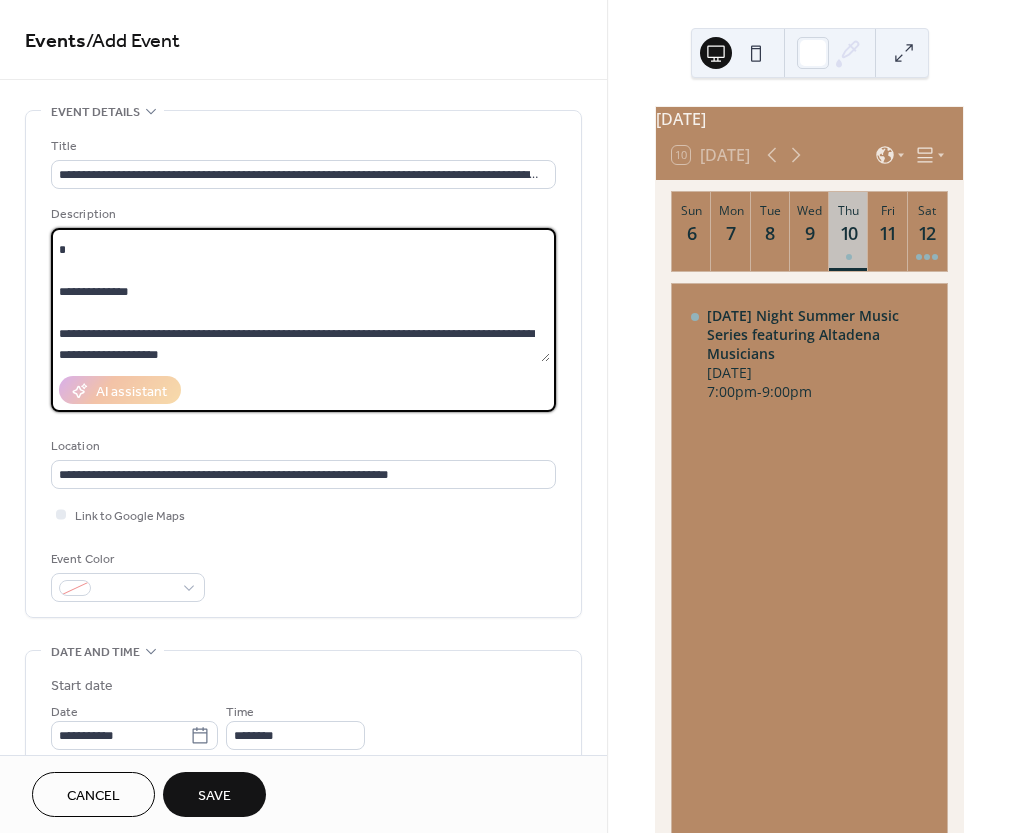 click on "**********" at bounding box center (300, 295) 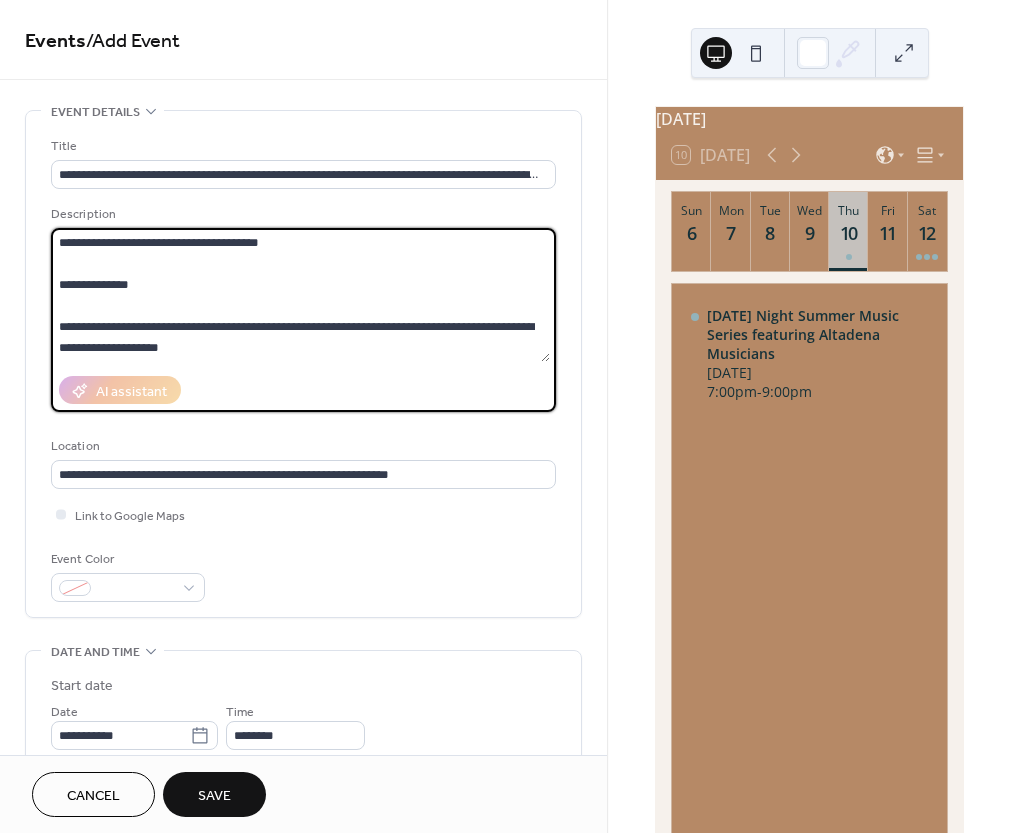 scroll, scrollTop: 350, scrollLeft: 0, axis: vertical 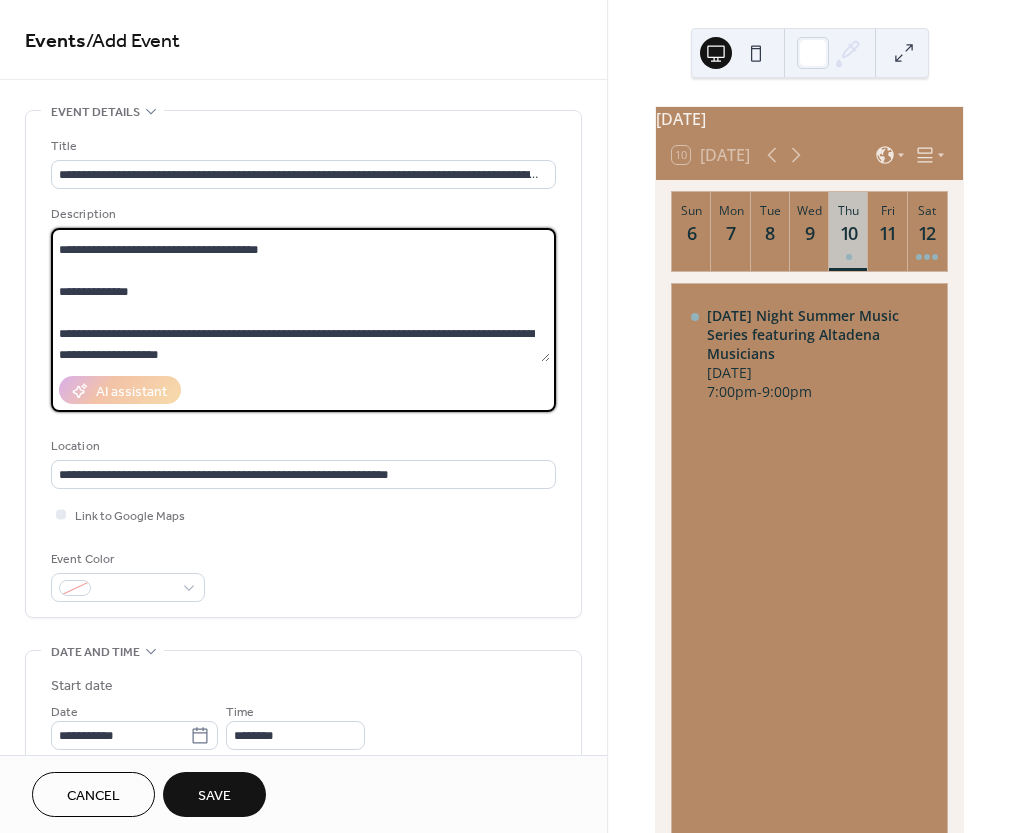 click on "**********" at bounding box center (300, 295) 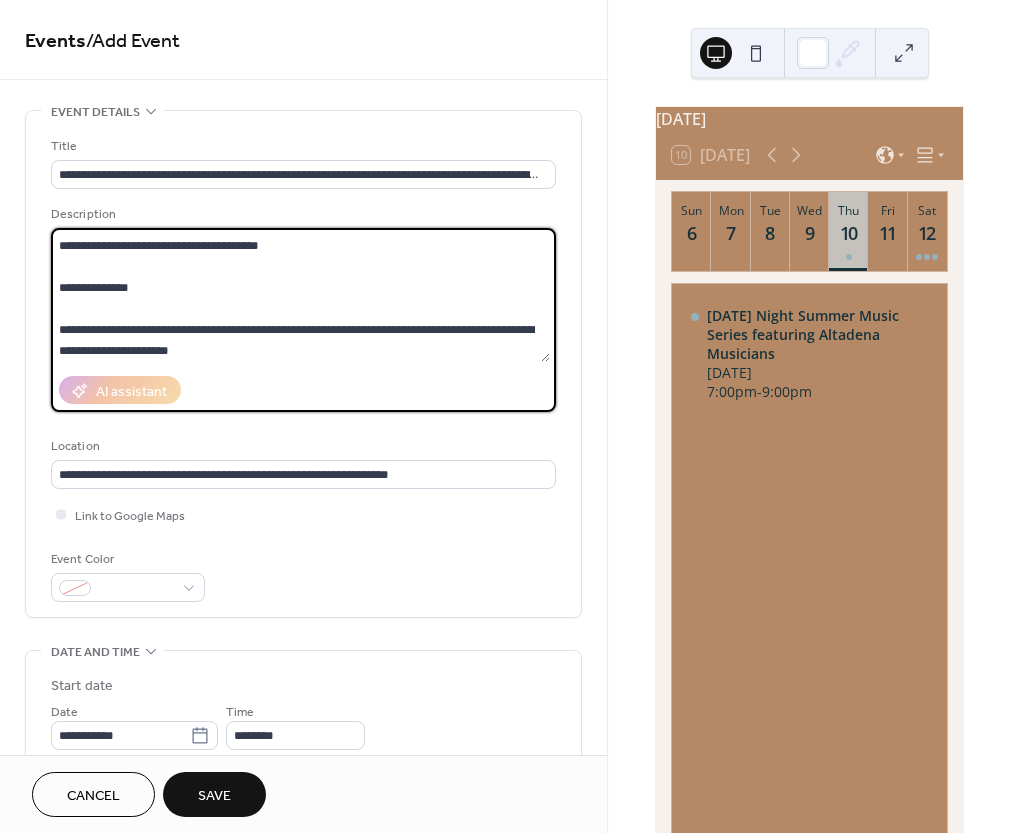 scroll, scrollTop: 357, scrollLeft: 0, axis: vertical 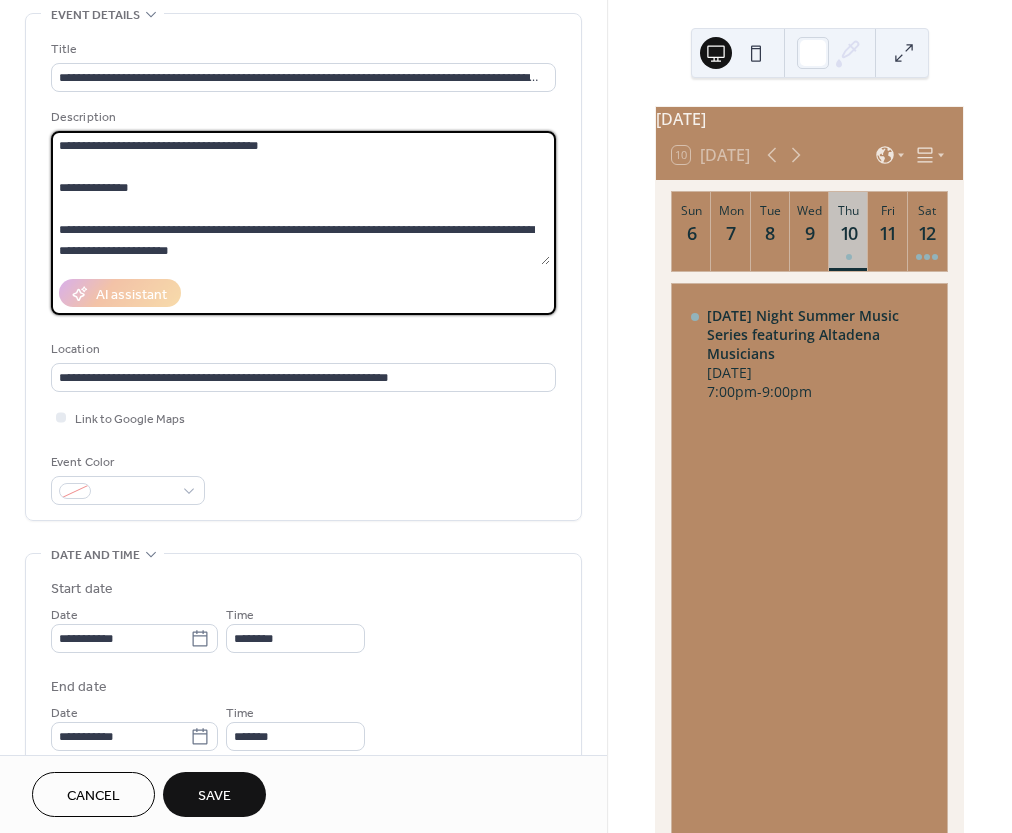 type on "**********" 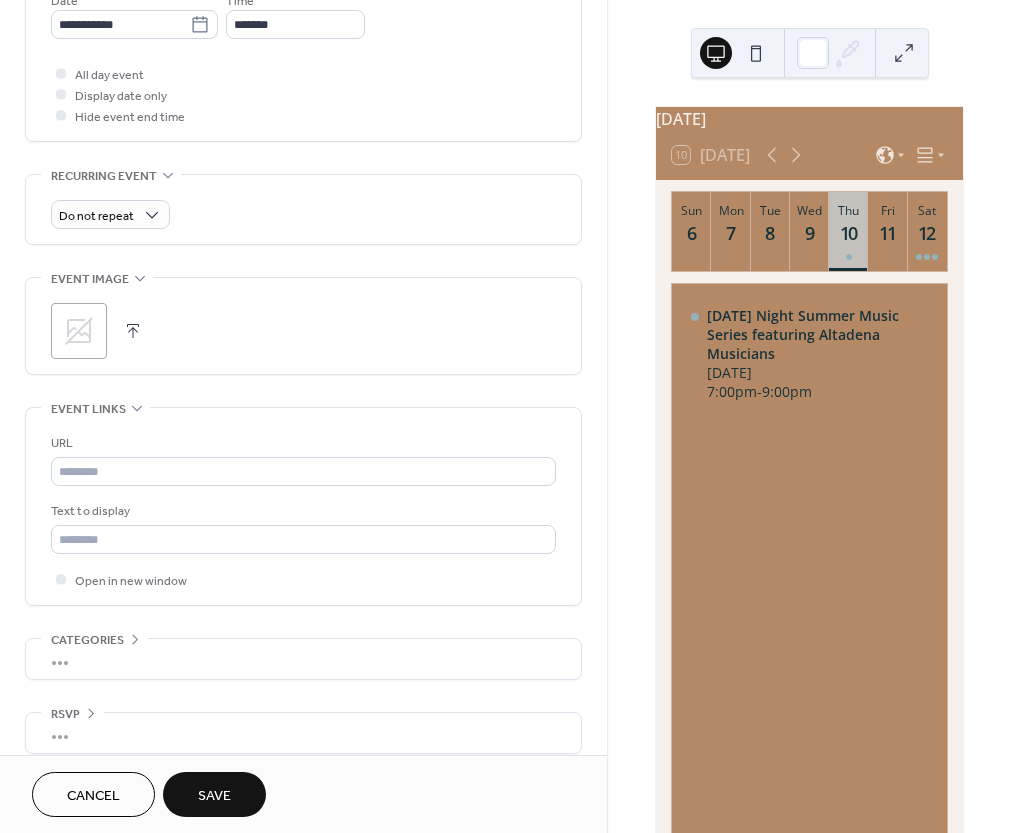scroll, scrollTop: 828, scrollLeft: 0, axis: vertical 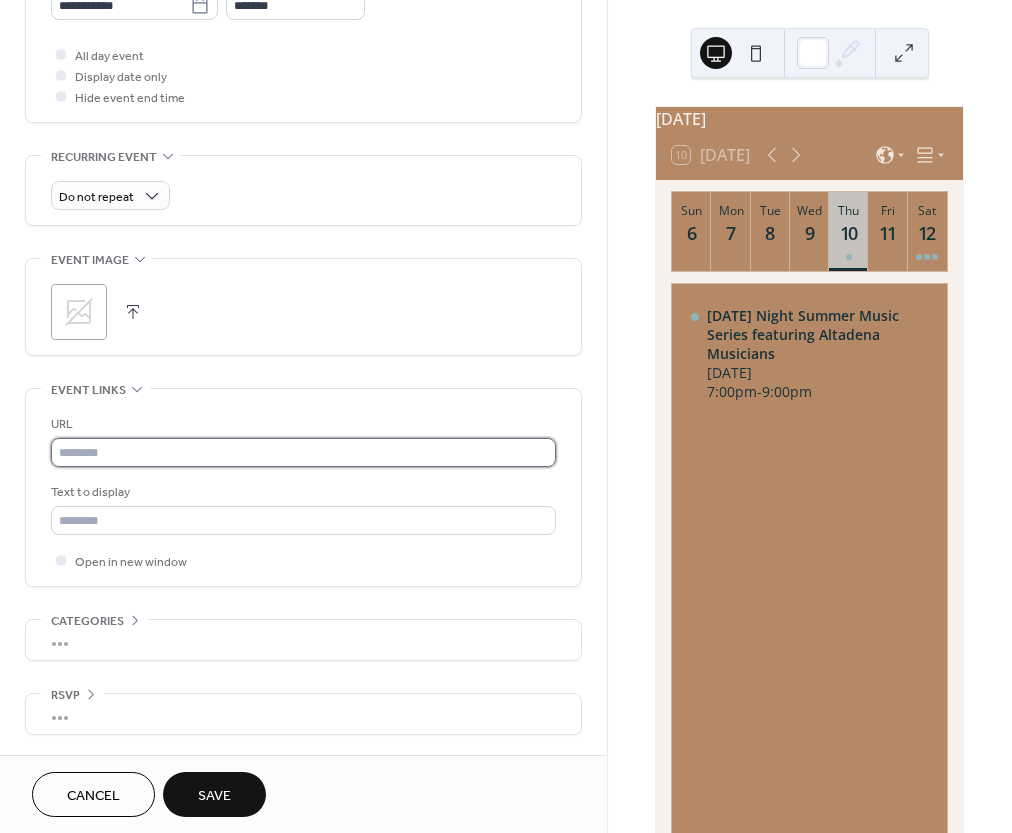 click at bounding box center (303, 452) 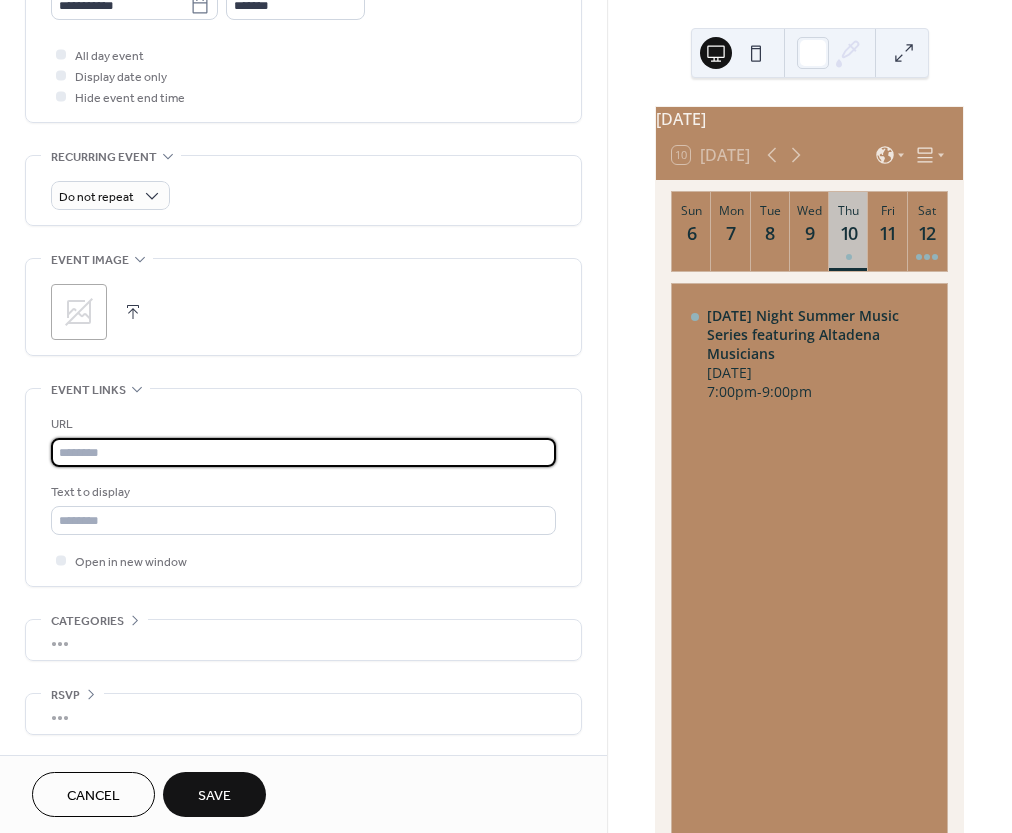 paste on "**********" 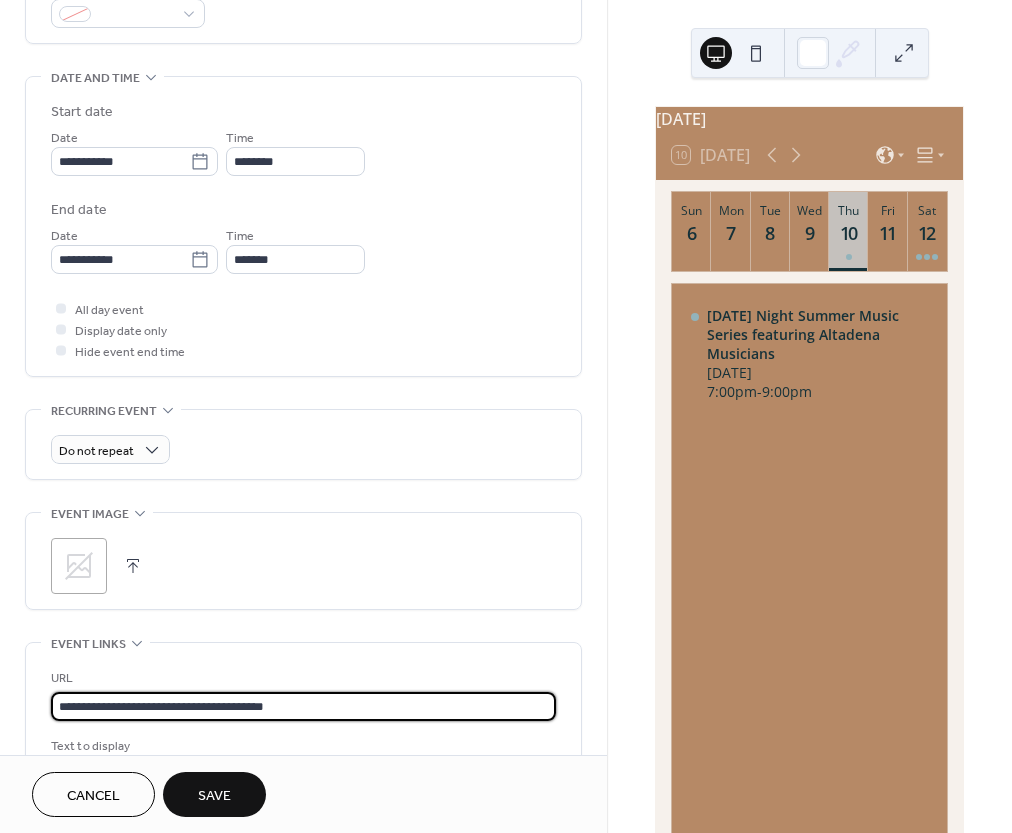 scroll, scrollTop: 332, scrollLeft: 0, axis: vertical 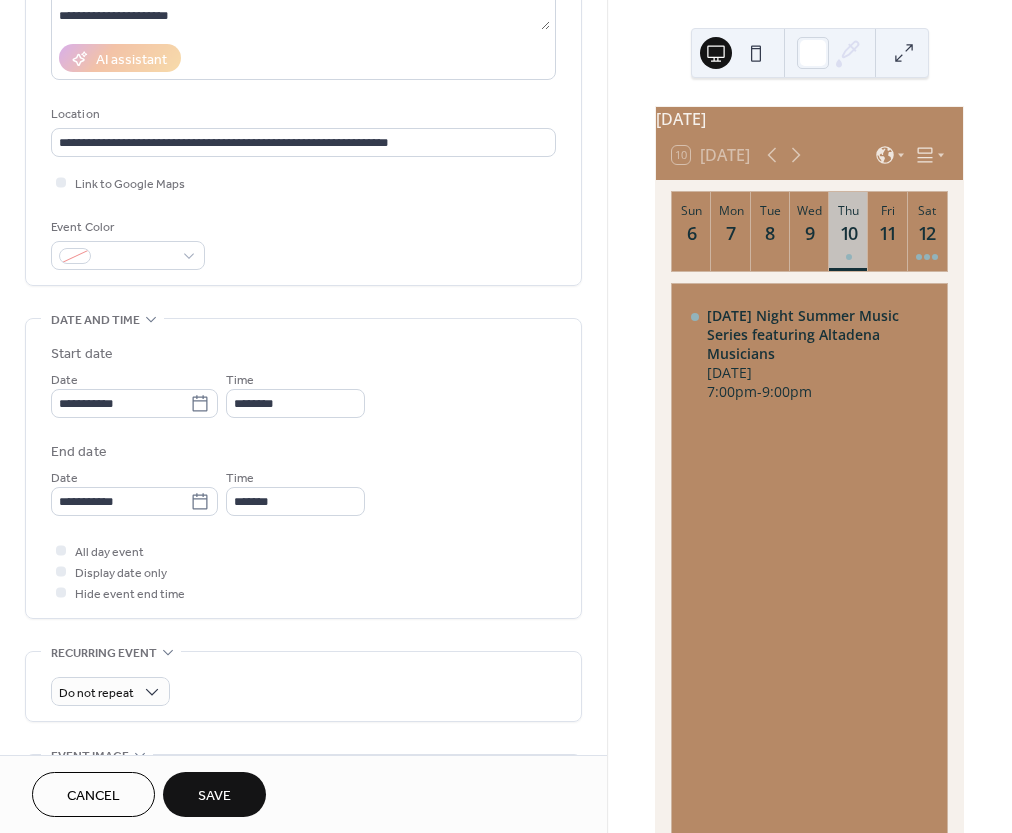 type on "**********" 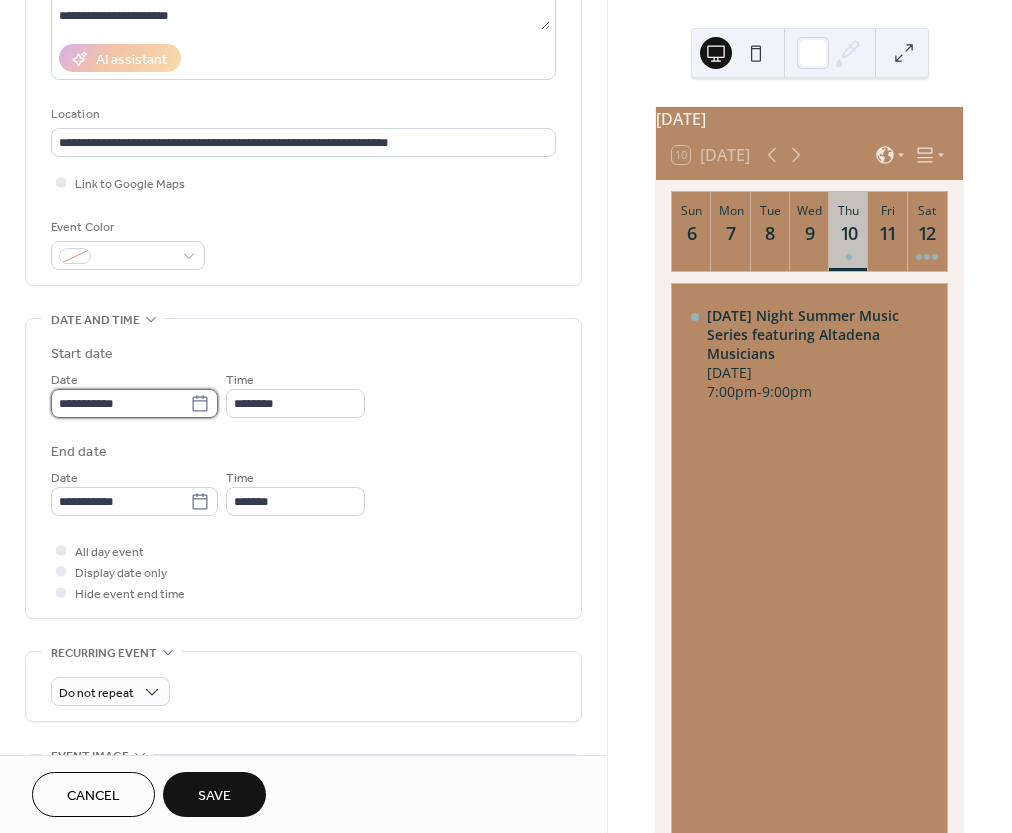 click on "**********" at bounding box center (120, 403) 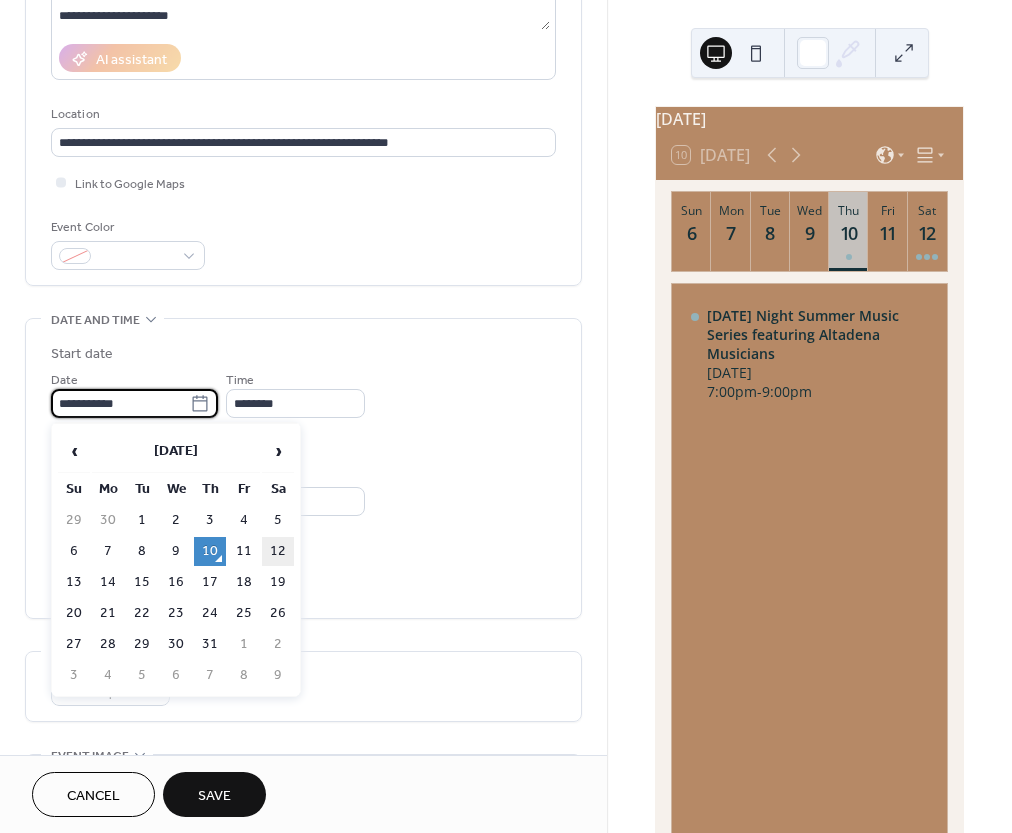click on "12" at bounding box center [278, 551] 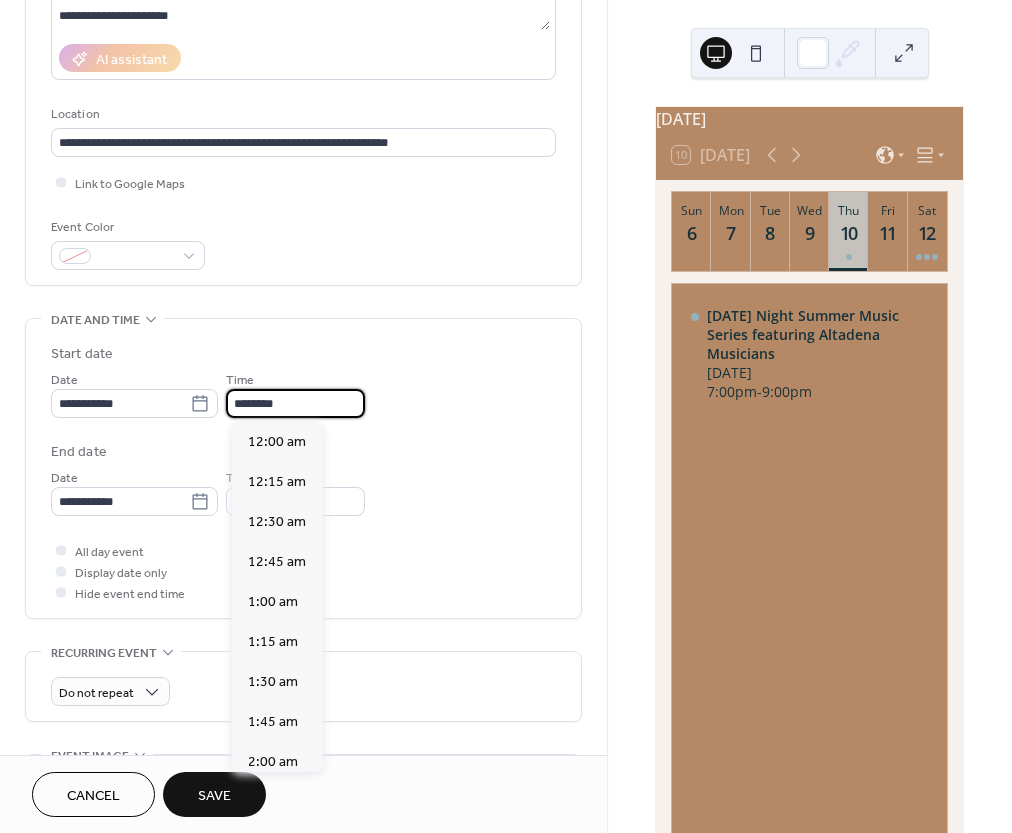 click on "********" at bounding box center (295, 403) 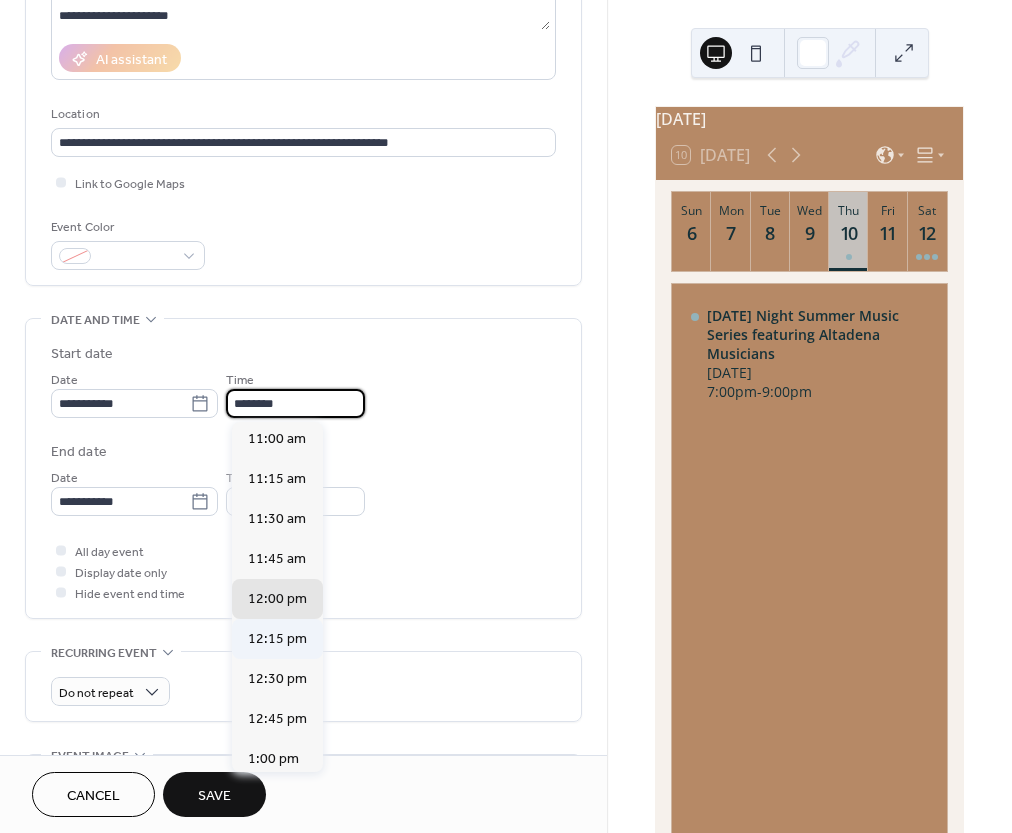 scroll, scrollTop: 1590, scrollLeft: 0, axis: vertical 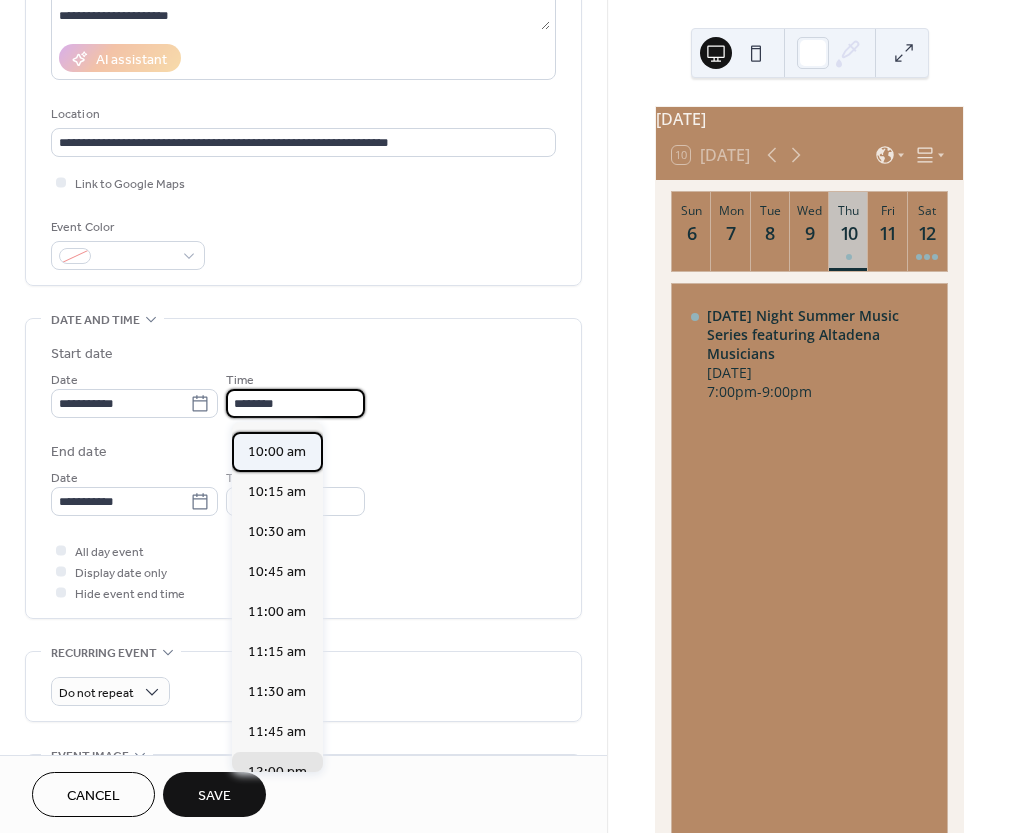click on "10:00 am" at bounding box center [277, 452] 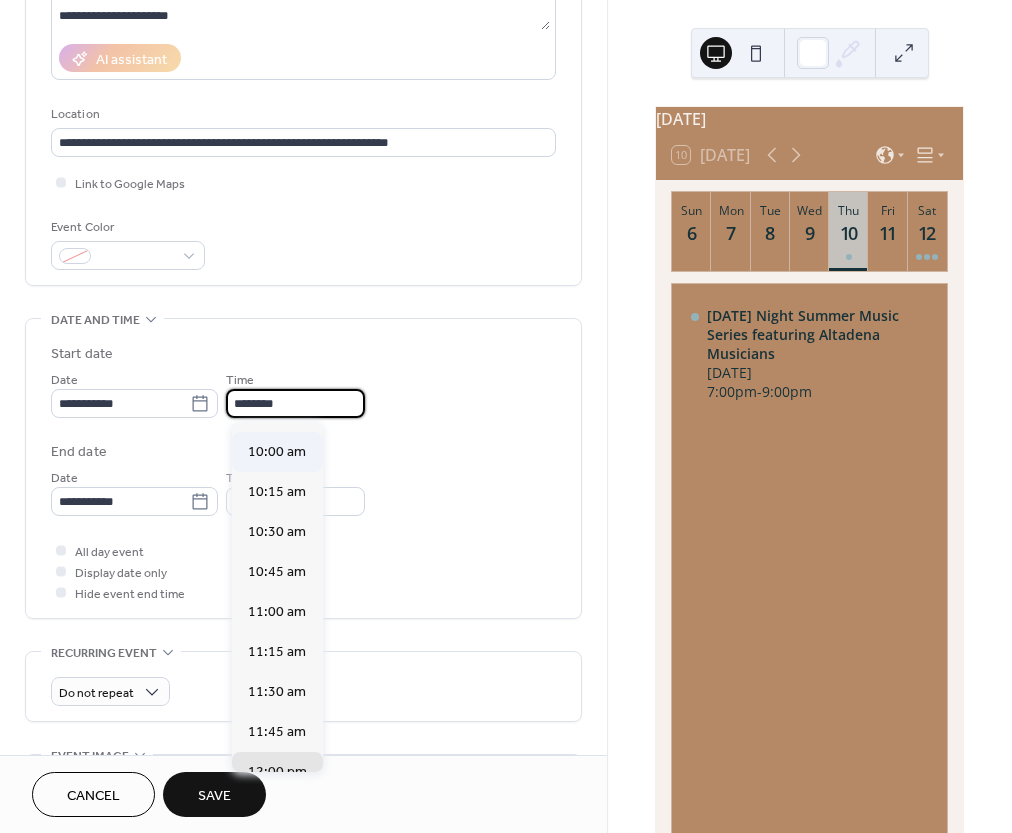 type on "********" 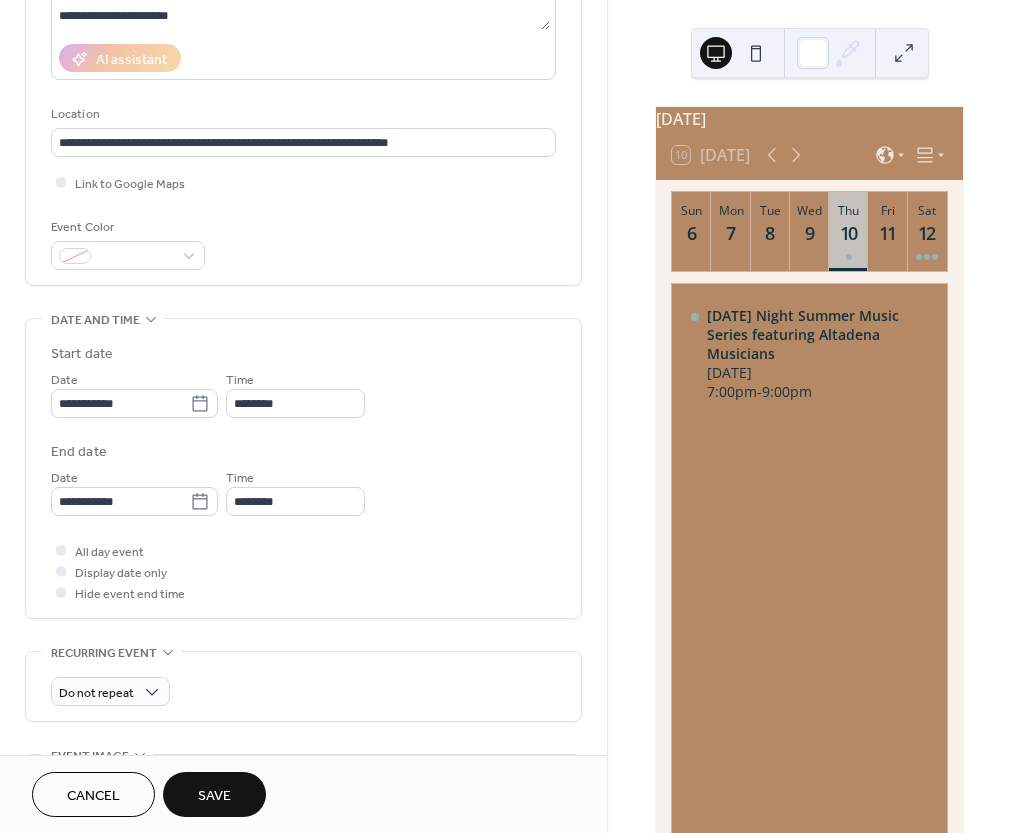 click on "End date" at bounding box center [303, 452] 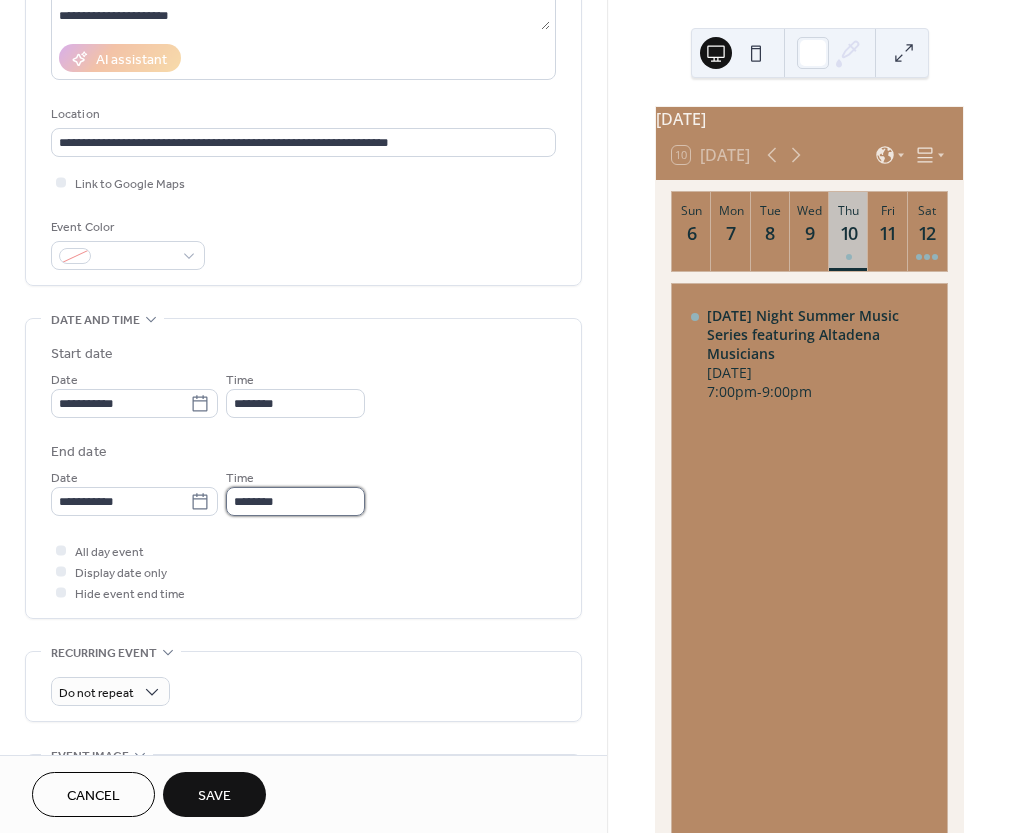 click on "********" at bounding box center (295, 501) 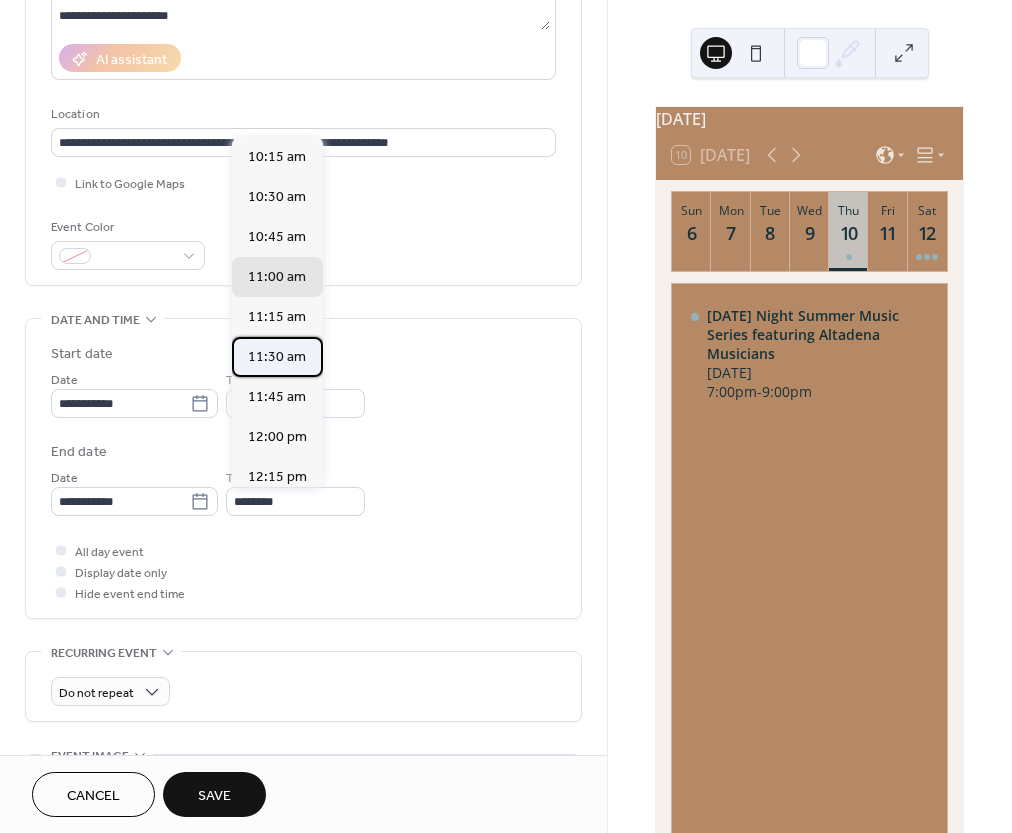 click on "11:30 am" at bounding box center (277, 357) 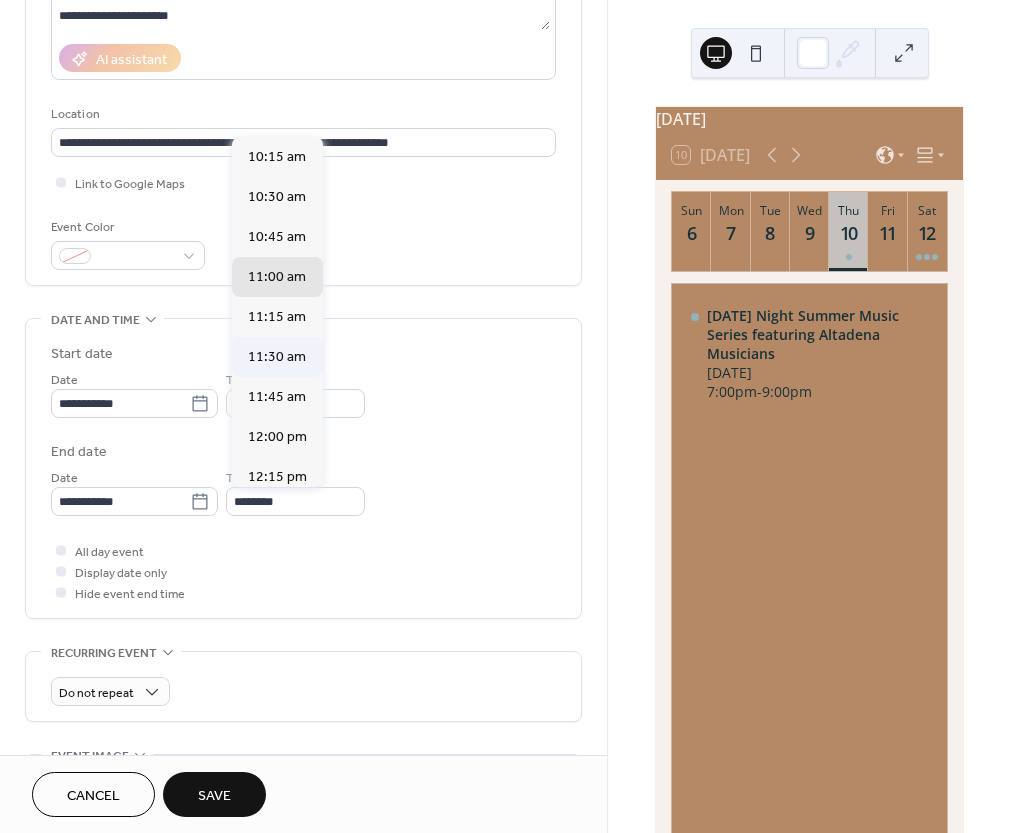 type on "********" 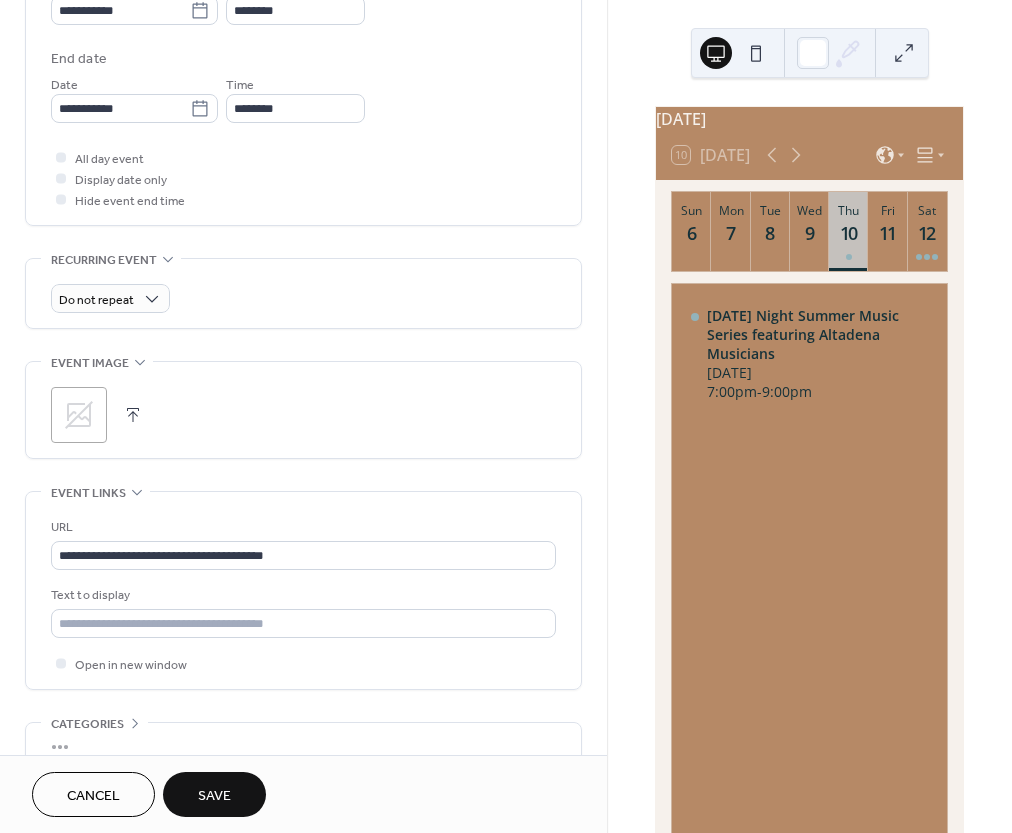 scroll, scrollTop: 828, scrollLeft: 0, axis: vertical 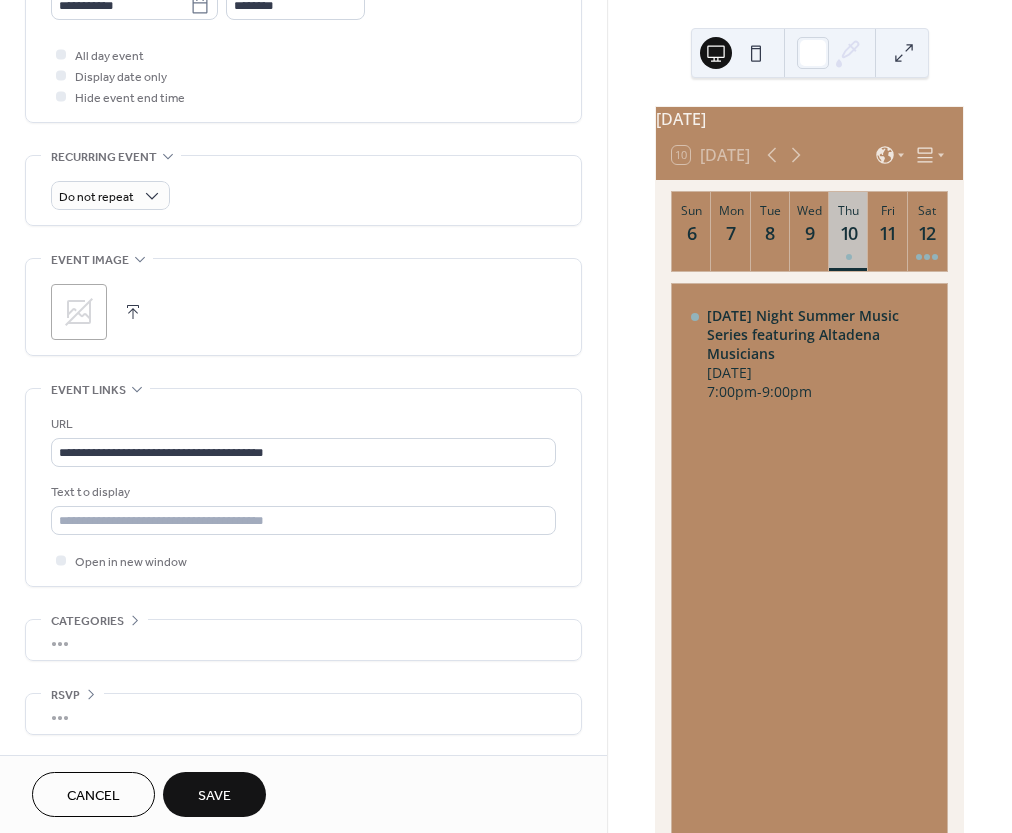 click on "Save" at bounding box center (214, 796) 